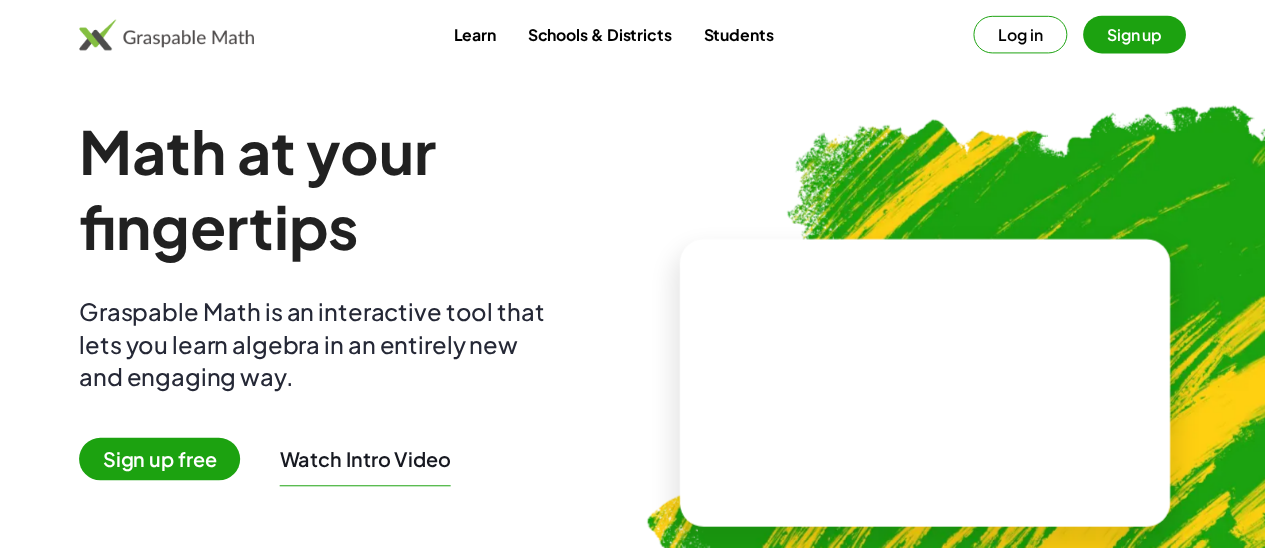 scroll, scrollTop: 0, scrollLeft: 0, axis: both 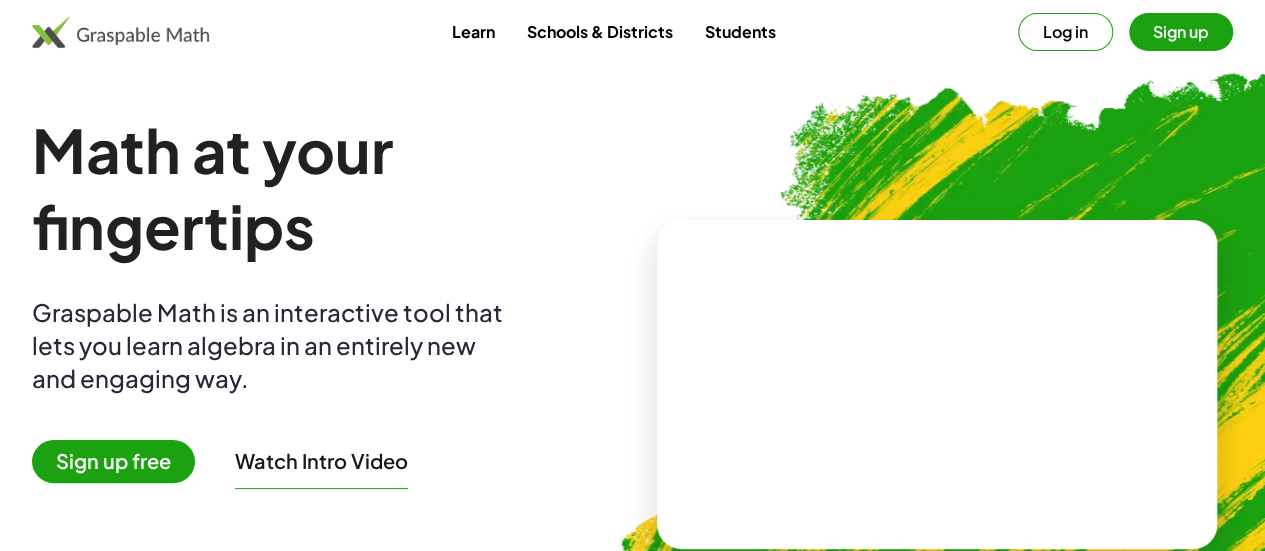click at bounding box center (1043, 376) 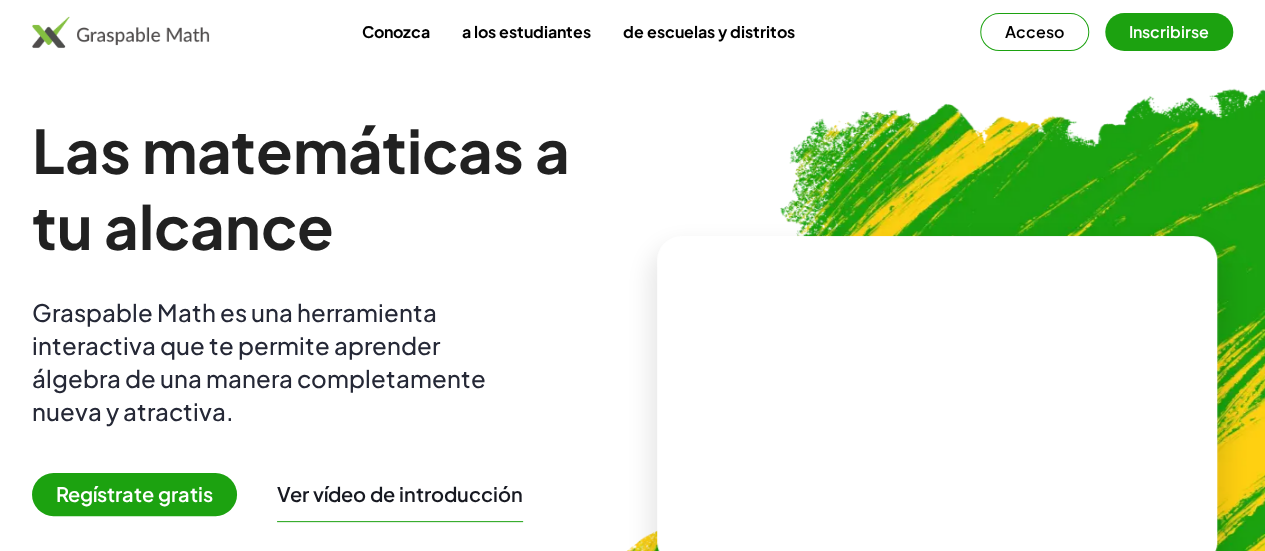click at bounding box center [1043, 392] 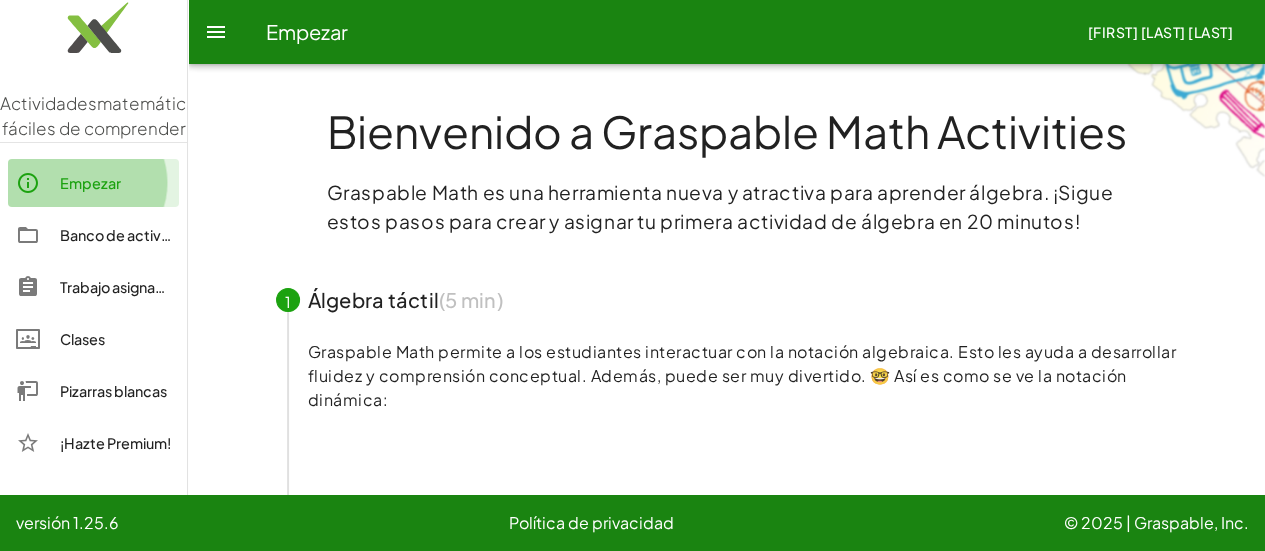 click on "Empezar" at bounding box center [90, 183] 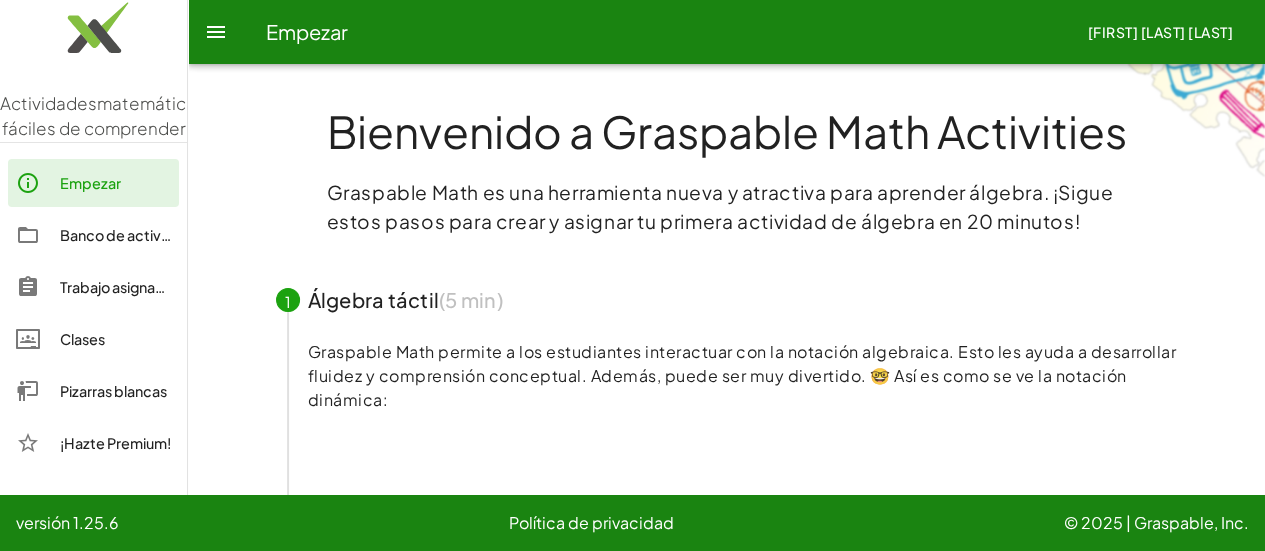 click on "Política de privacidad" at bounding box center [591, 522] 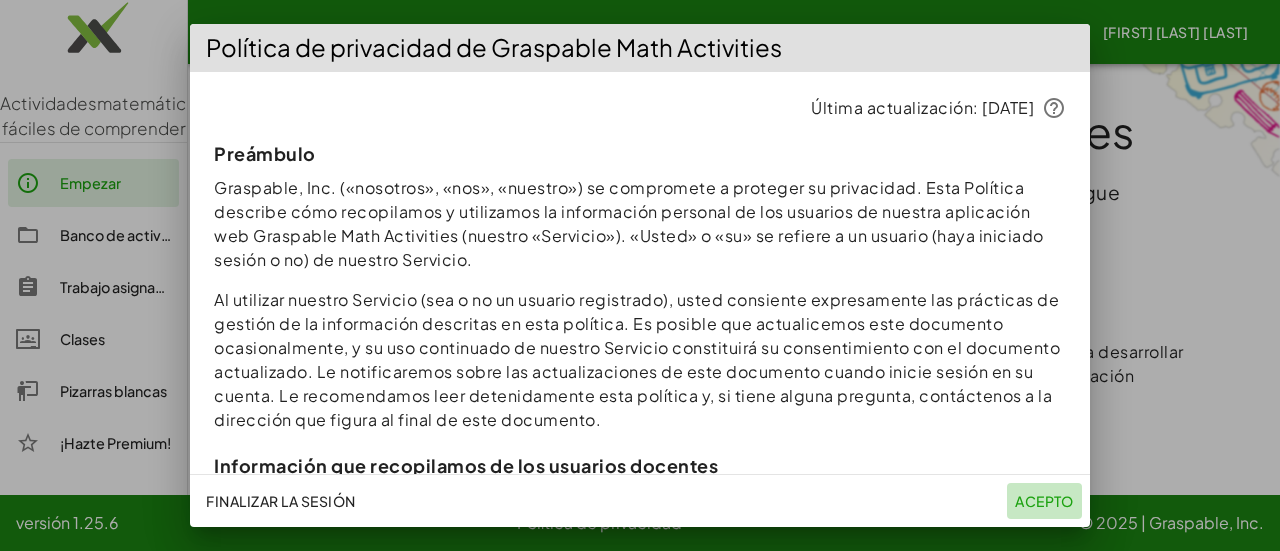 click on "Acepto" at bounding box center (1044, 501) 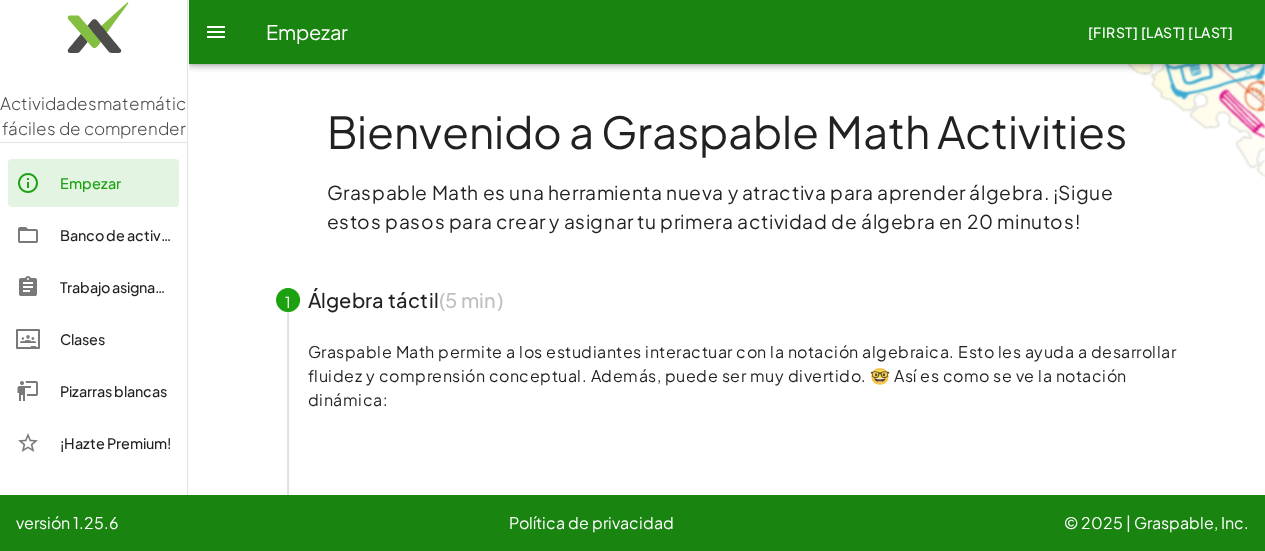scroll, scrollTop: 482, scrollLeft: 0, axis: vertical 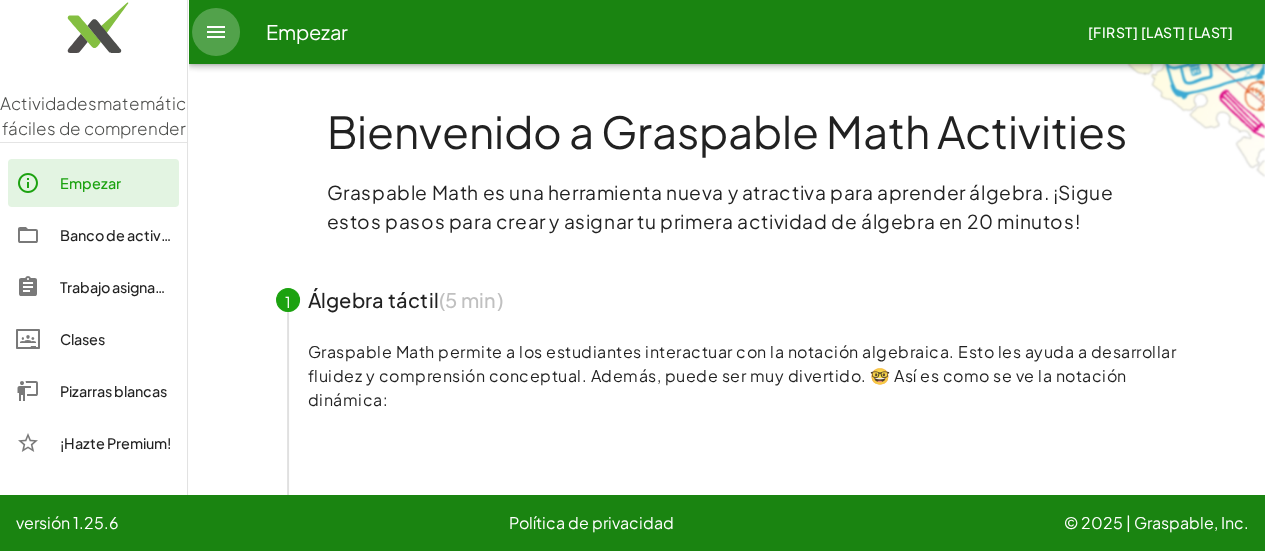 click at bounding box center (216, 32) 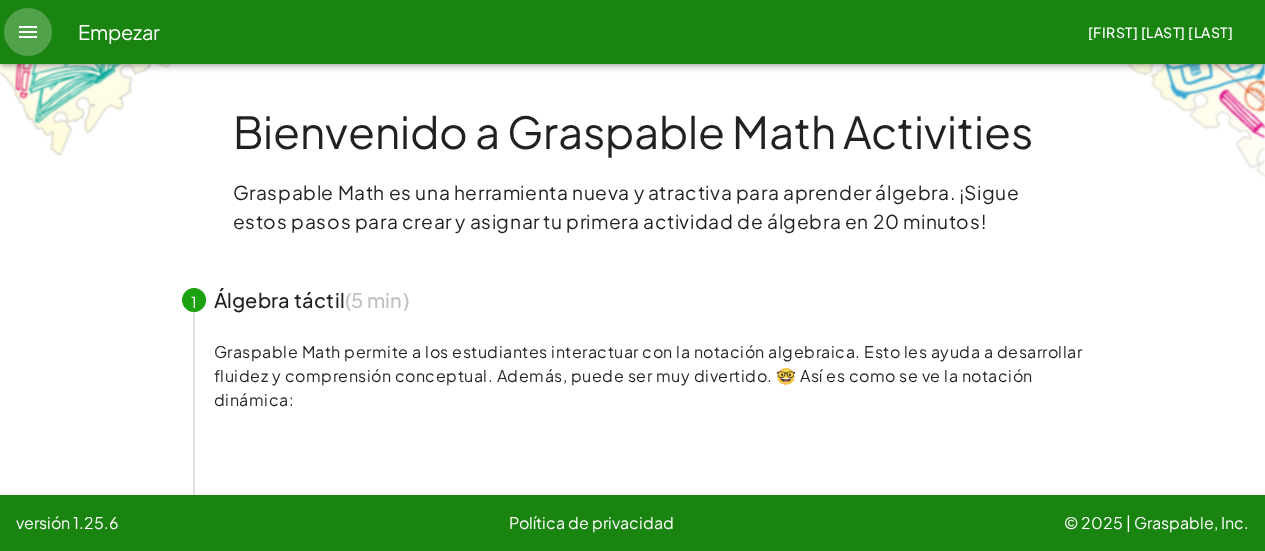 click at bounding box center (28, 32) 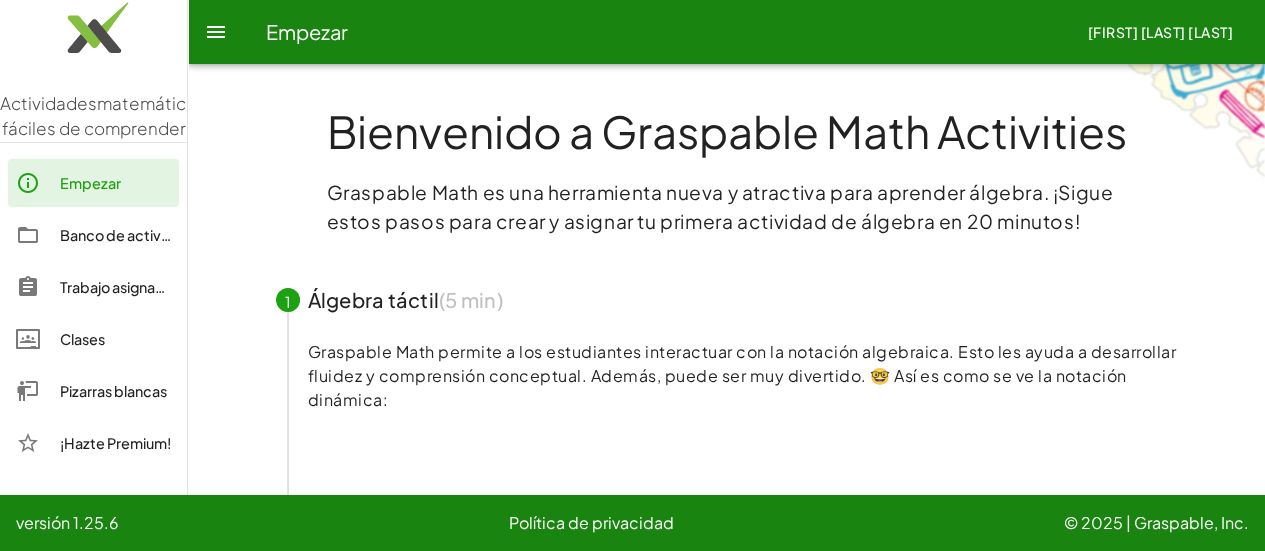 click on "matemáticas fáciles de comprender" at bounding box center (104, 116) 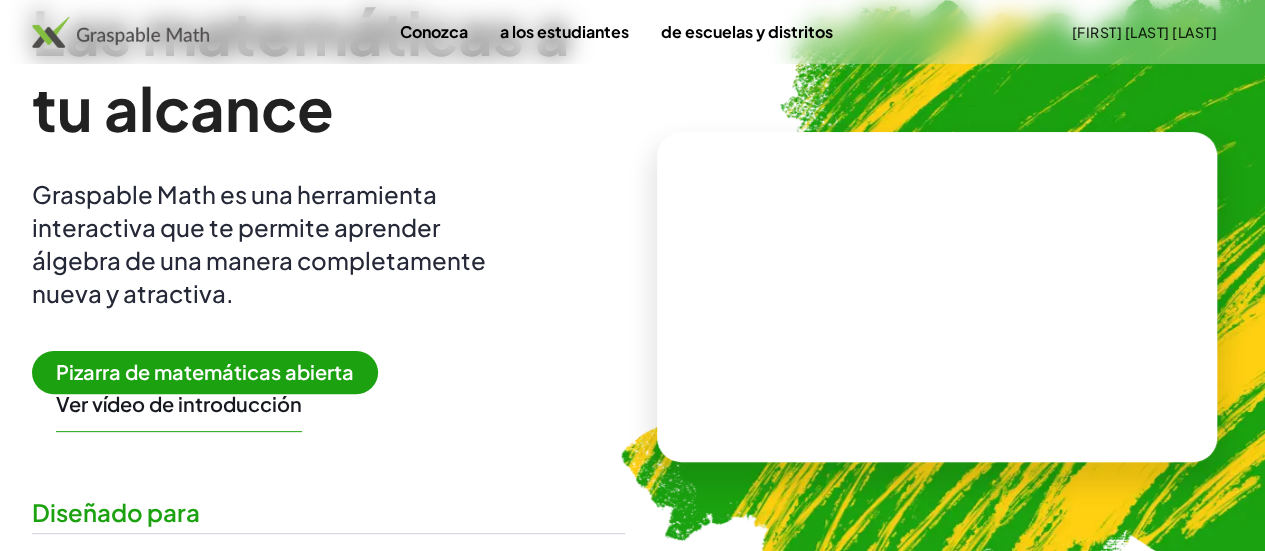 scroll, scrollTop: 0, scrollLeft: 0, axis: both 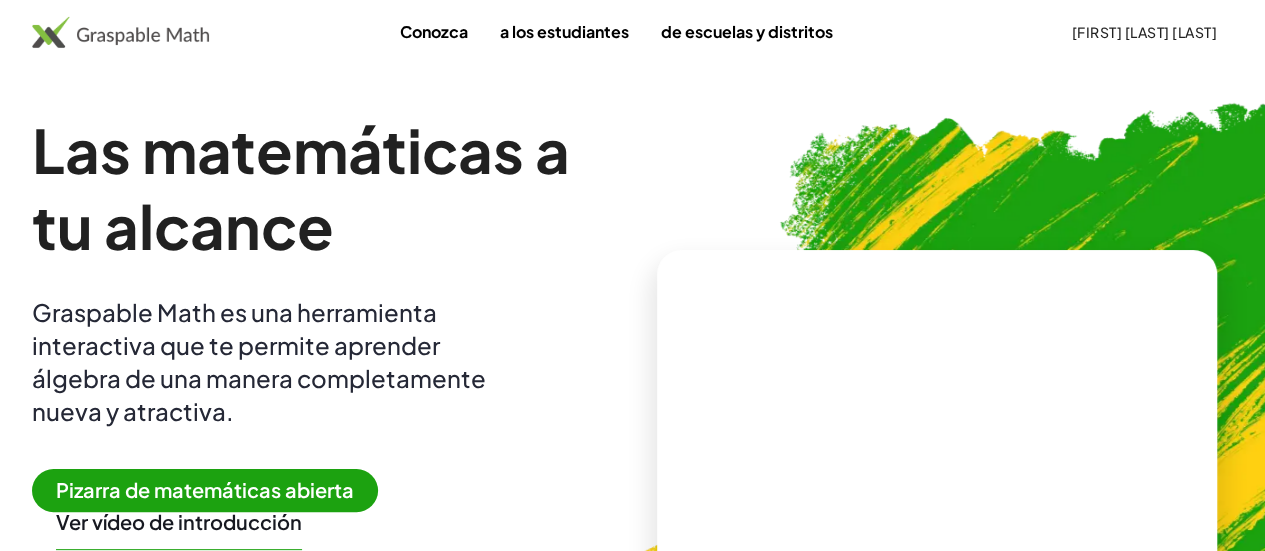 click at bounding box center (120, 32) 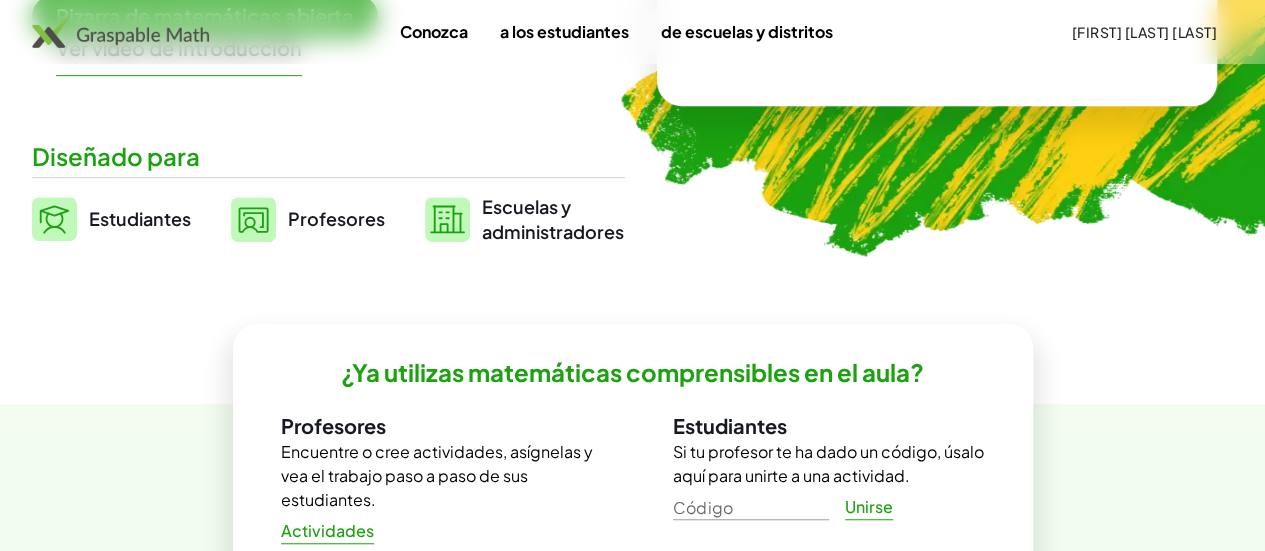 scroll, scrollTop: 482, scrollLeft: 0, axis: vertical 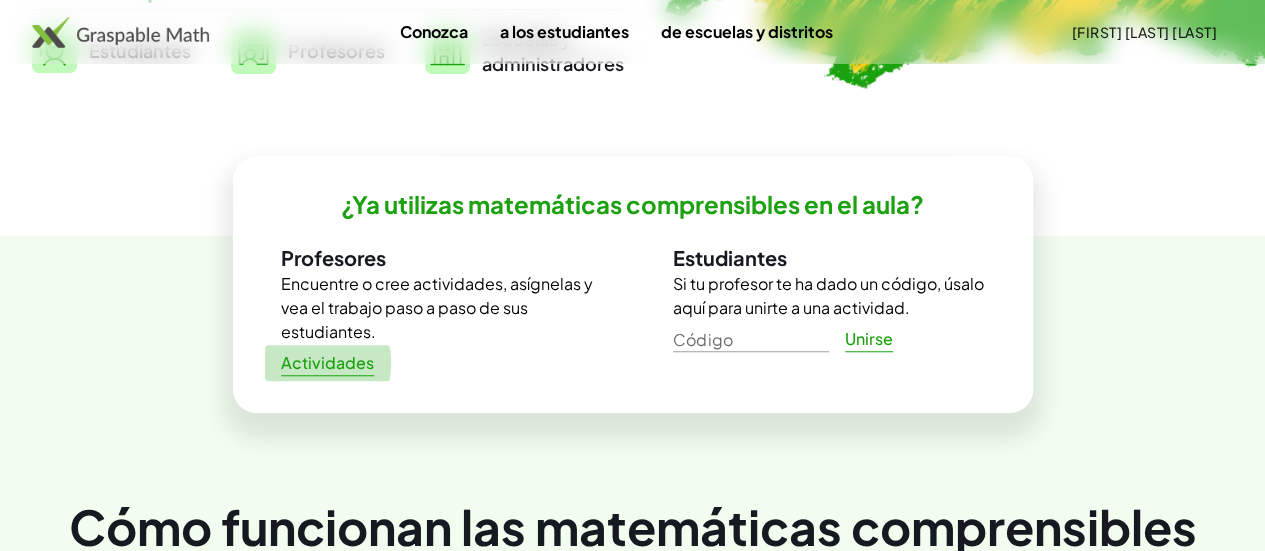 click on "Actividades" at bounding box center (327, 362) 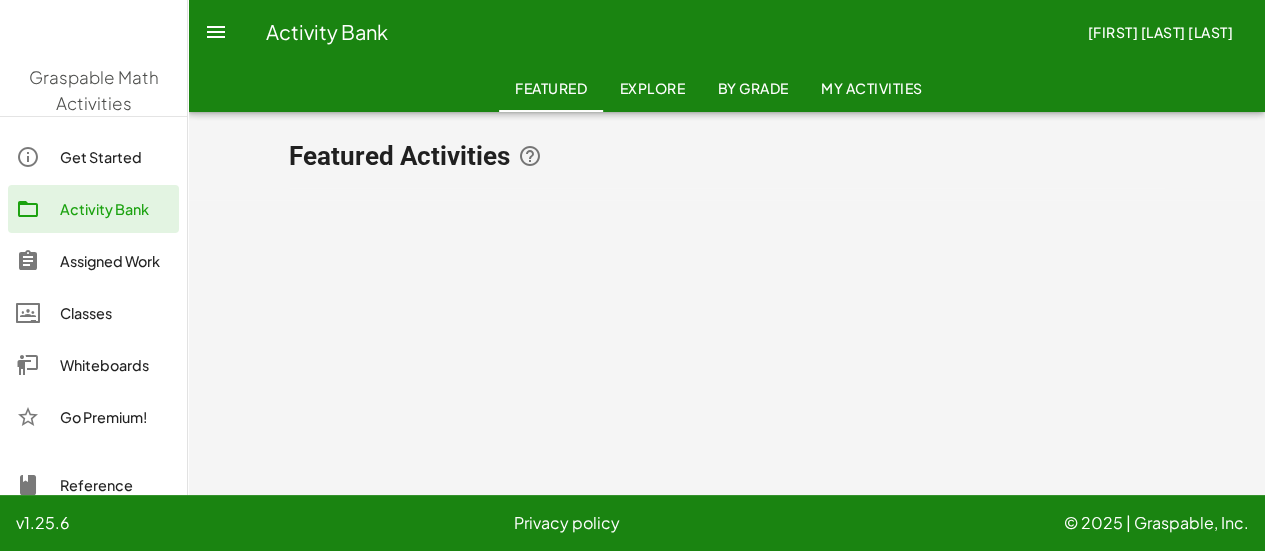 scroll, scrollTop: 0, scrollLeft: 0, axis: both 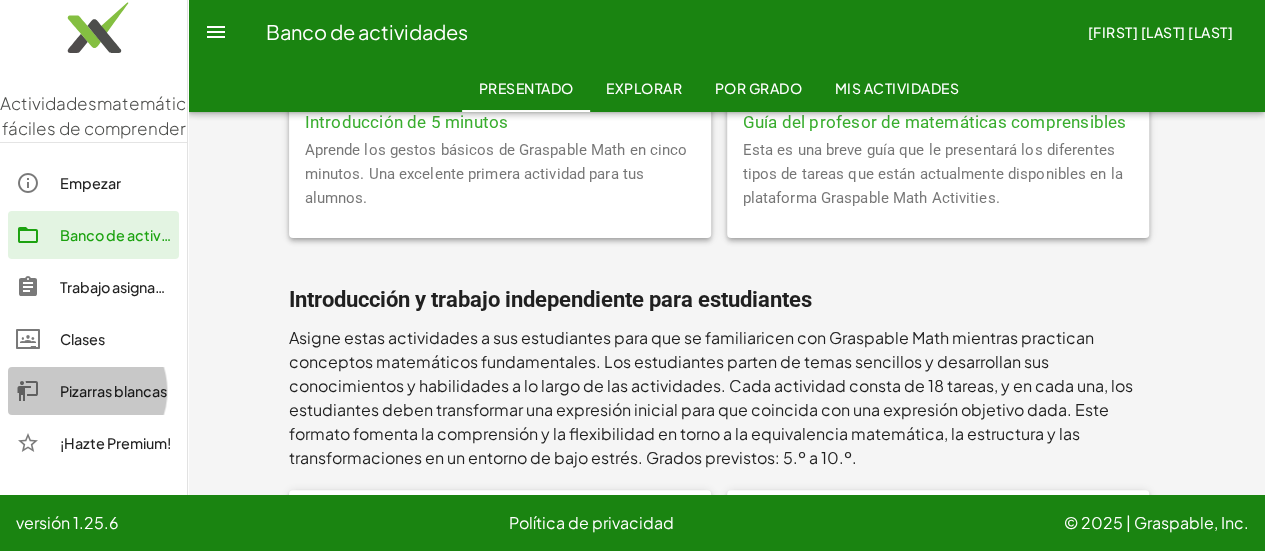 click on "Pizarras blancas" 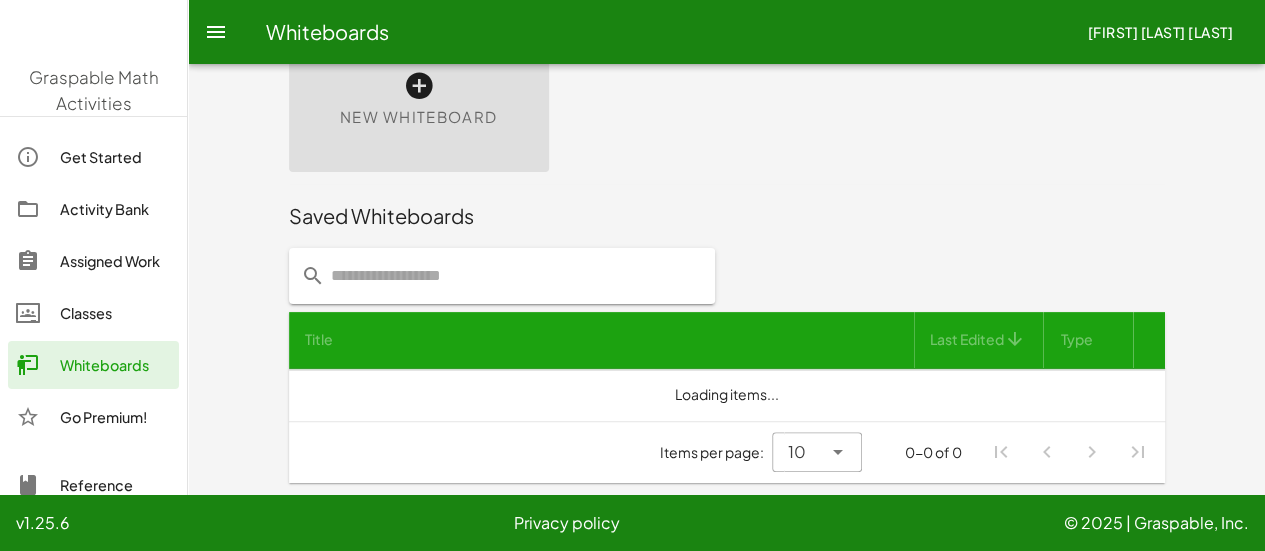 scroll, scrollTop: 0, scrollLeft: 0, axis: both 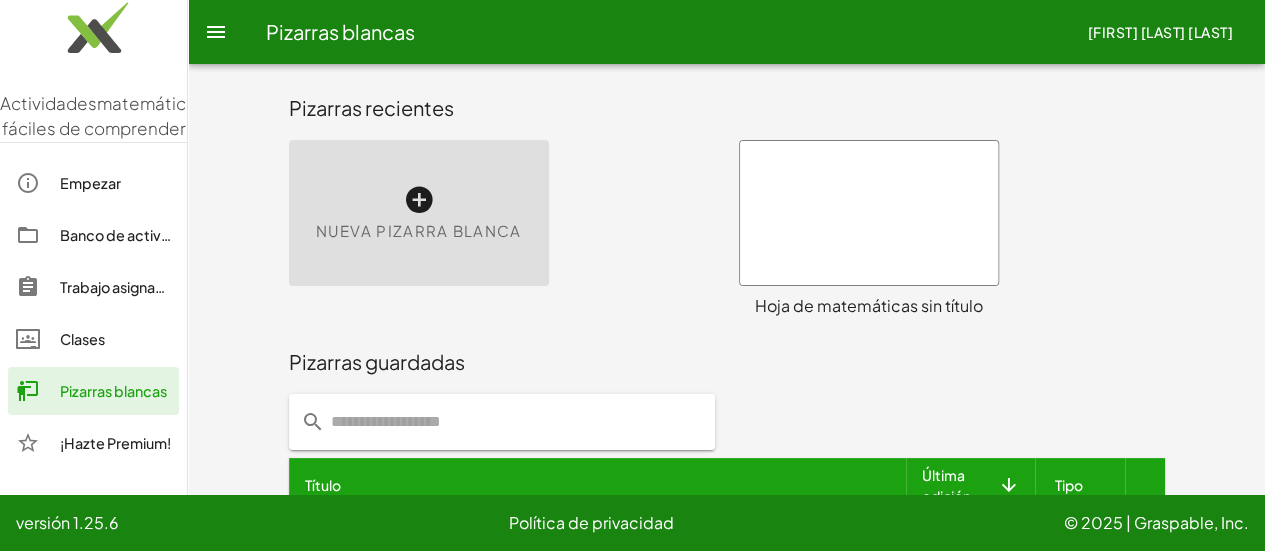 click at bounding box center (419, 200) 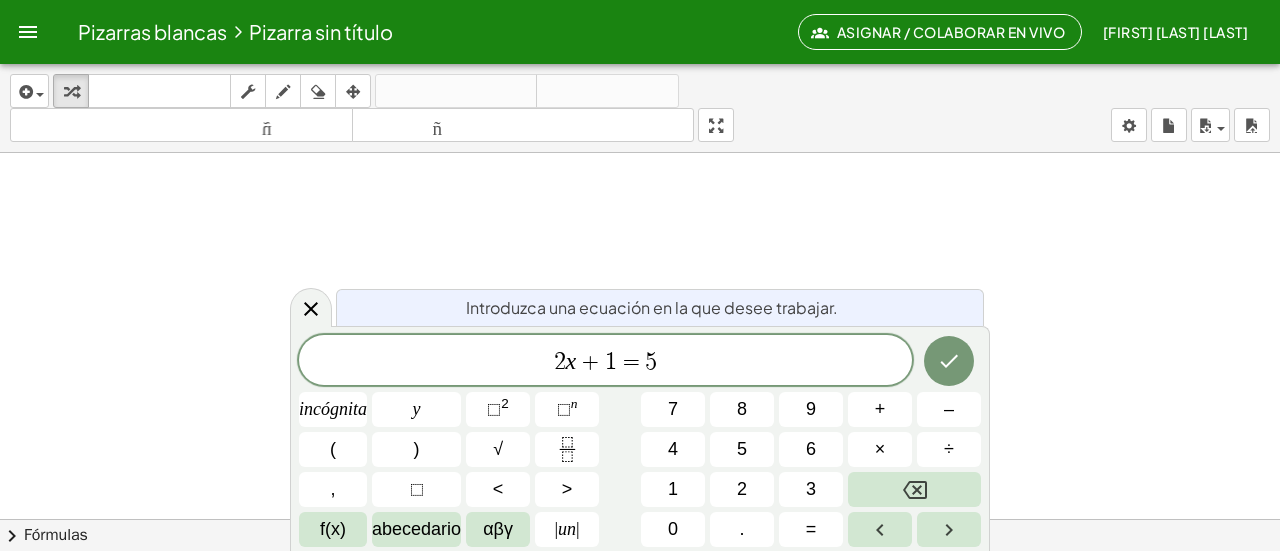 click on "Pizarra sin título" 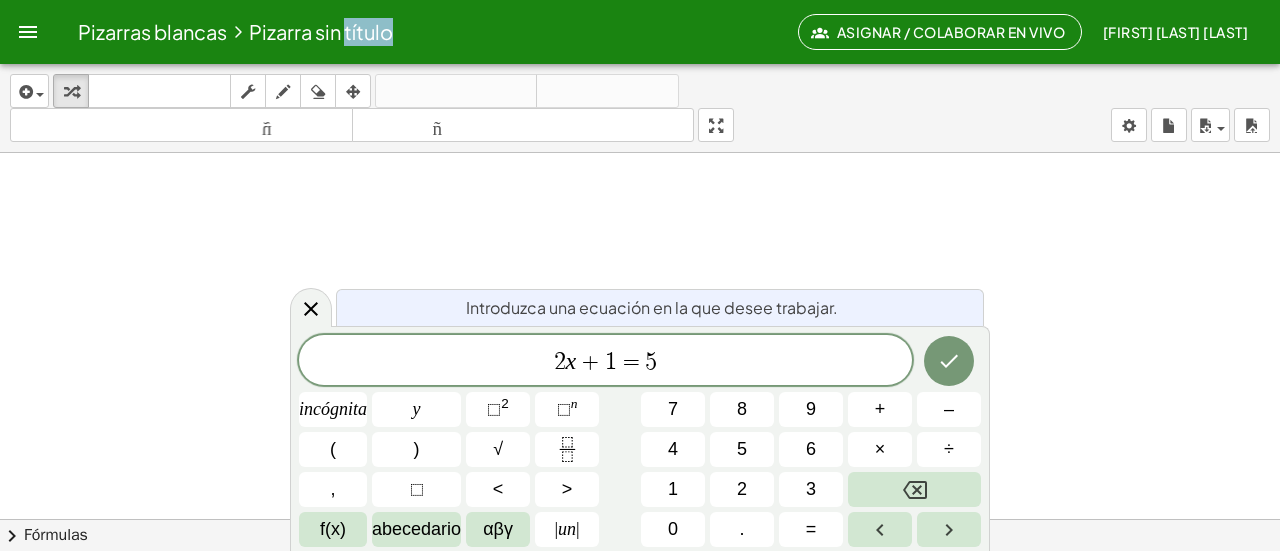 click on "Pizarra sin título" 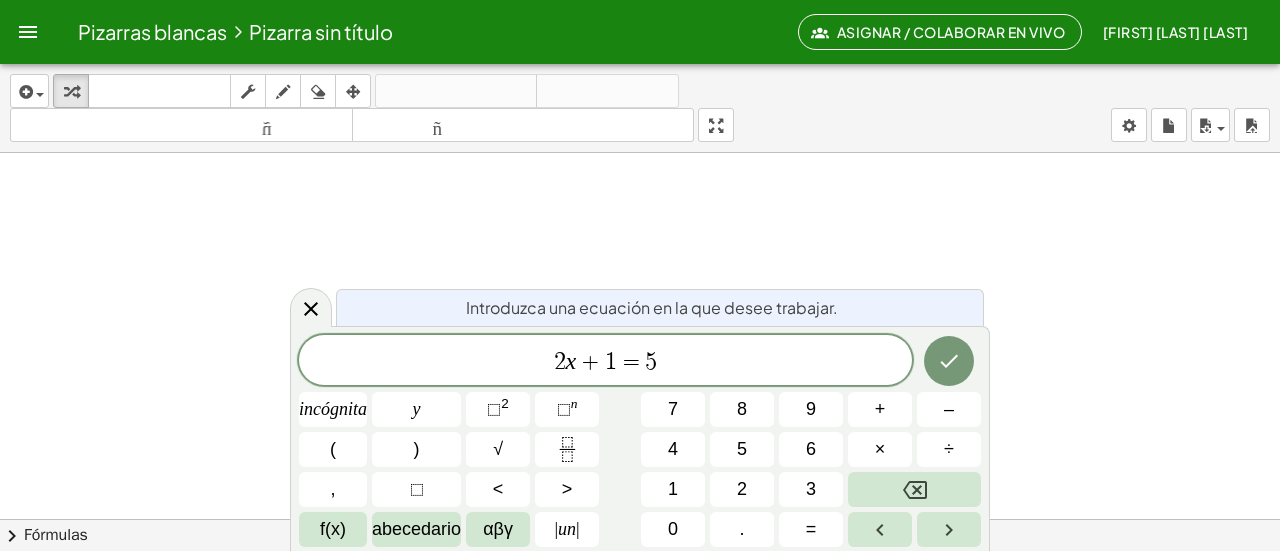 click on "Pizarra sin título" 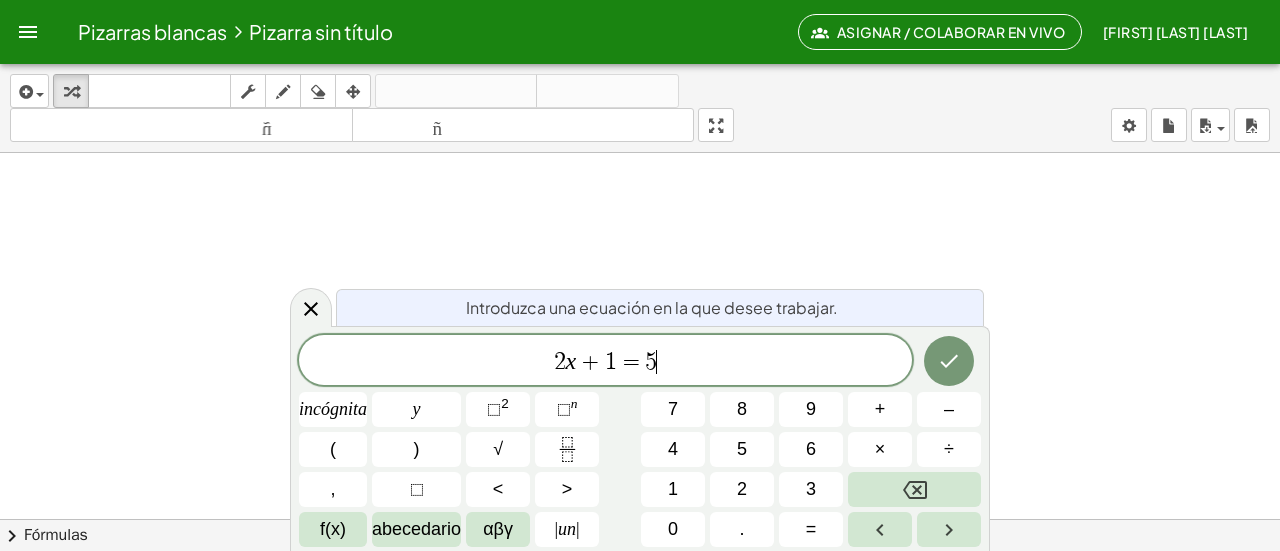 click on "2 x + 1 = 5 ​" at bounding box center (605, 362) 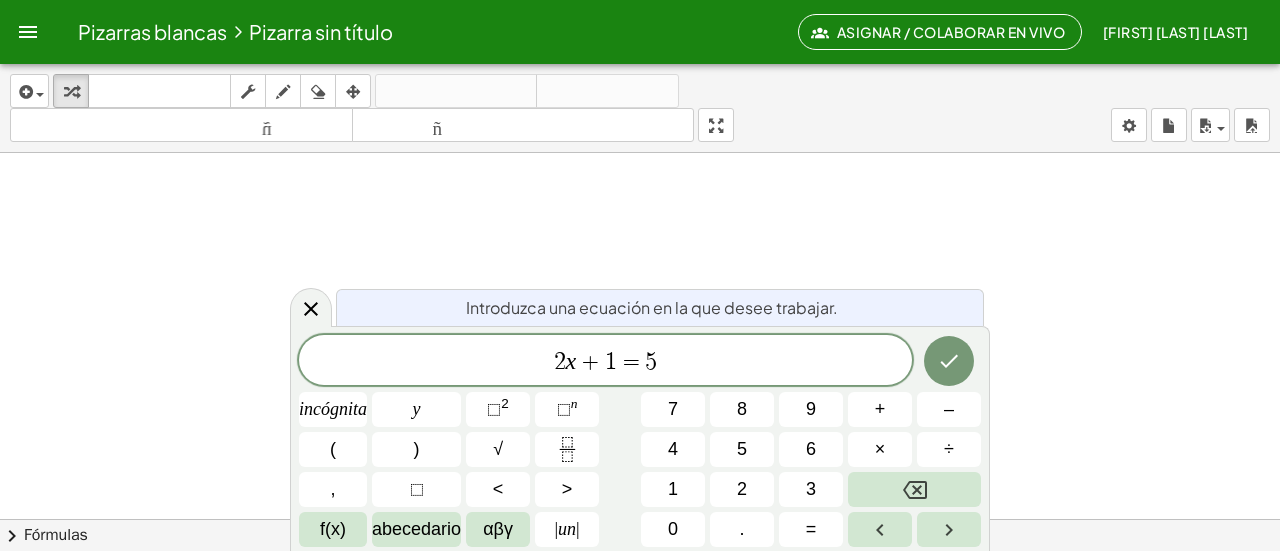 click on "Pizarra sin título" 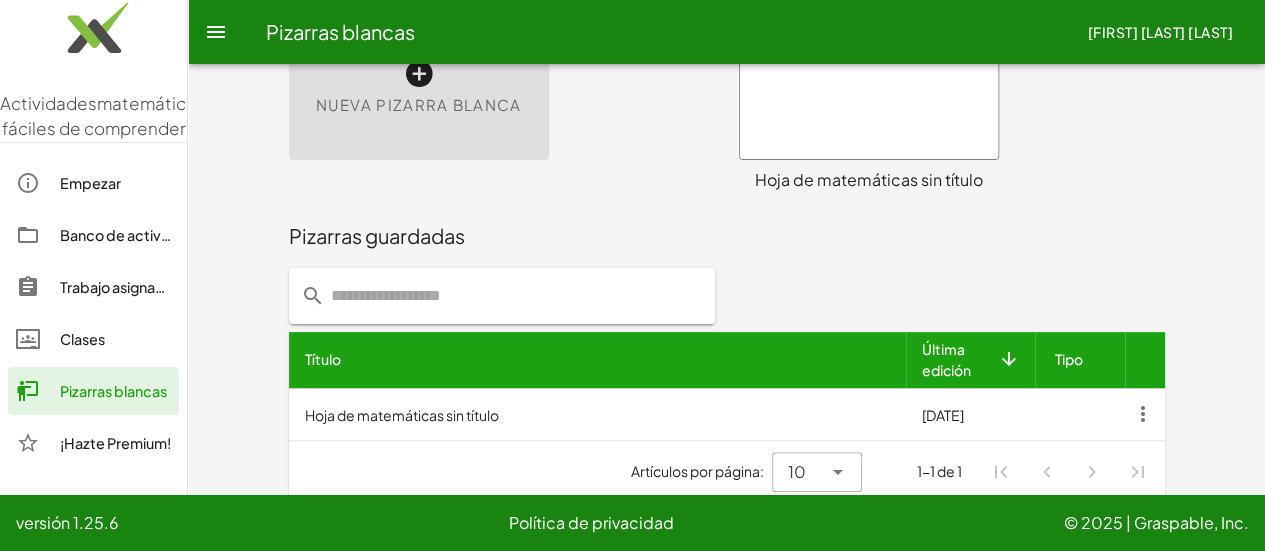 scroll, scrollTop: 144, scrollLeft: 0, axis: vertical 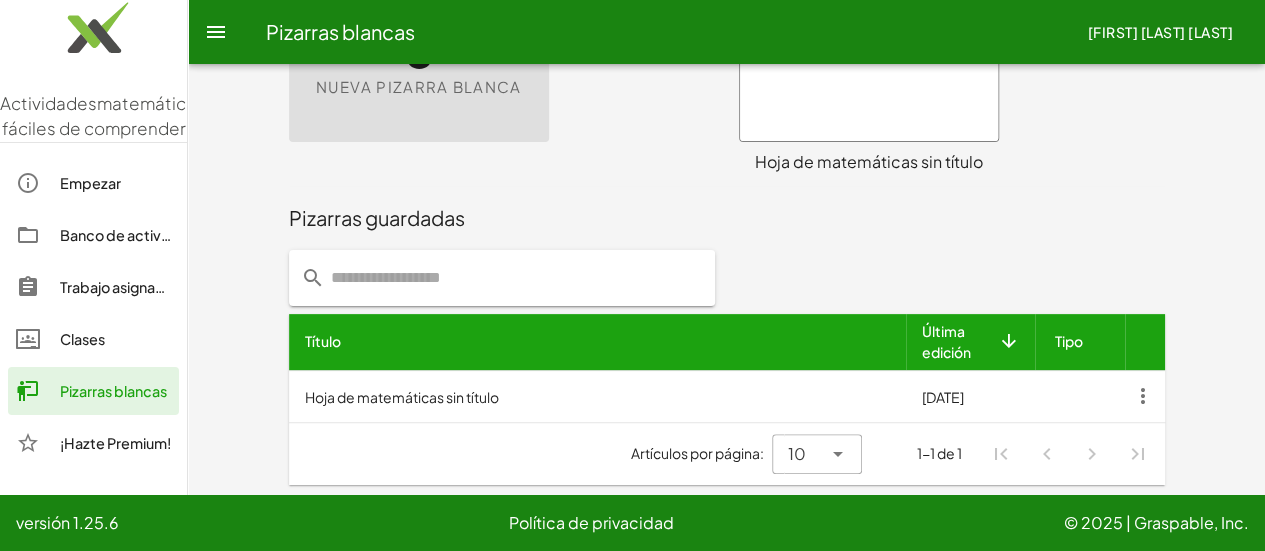 click on "Hoja de matemáticas sin título" at bounding box center (597, 396) 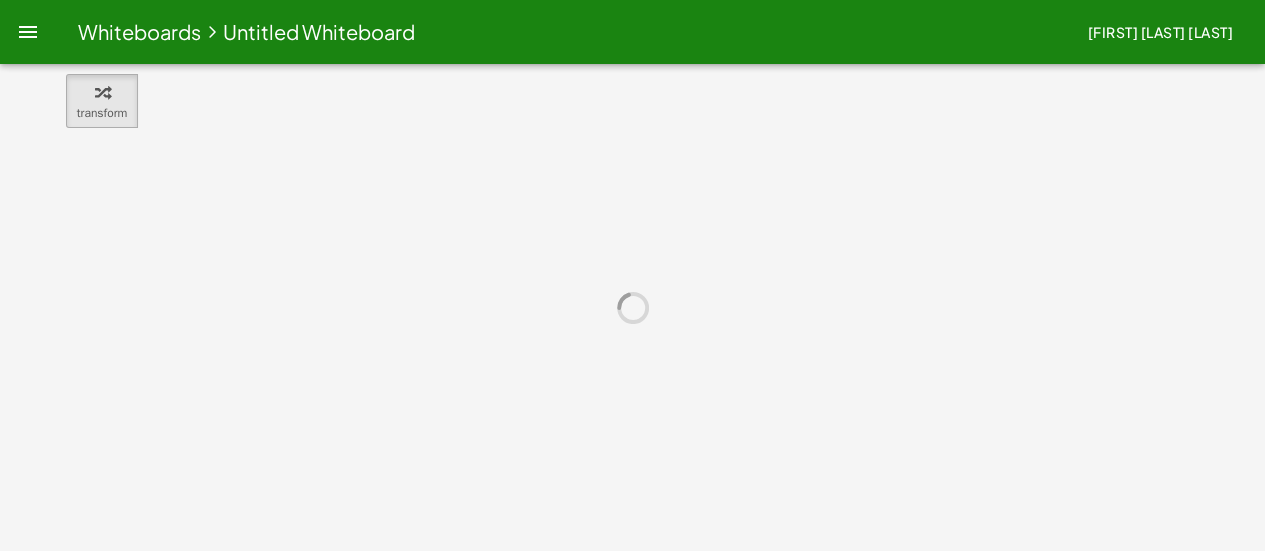 scroll, scrollTop: 0, scrollLeft: 0, axis: both 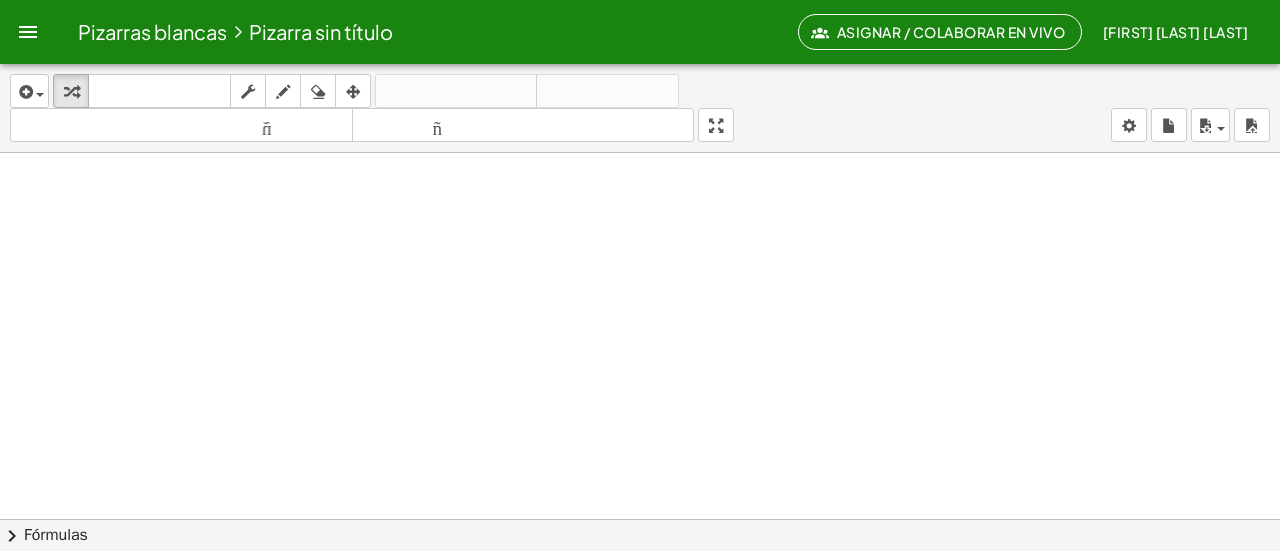 click at bounding box center (640, 598) 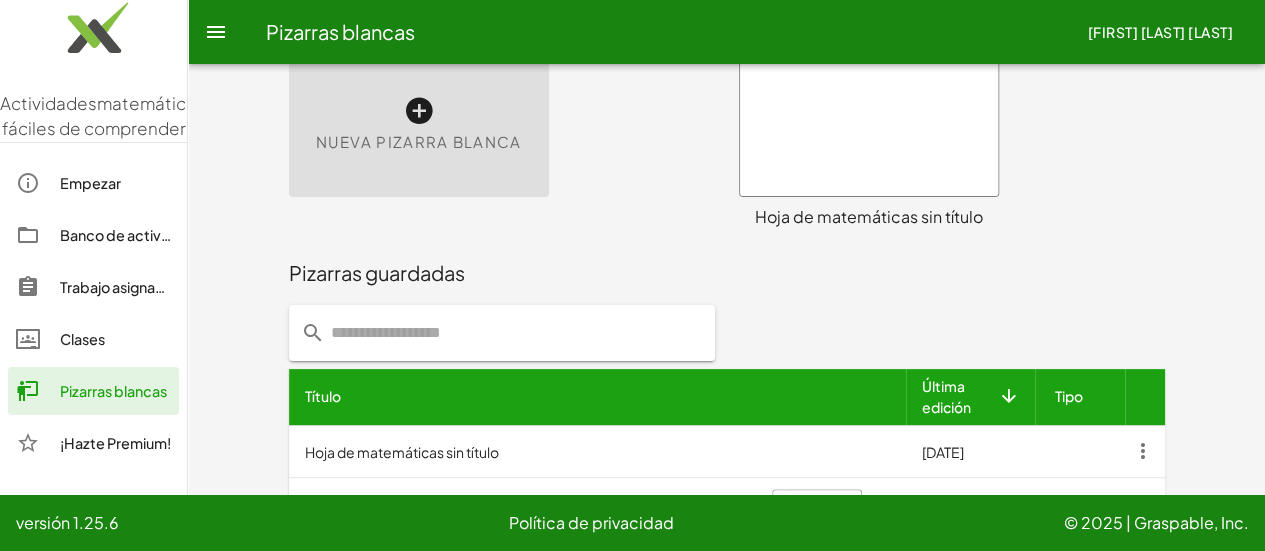 scroll, scrollTop: 144, scrollLeft: 0, axis: vertical 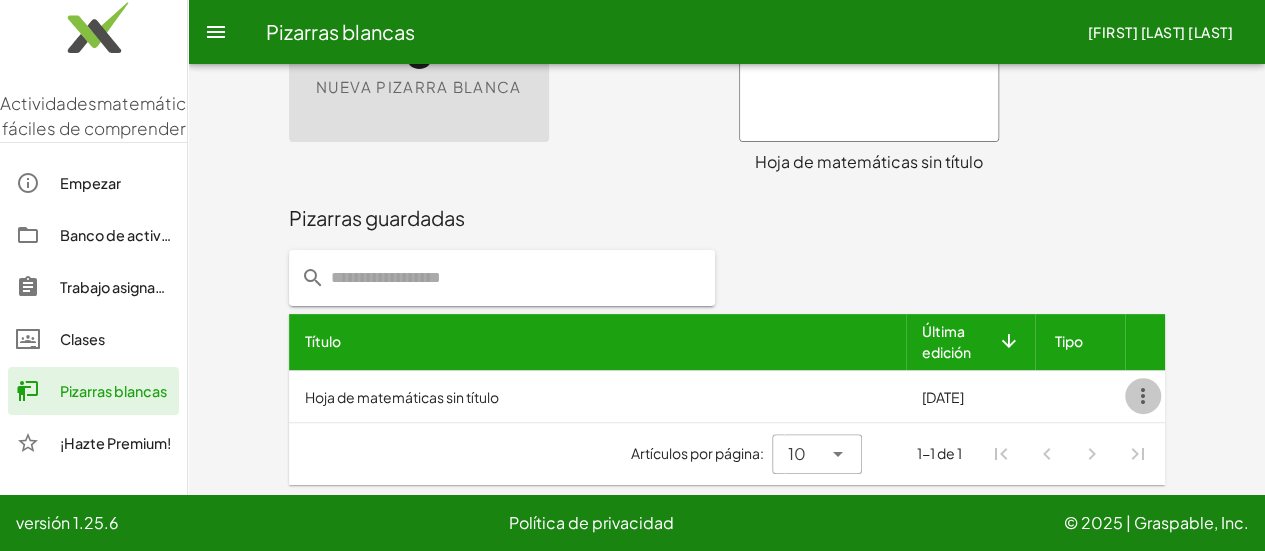 click 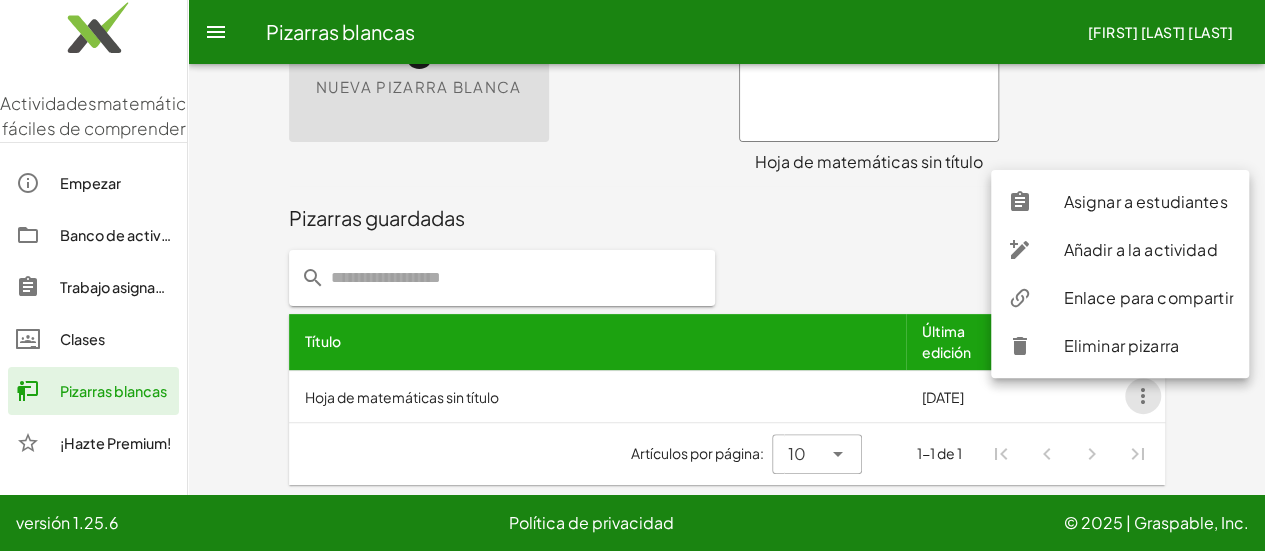click on "Hoja de matemáticas sin título" at bounding box center [597, 396] 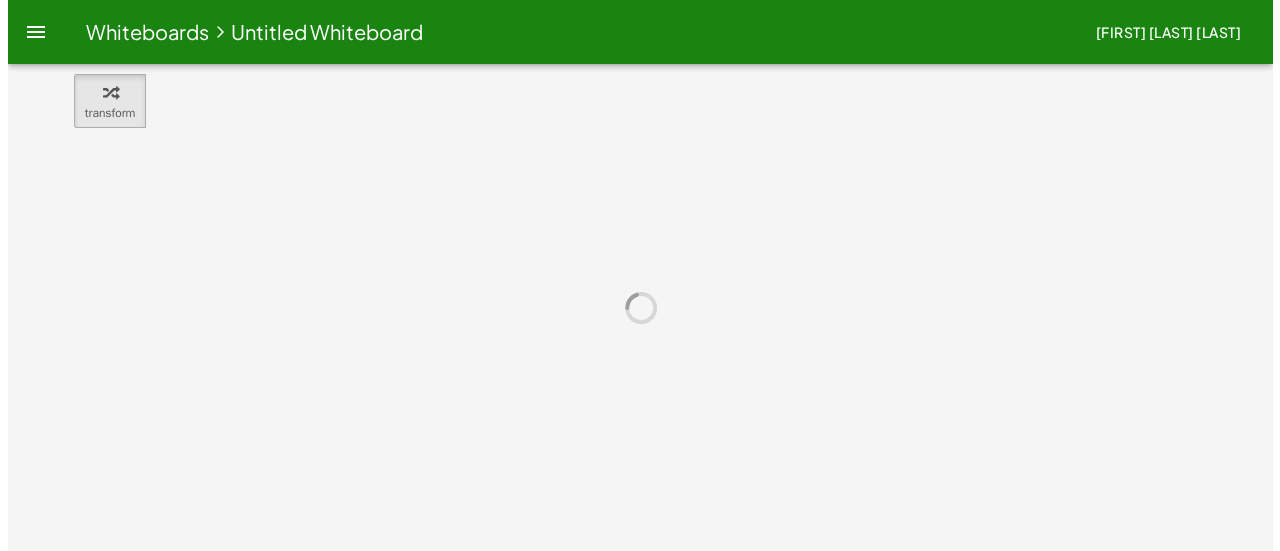 scroll, scrollTop: 0, scrollLeft: 0, axis: both 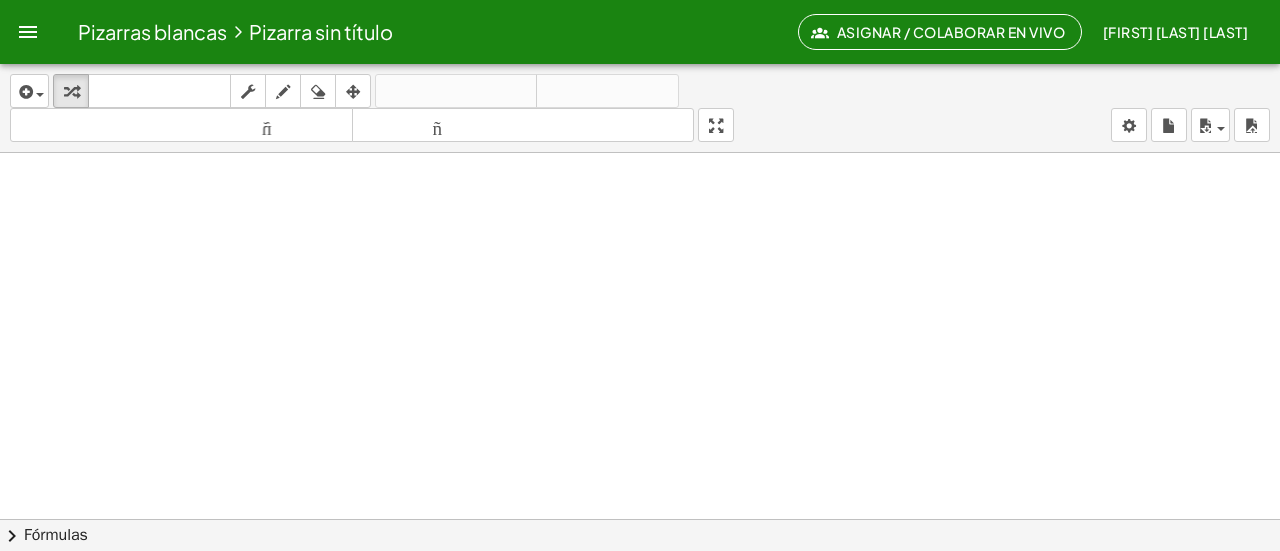 click on "Pizarras blancas" at bounding box center [152, 31] 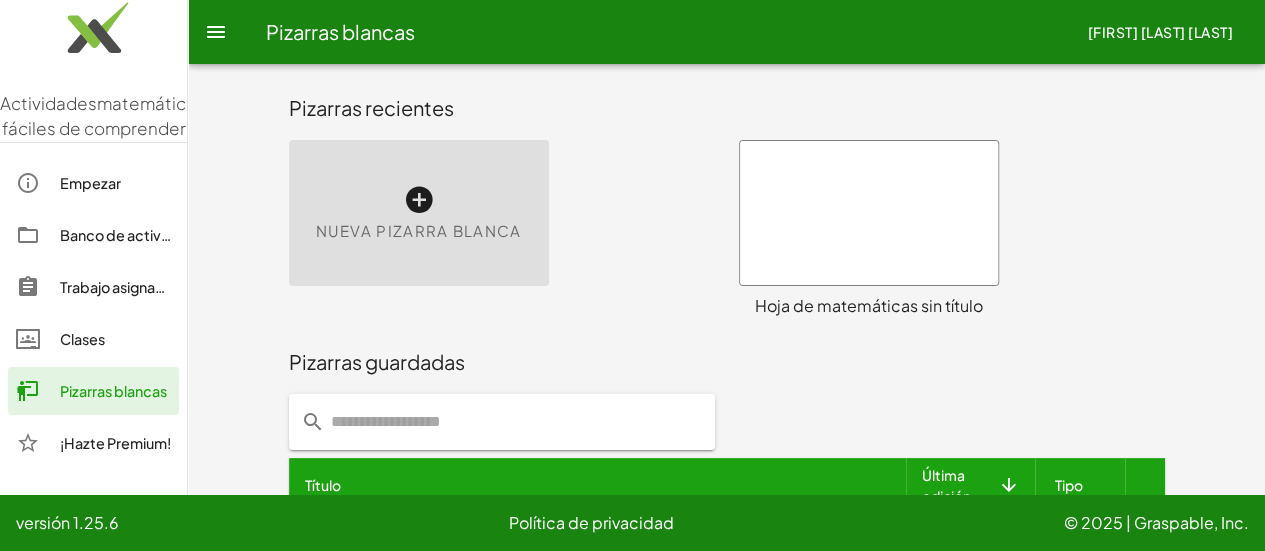 click at bounding box center (869, 213) 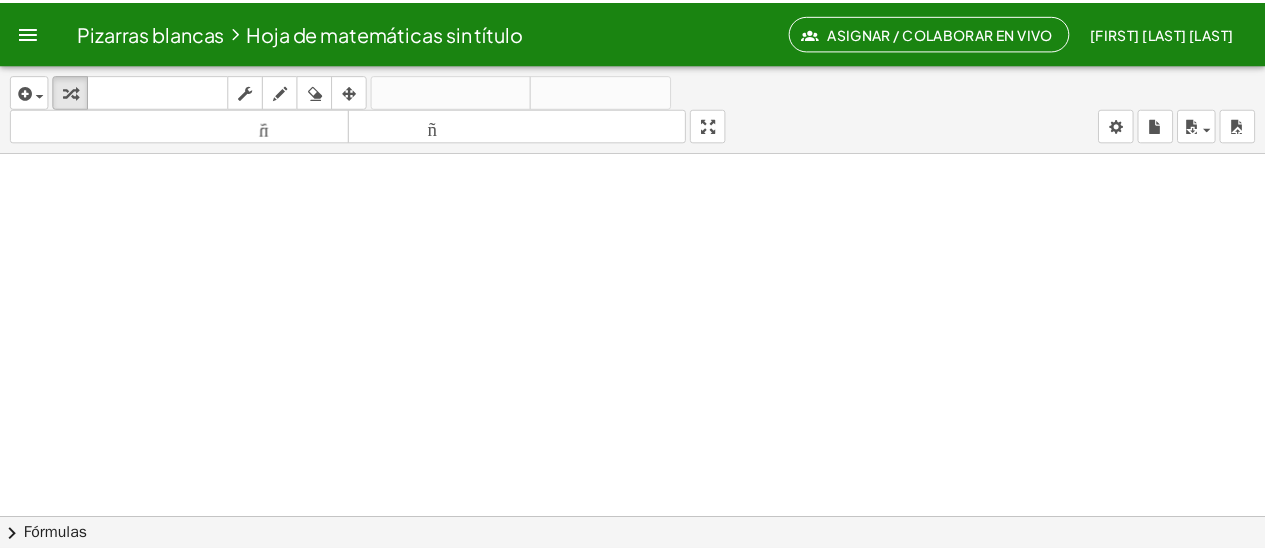 scroll, scrollTop: 194, scrollLeft: 0, axis: vertical 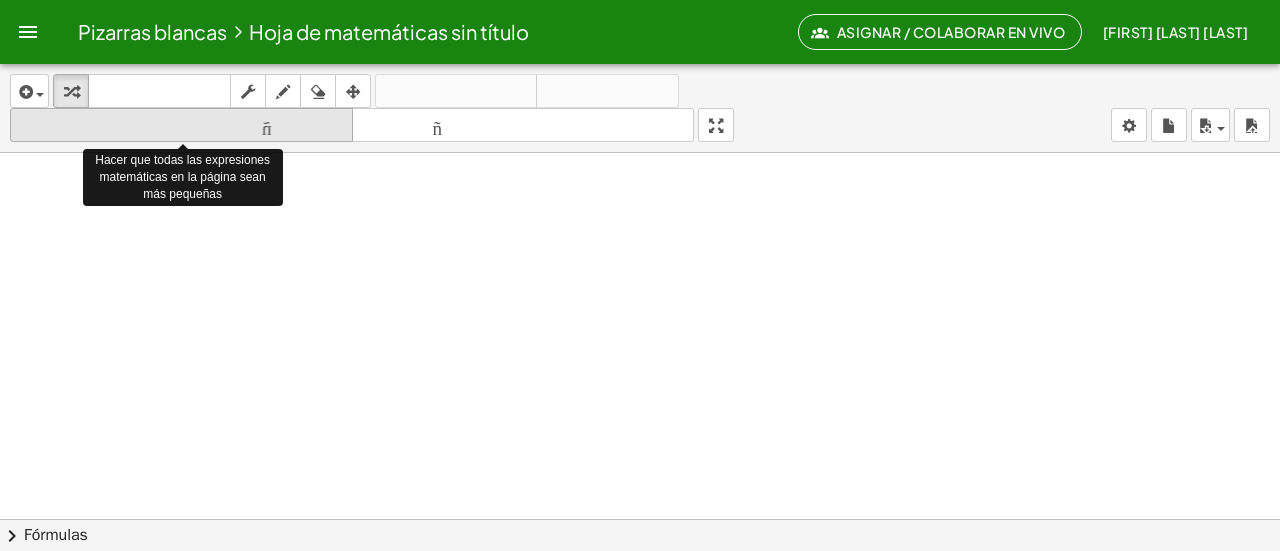 click on "tamaño_del_formato" at bounding box center [181, 125] 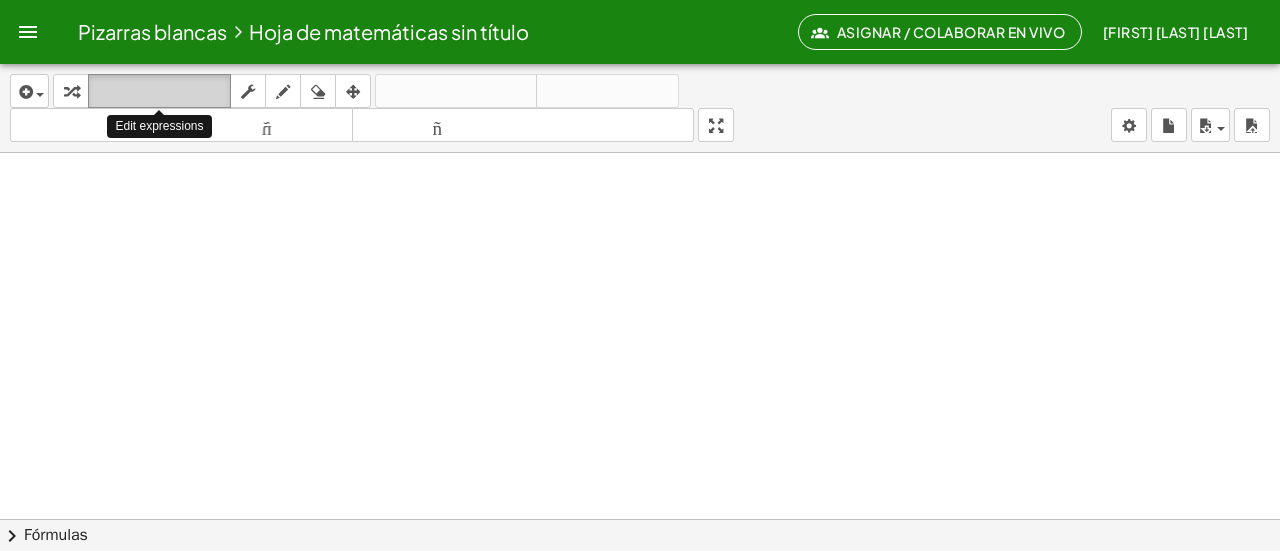 click on "teclado" at bounding box center [159, 91] 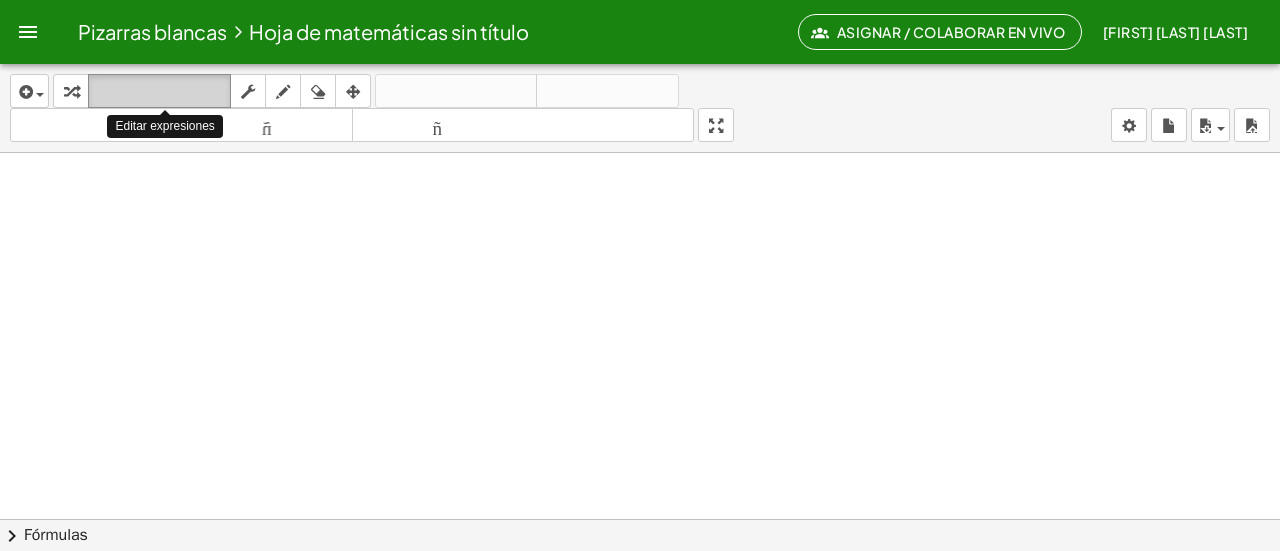 click on "teclado" at bounding box center (159, 91) 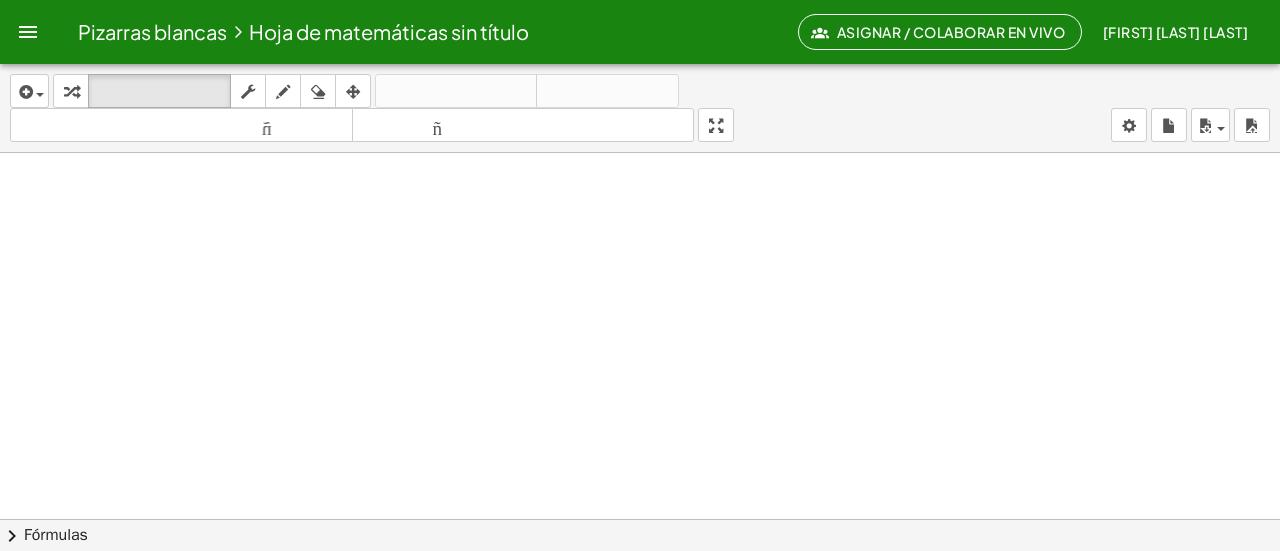 click on "Pizarras blancas" at bounding box center (152, 31) 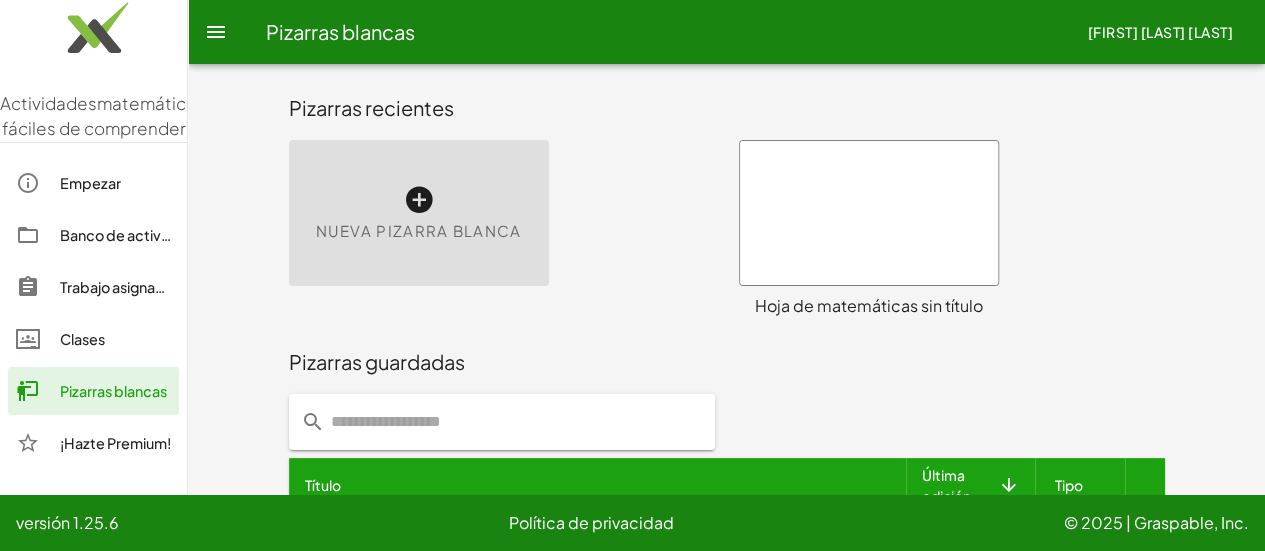 click 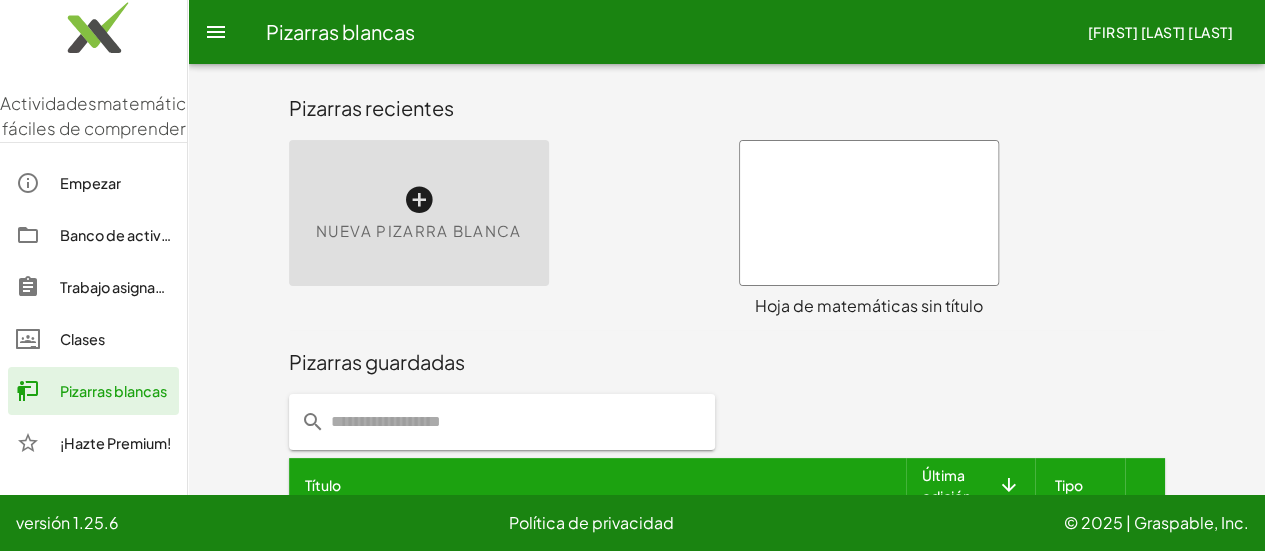 type on "*" 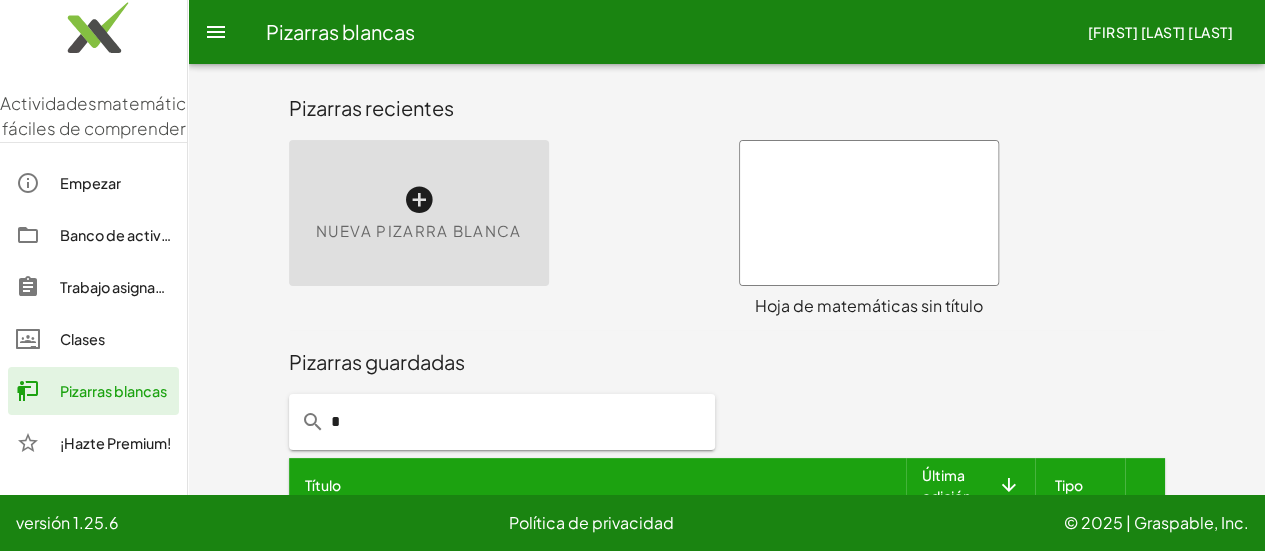 type 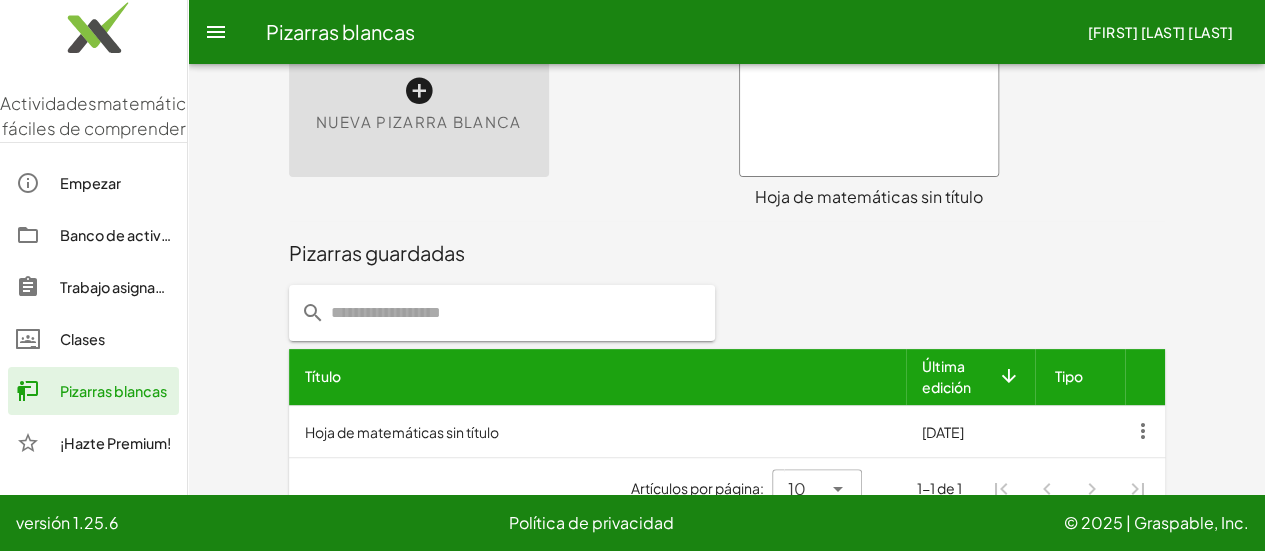 scroll, scrollTop: 120, scrollLeft: 0, axis: vertical 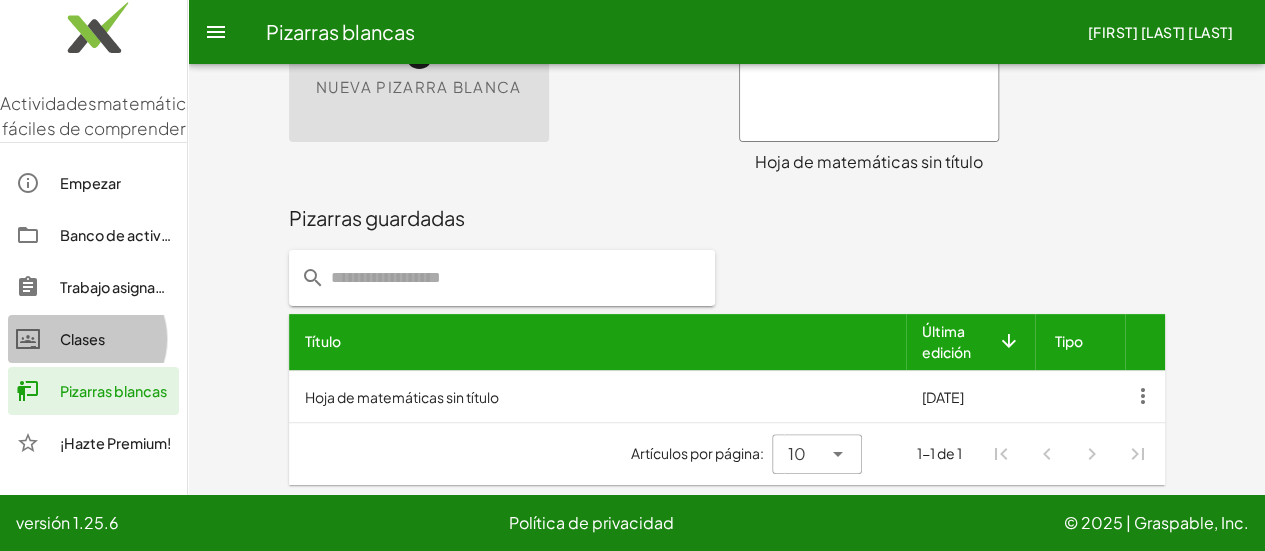 click on "Clases" at bounding box center [82, 339] 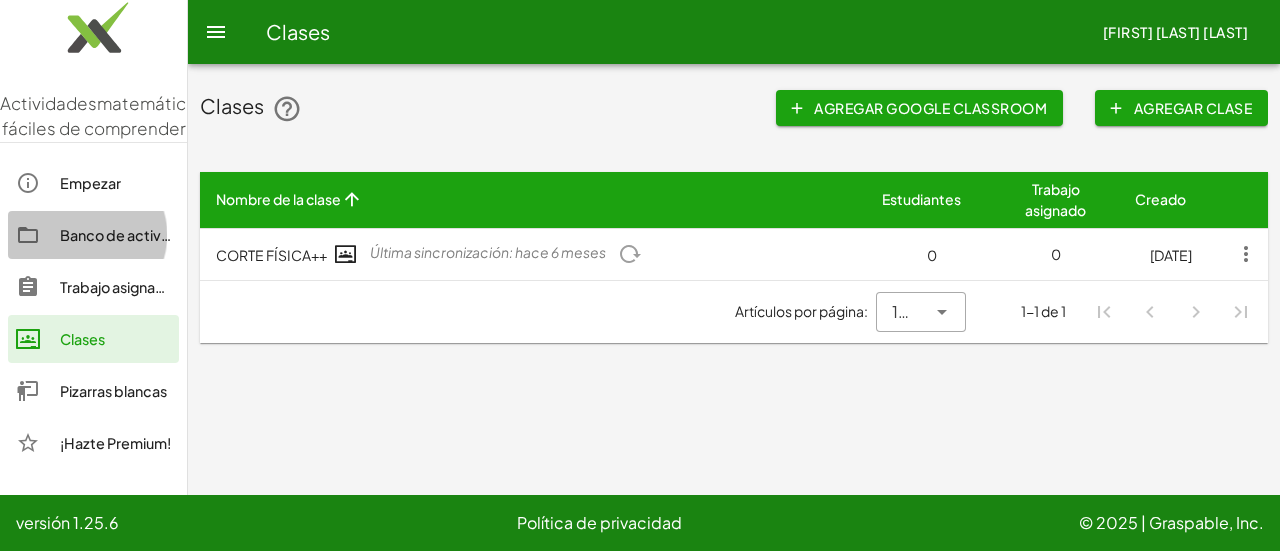 click on "Banco de actividades" at bounding box center [134, 235] 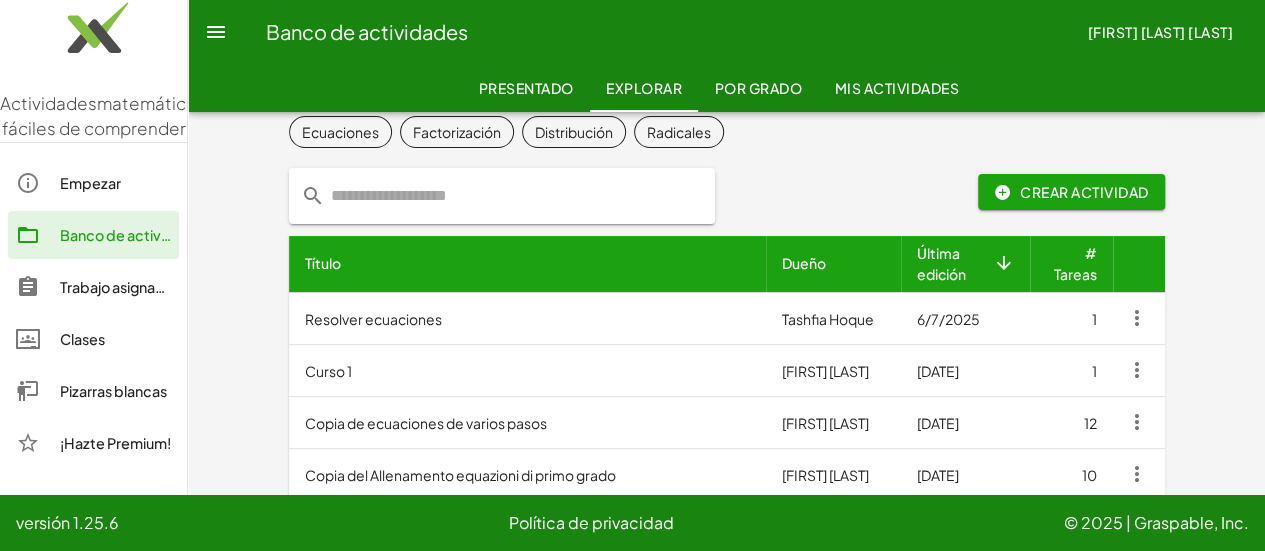 scroll, scrollTop: 80, scrollLeft: 0, axis: vertical 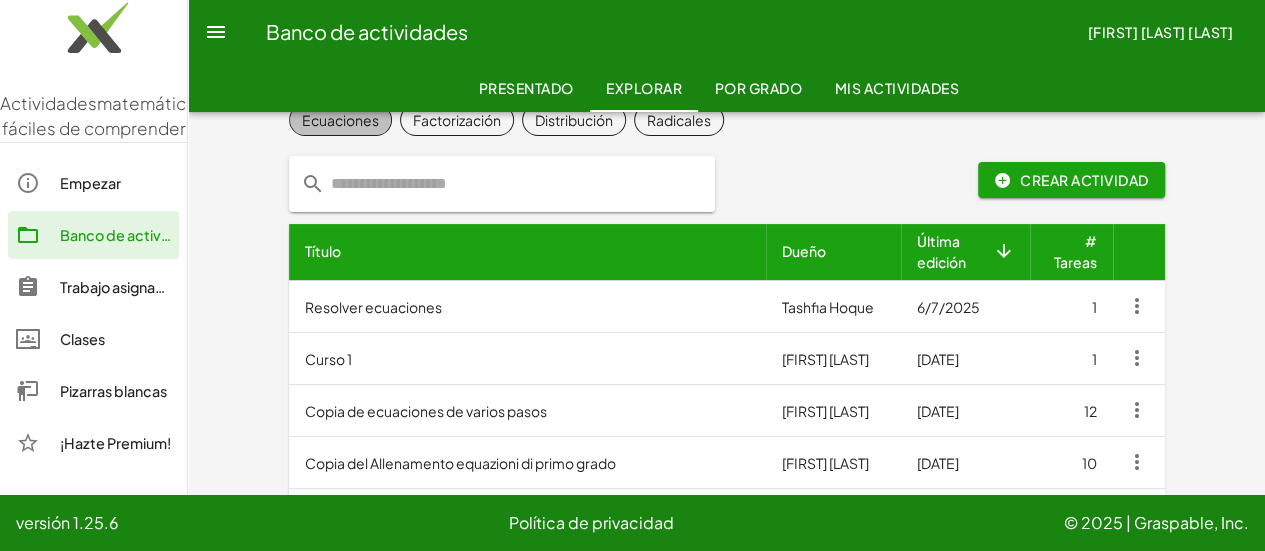 click on "Ecuaciones" at bounding box center [340, 120] 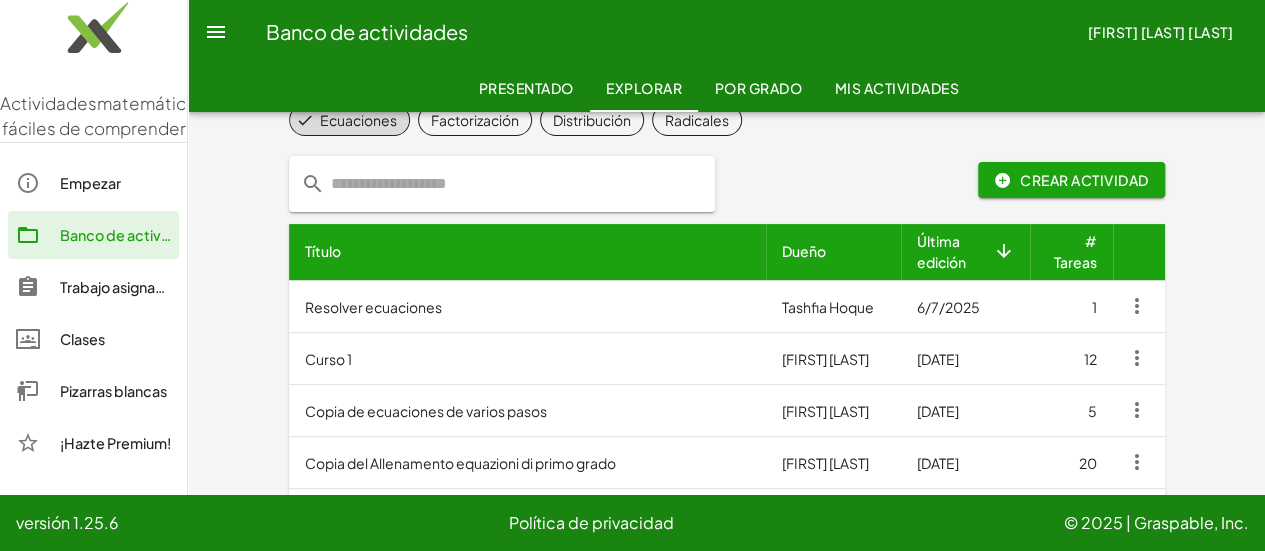click on "Copia de ecuaciones de varios pasos" at bounding box center (527, 410) 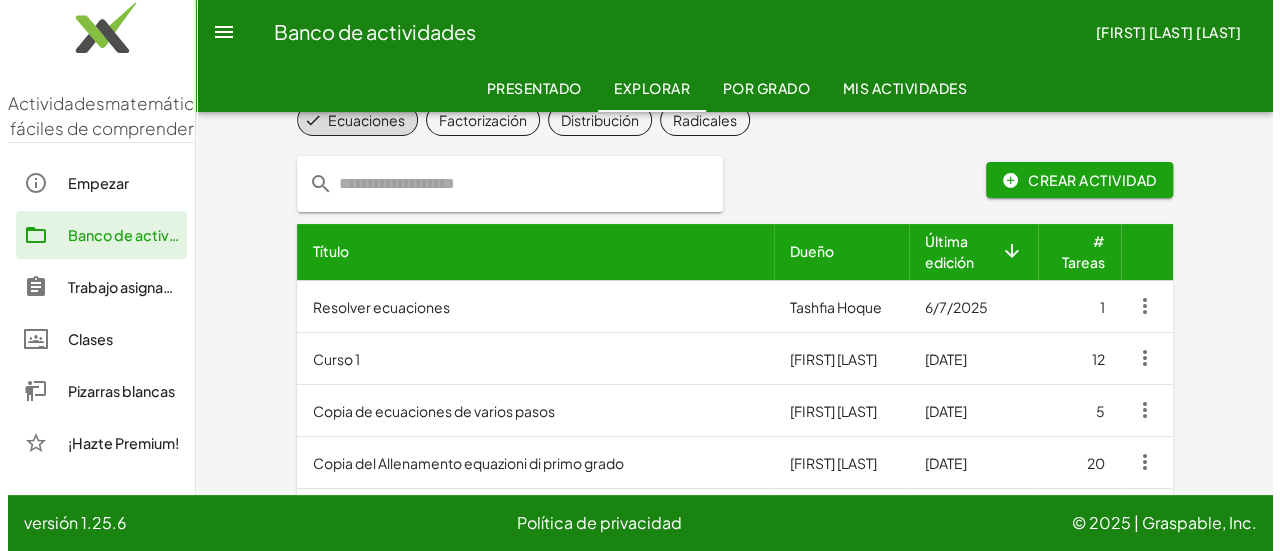 scroll, scrollTop: 0, scrollLeft: 0, axis: both 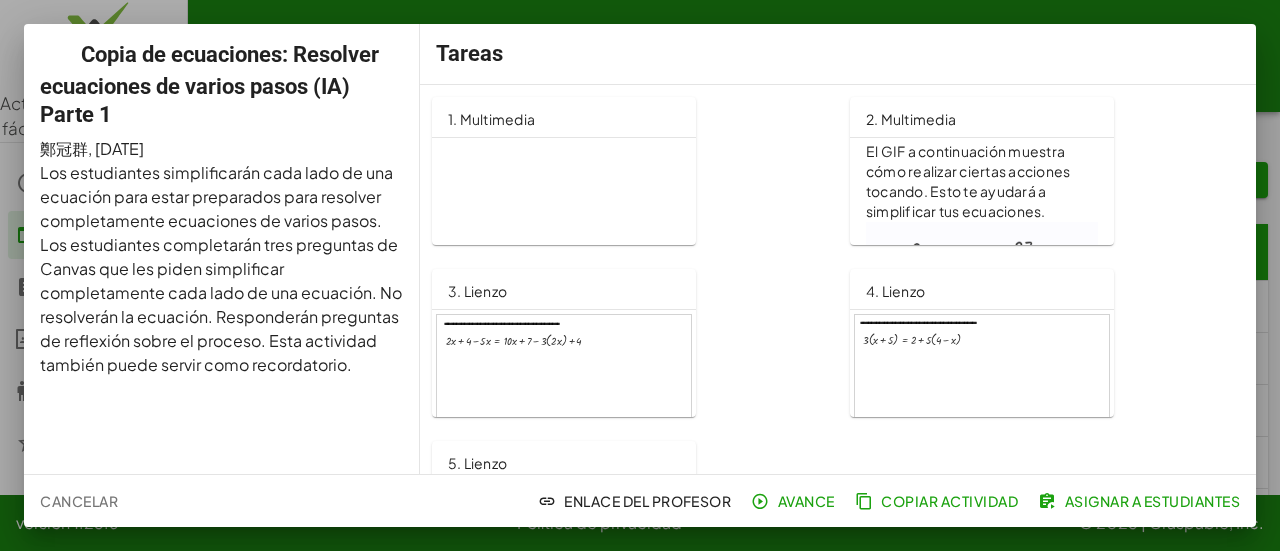 click at bounding box center (982, 387) 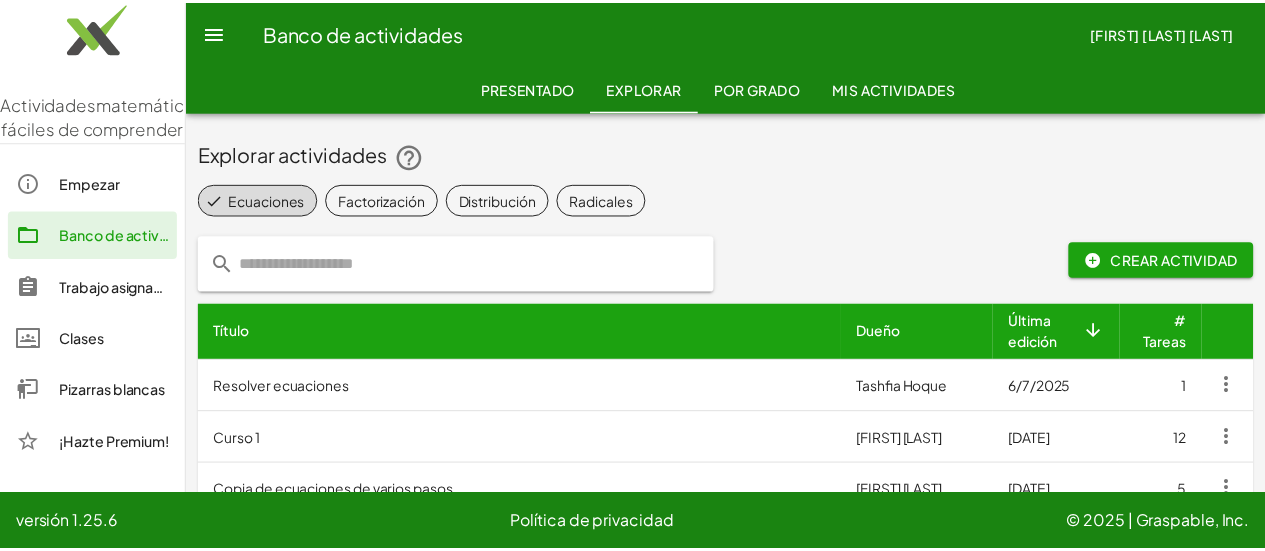 scroll, scrollTop: 80, scrollLeft: 0, axis: vertical 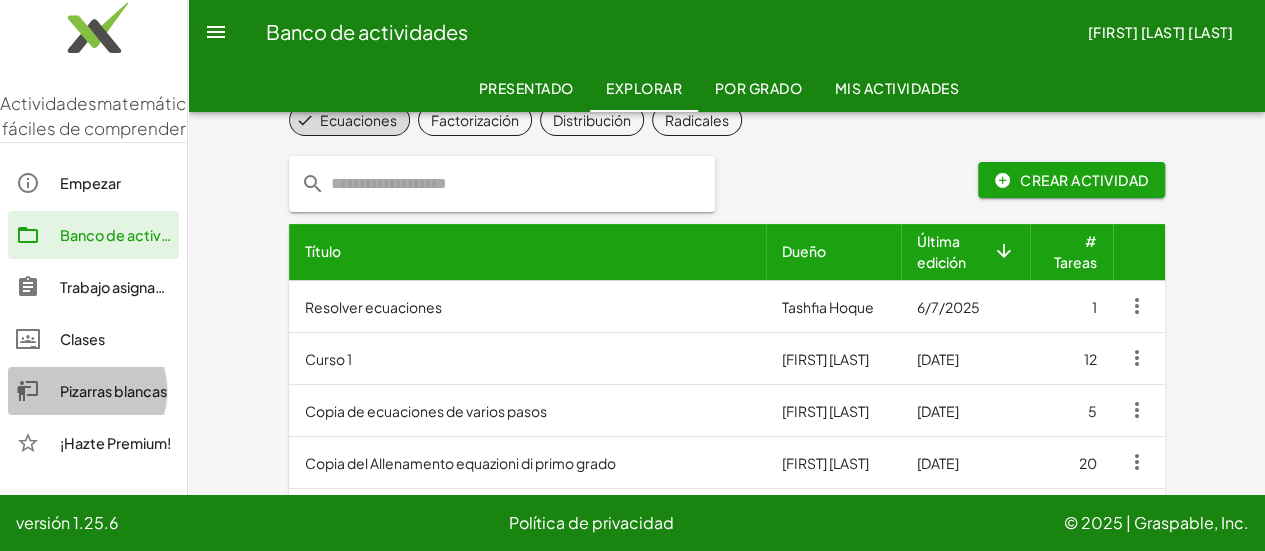 click on "Pizarras blancas" at bounding box center (113, 391) 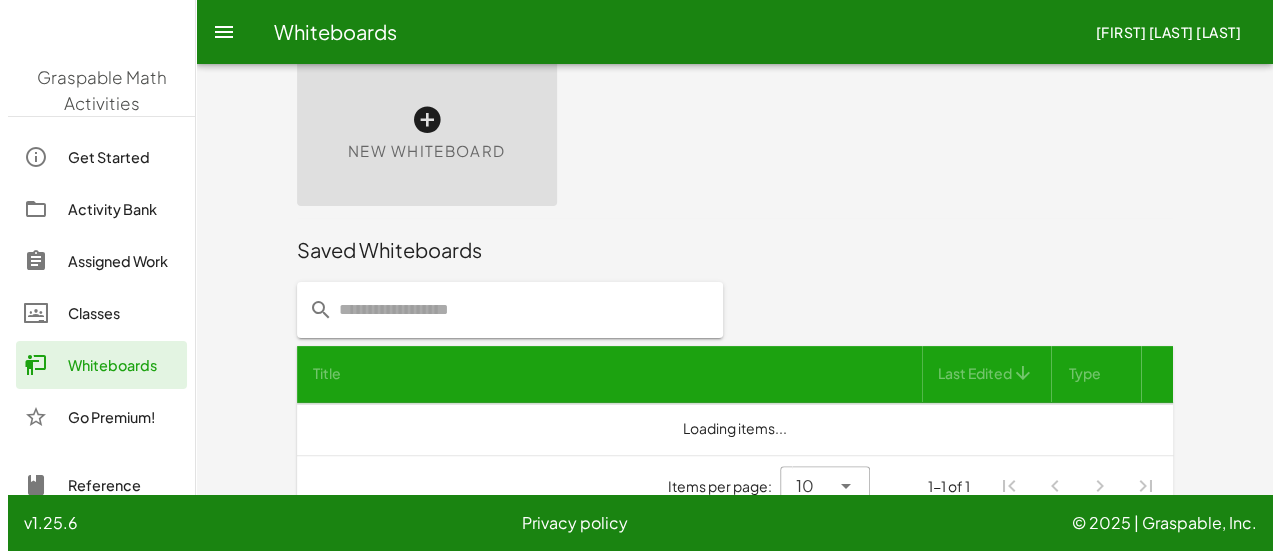 scroll, scrollTop: 0, scrollLeft: 0, axis: both 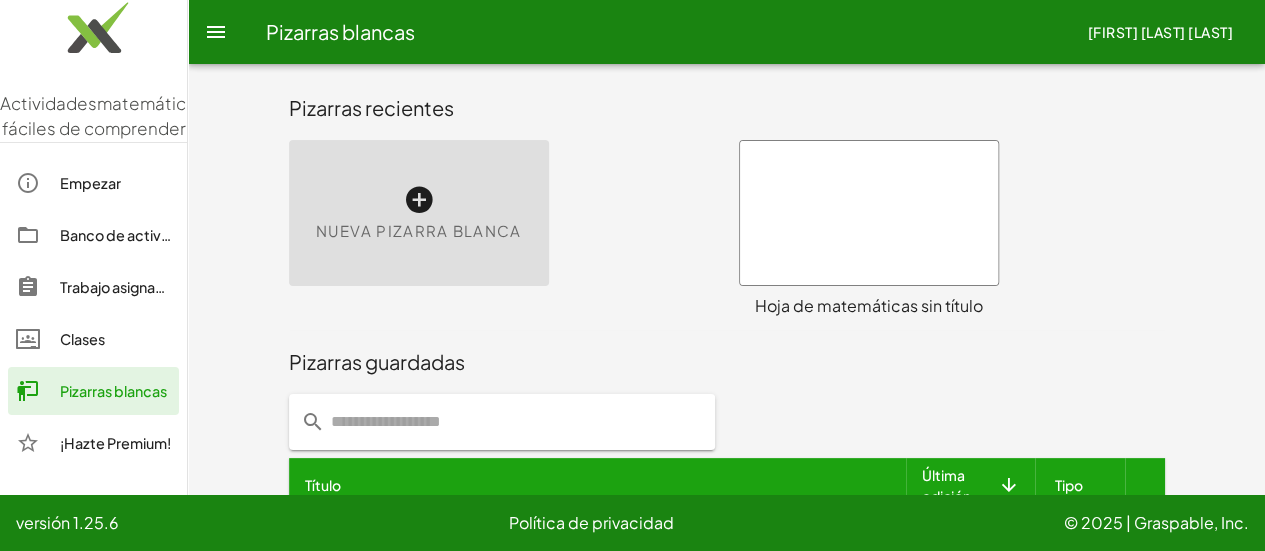 click on "Nueva pizarra blanca" at bounding box center [419, 230] 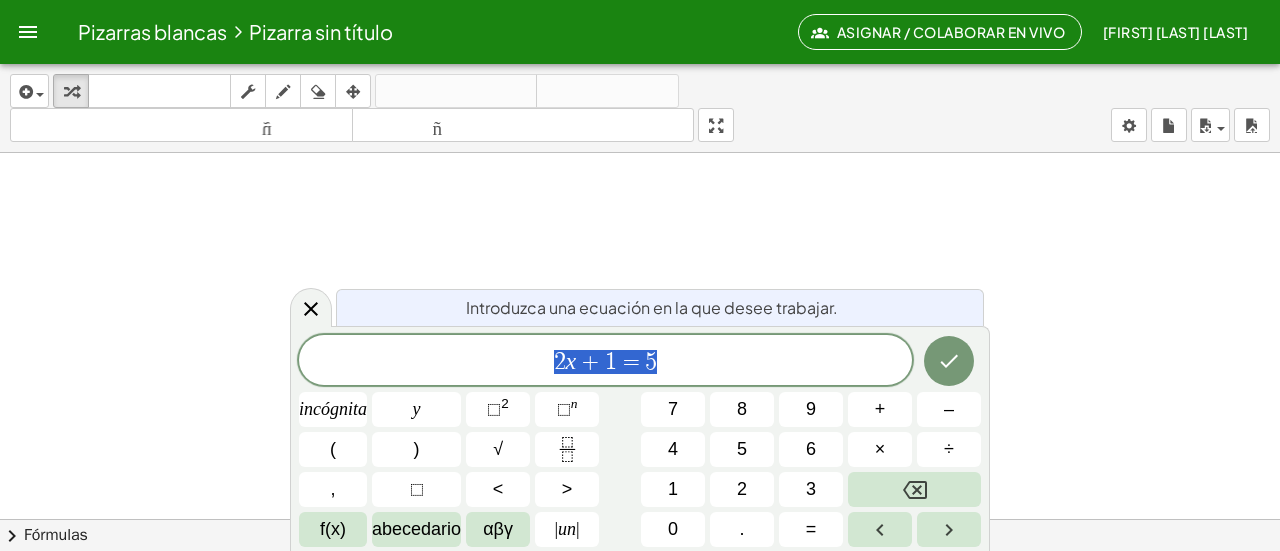 click at bounding box center (640, 598) 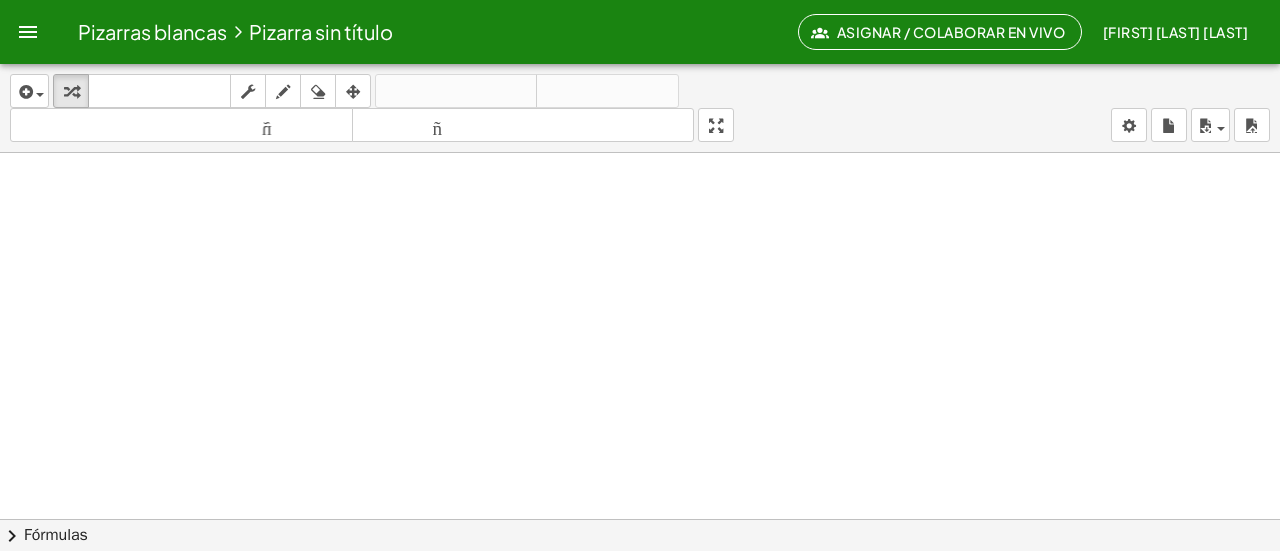 click on "Pizarra sin título" 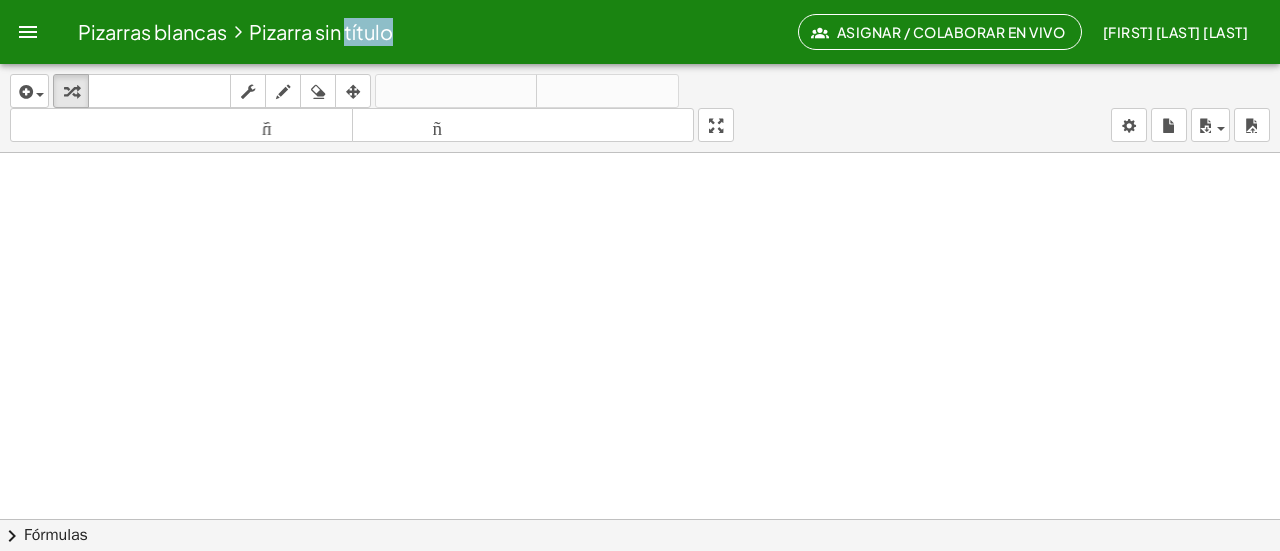 click on "Pizarra sin título" 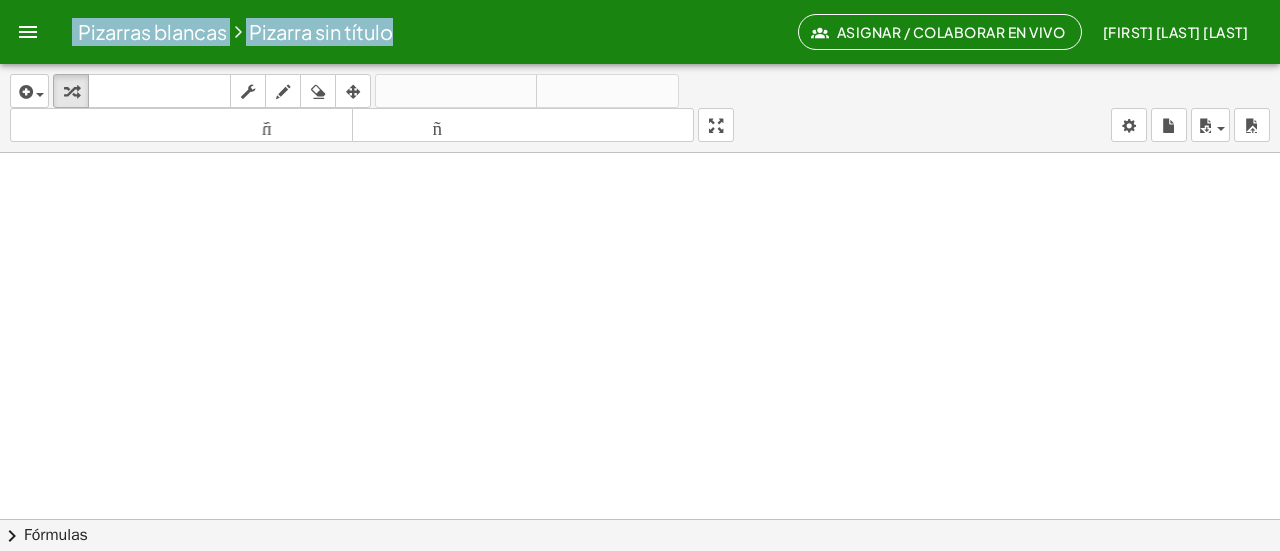 click on "Pizarra sin título" 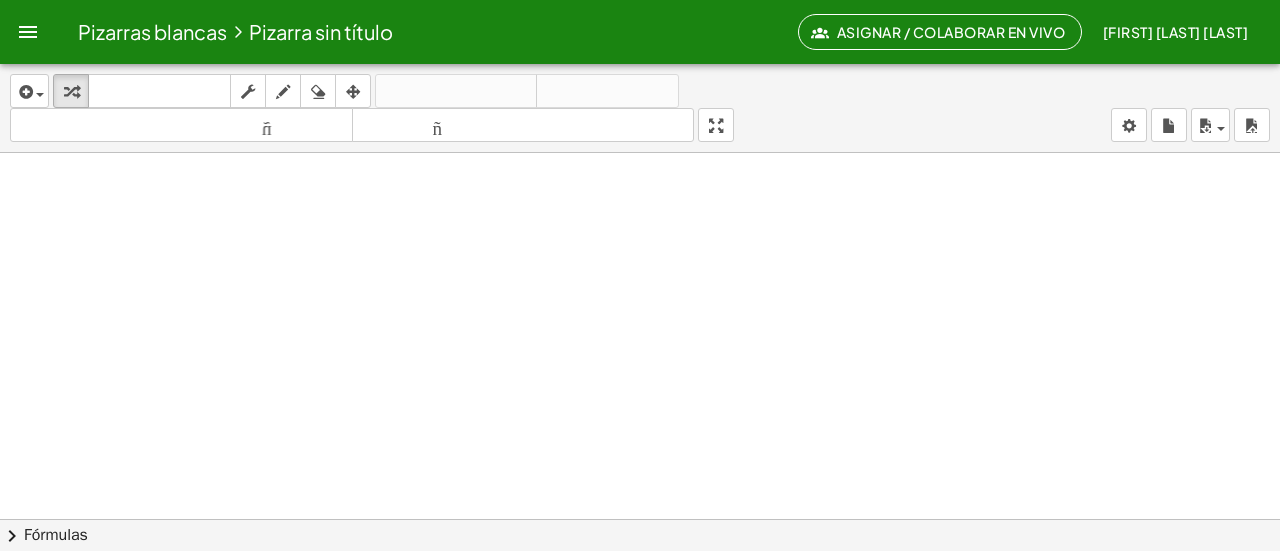 click at bounding box center (640, 598) 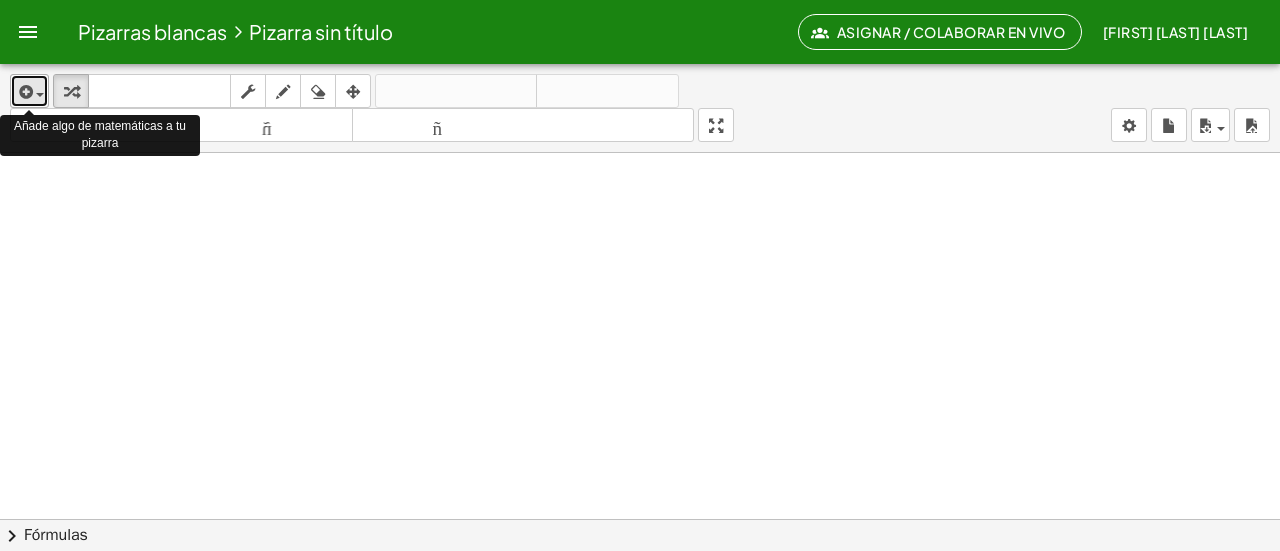 click at bounding box center [29, 91] 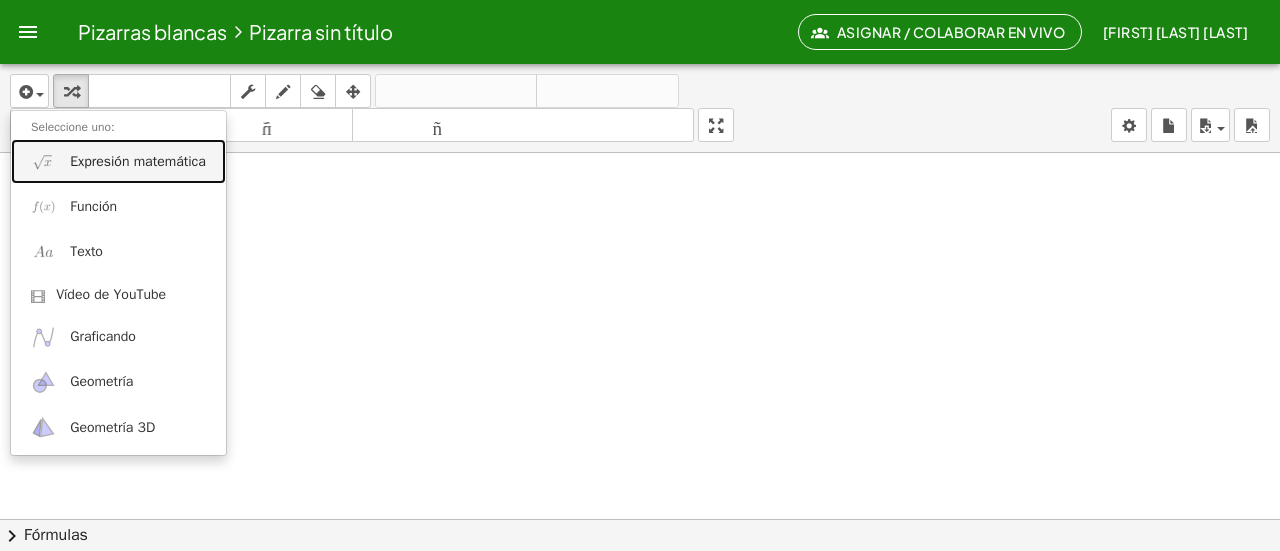 click on "Expresión matemática" at bounding box center [138, 161] 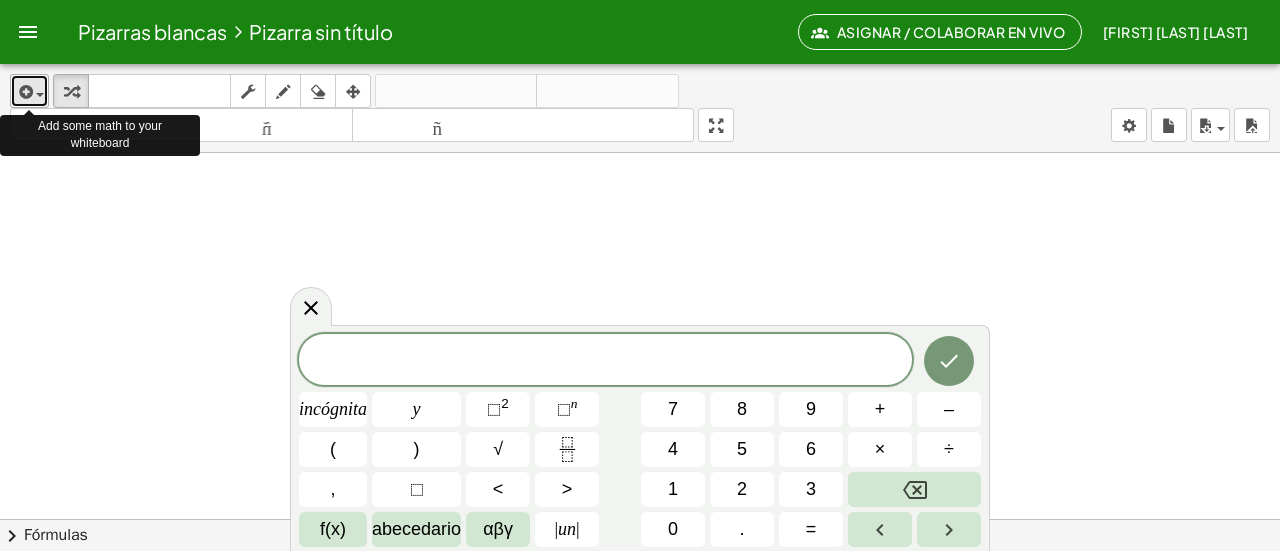 click at bounding box center (40, 95) 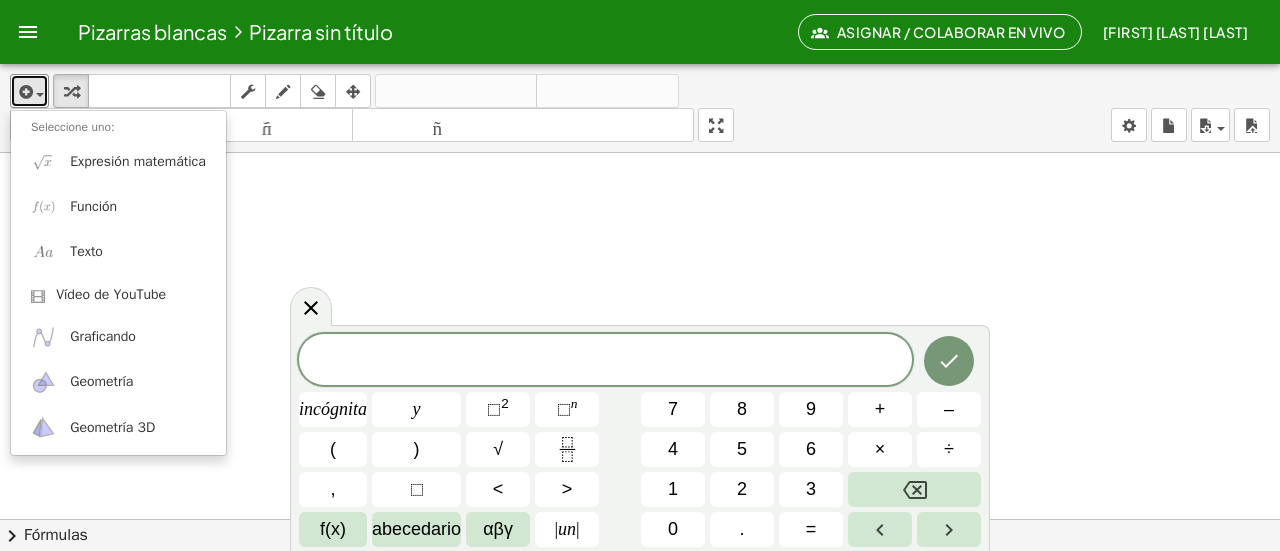 click at bounding box center (640, 598) 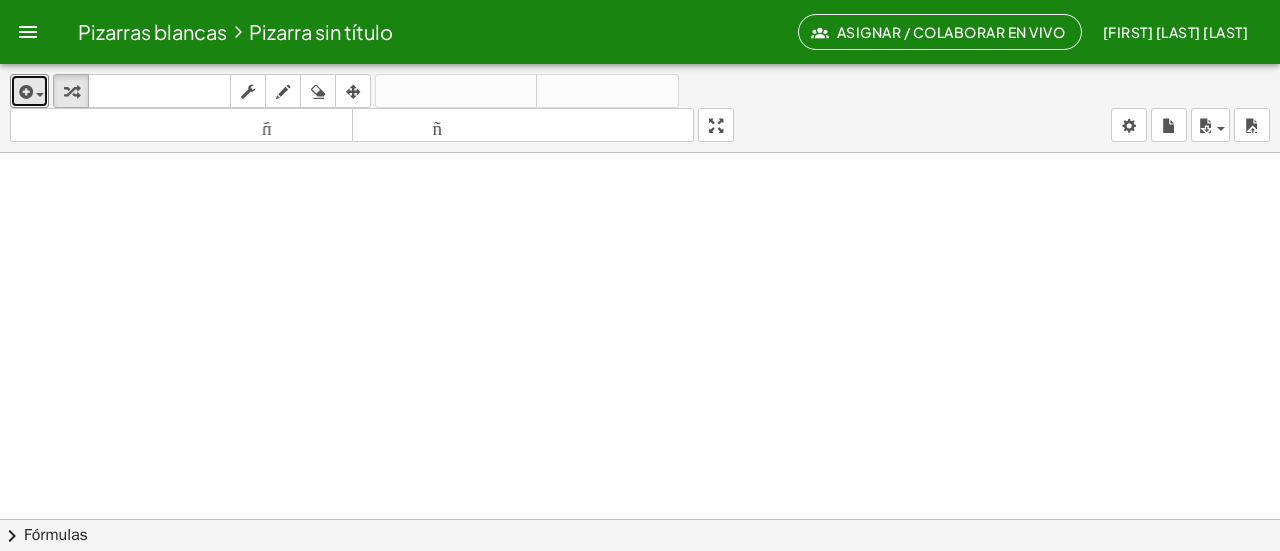 click at bounding box center (640, 598) 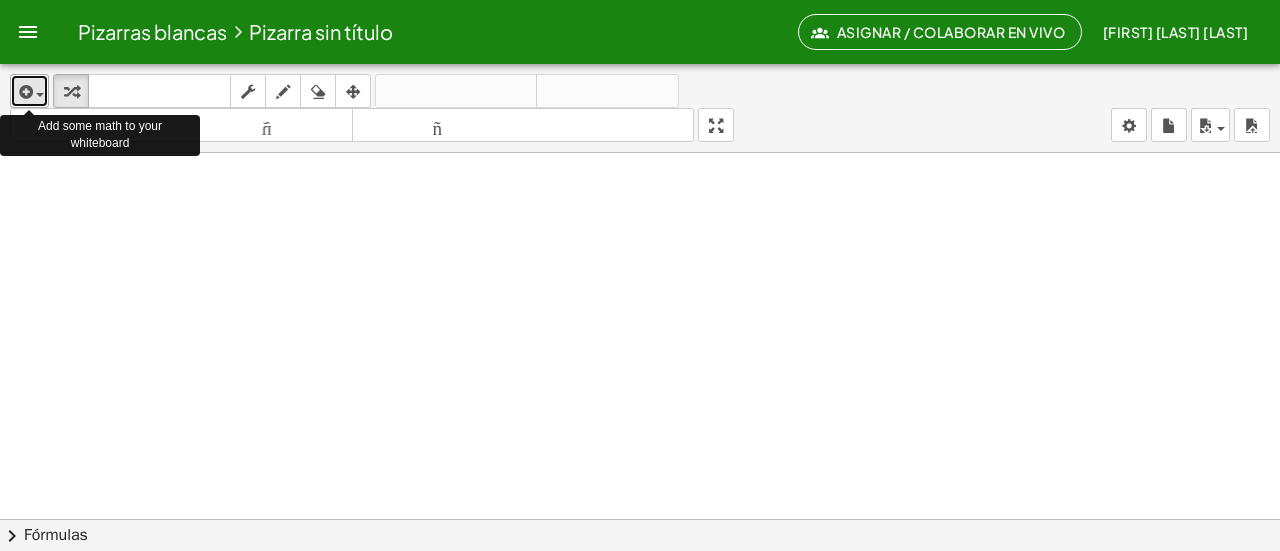 click at bounding box center (40, 95) 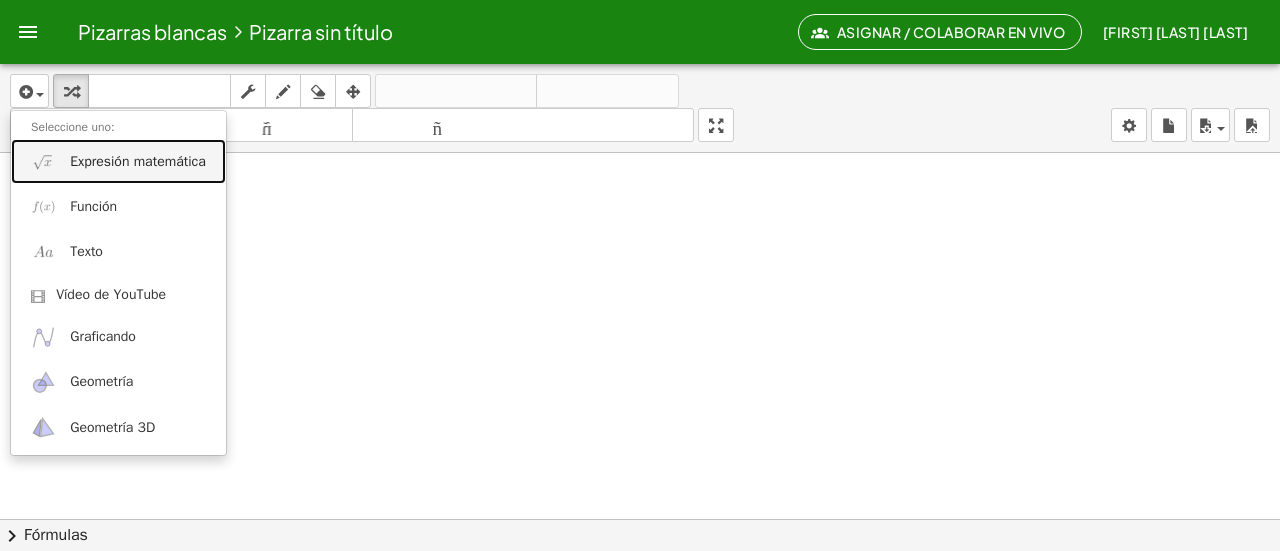 click on "Expresión matemática" at bounding box center (138, 161) 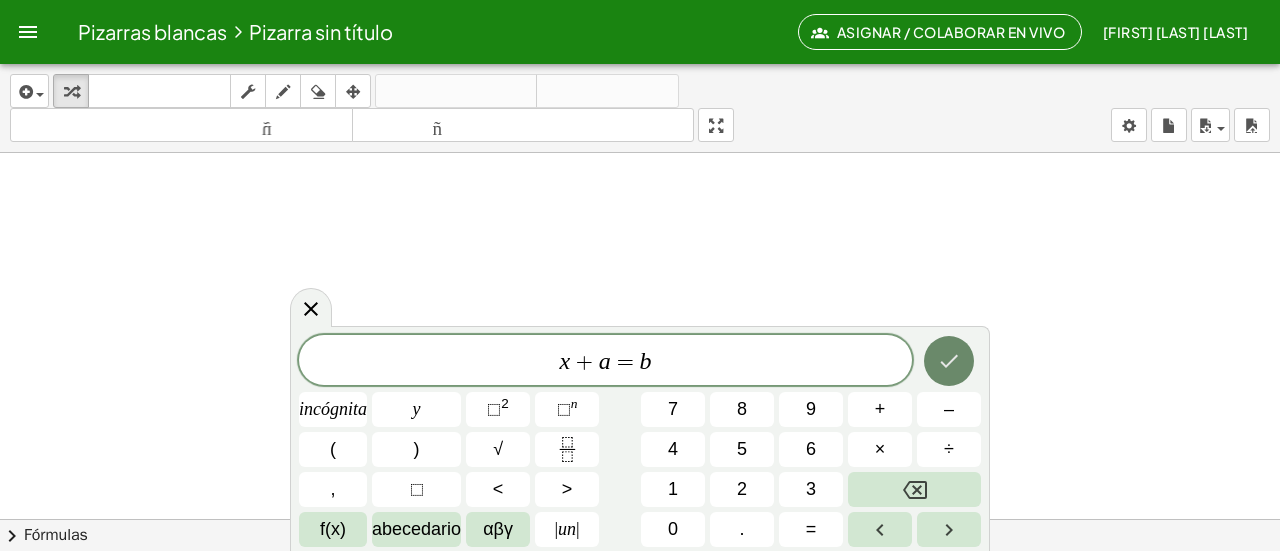 click 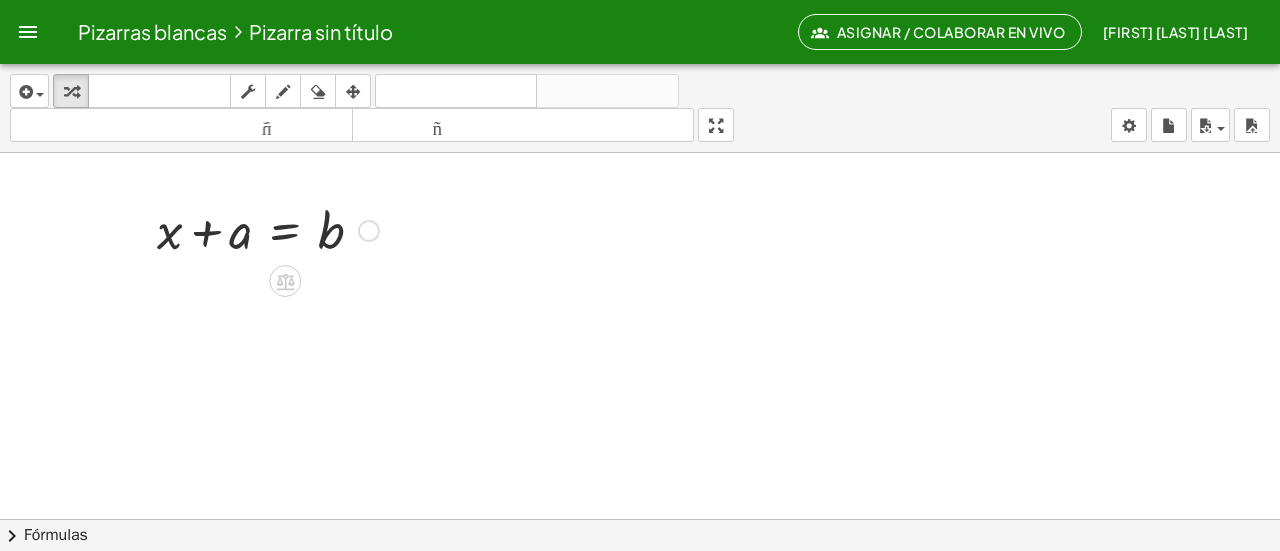 click at bounding box center (268, 229) 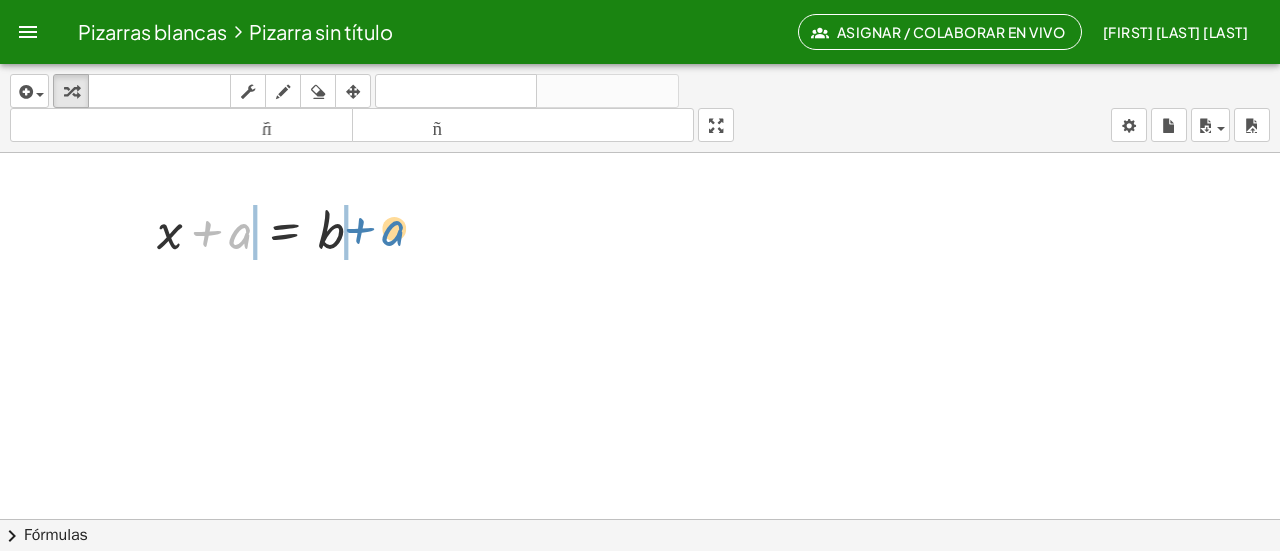drag, startPoint x: 231, startPoint y: 232, endPoint x: 384, endPoint y: 229, distance: 153.0294 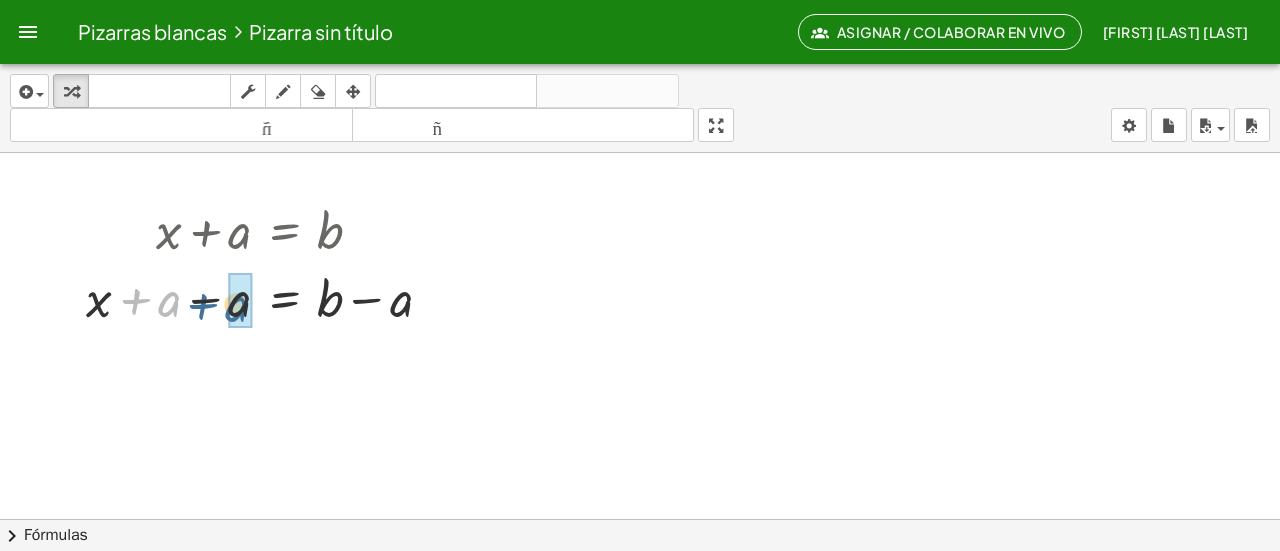 drag, startPoint x: 177, startPoint y: 298, endPoint x: 244, endPoint y: 303, distance: 67.18631 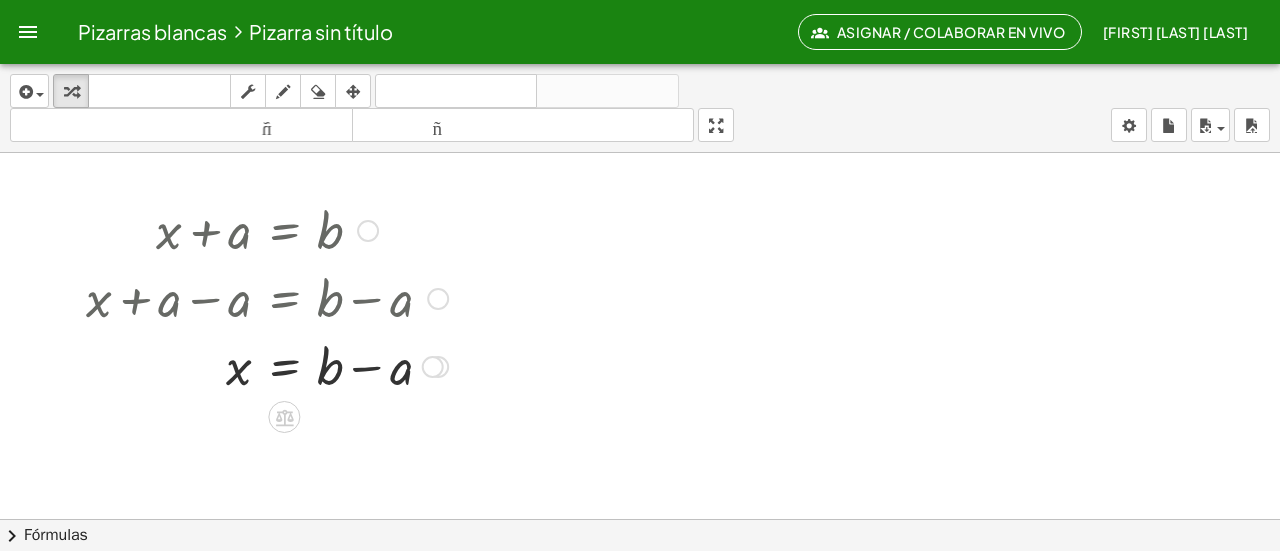 click at bounding box center (368, 231) 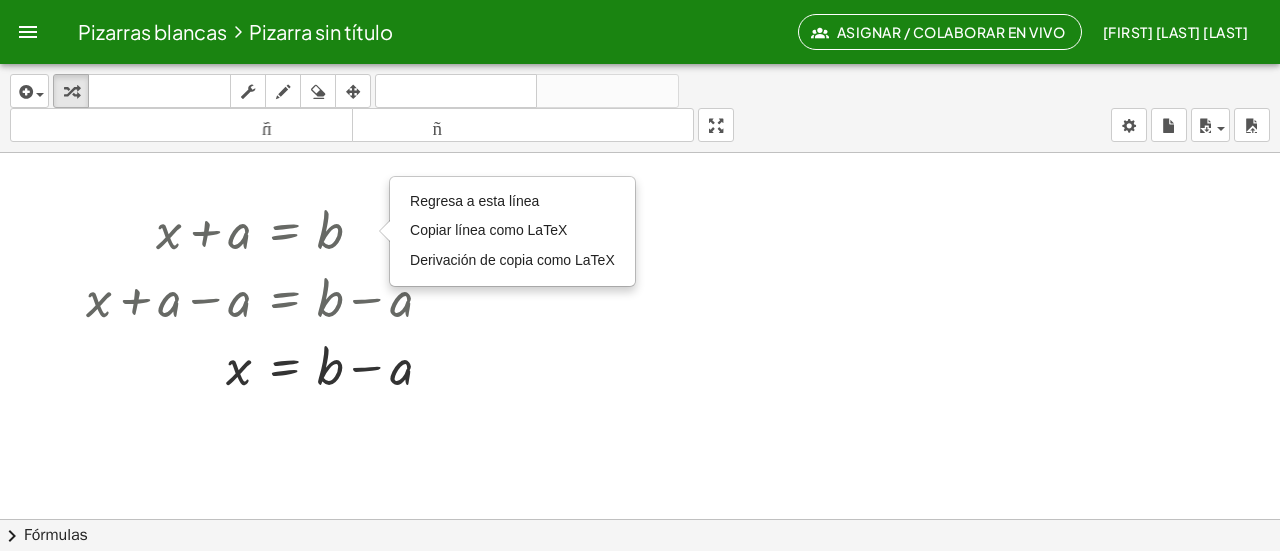 click at bounding box center (640, 598) 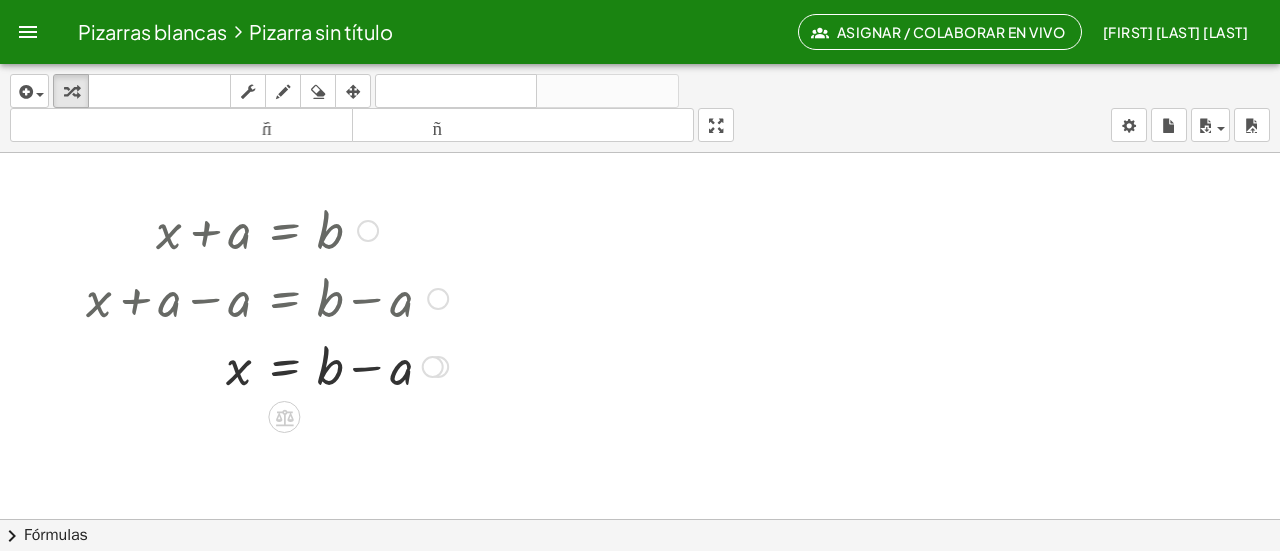 click at bounding box center (267, 297) 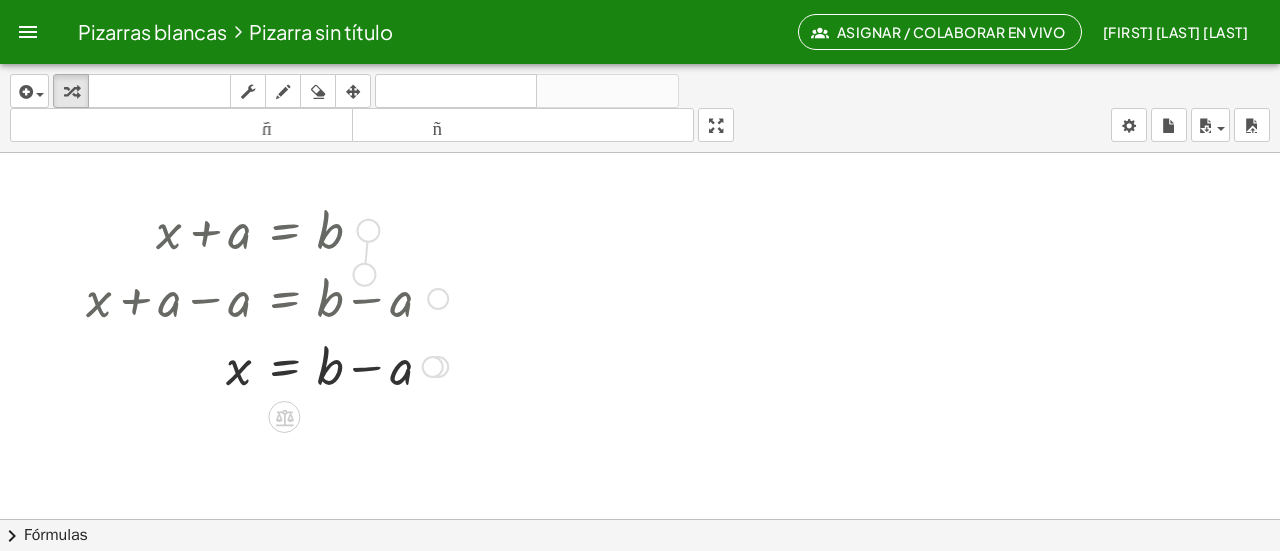 drag, startPoint x: 364, startPoint y: 234, endPoint x: 360, endPoint y: 287, distance: 53.15073 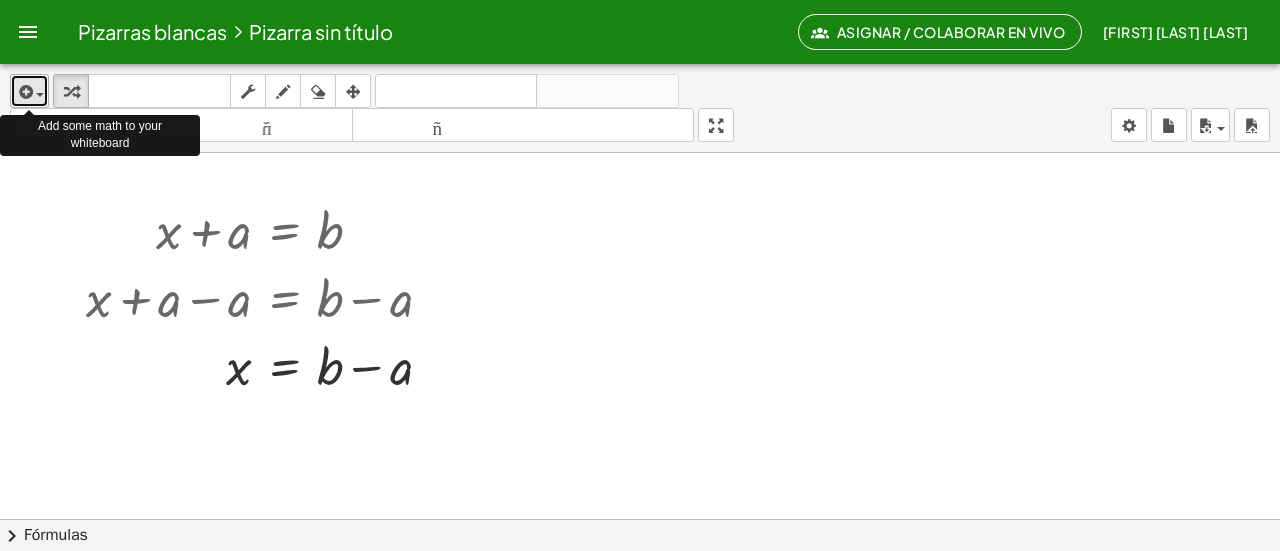 click at bounding box center (29, 91) 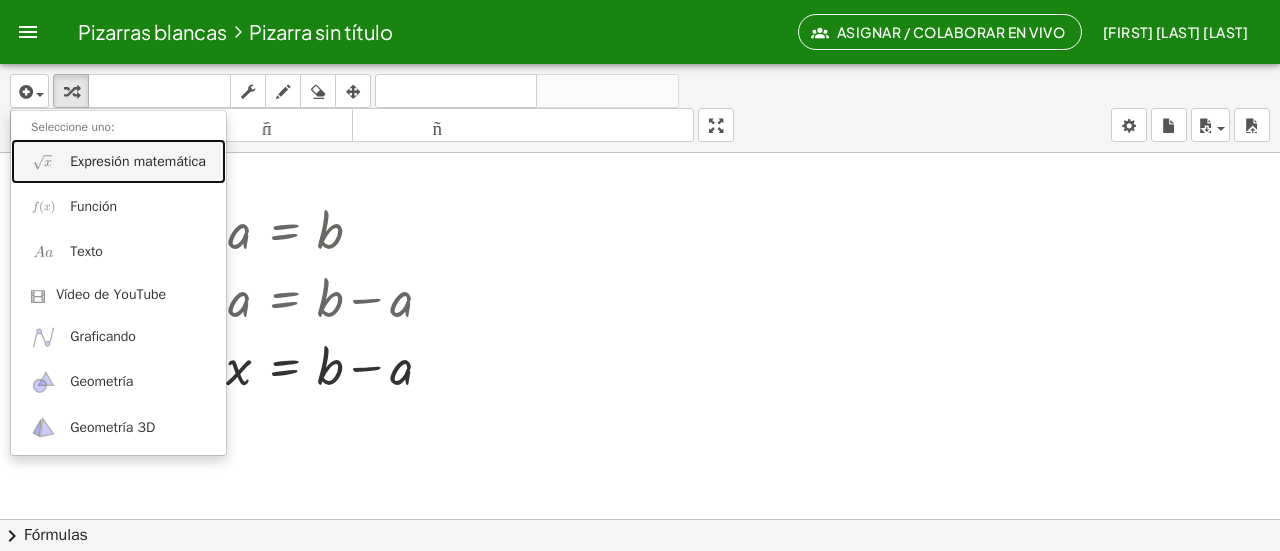 click on "Expresión matemática" at bounding box center (138, 161) 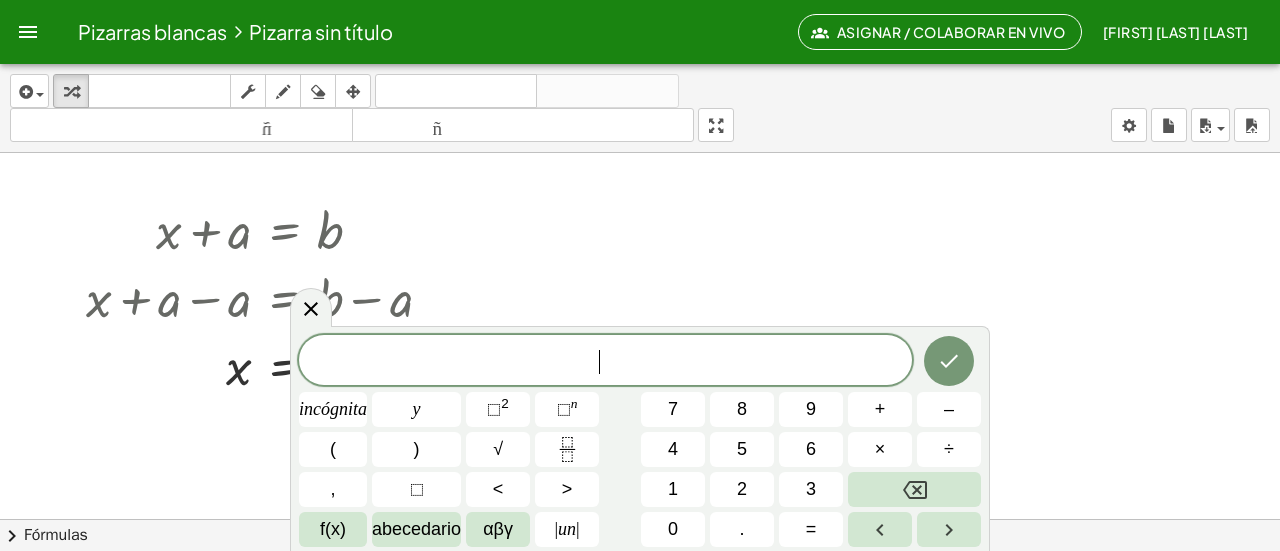 click on "​" at bounding box center [605, 362] 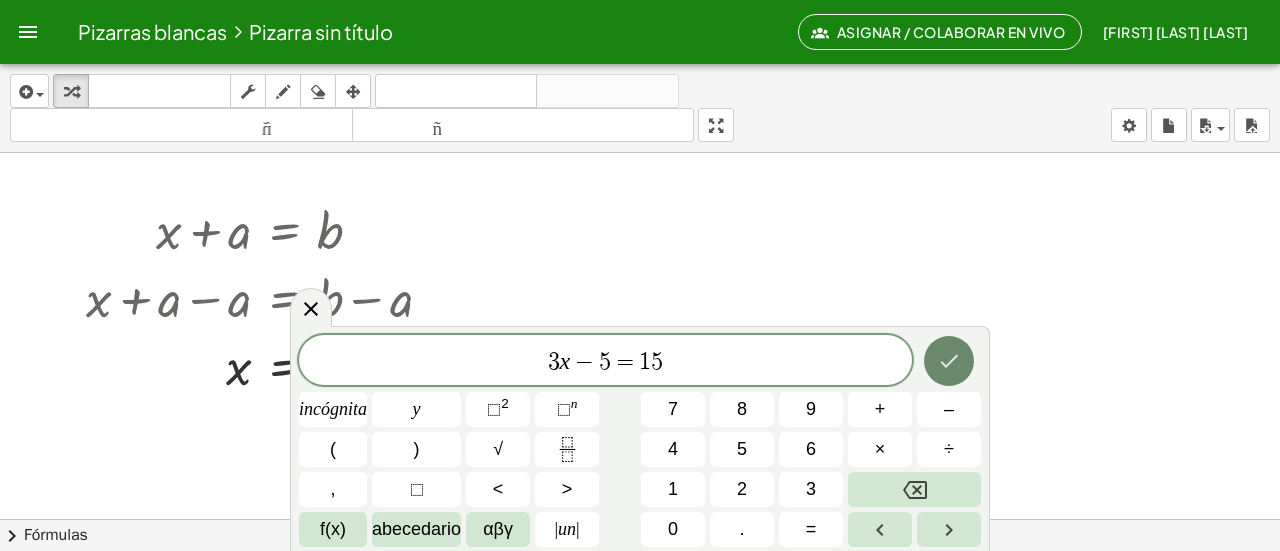 click 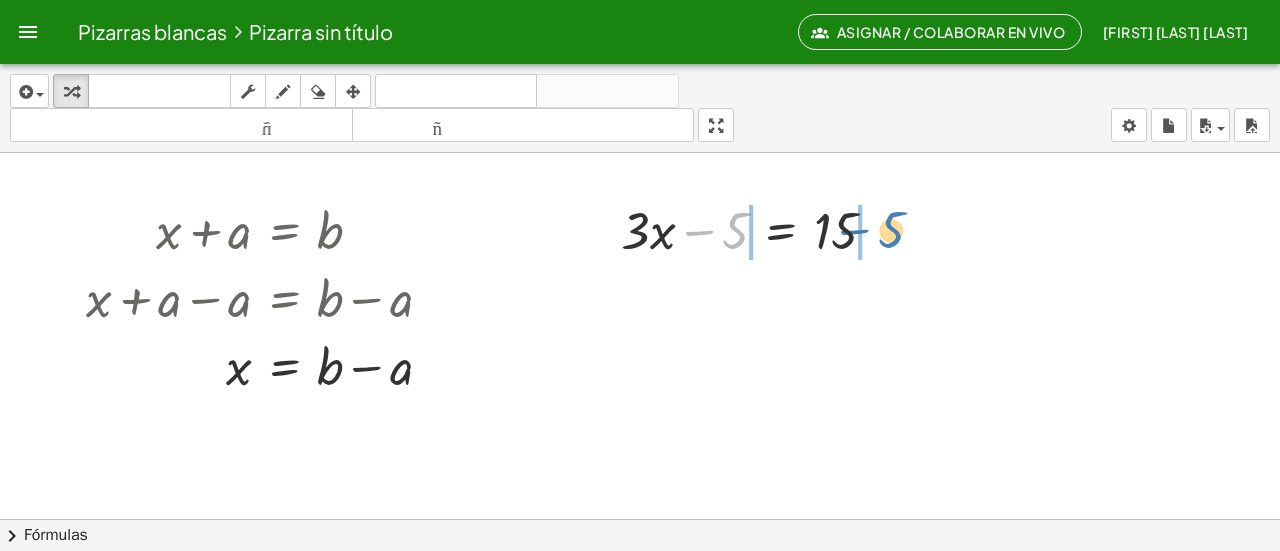 drag, startPoint x: 726, startPoint y: 232, endPoint x: 888, endPoint y: 231, distance: 162.00308 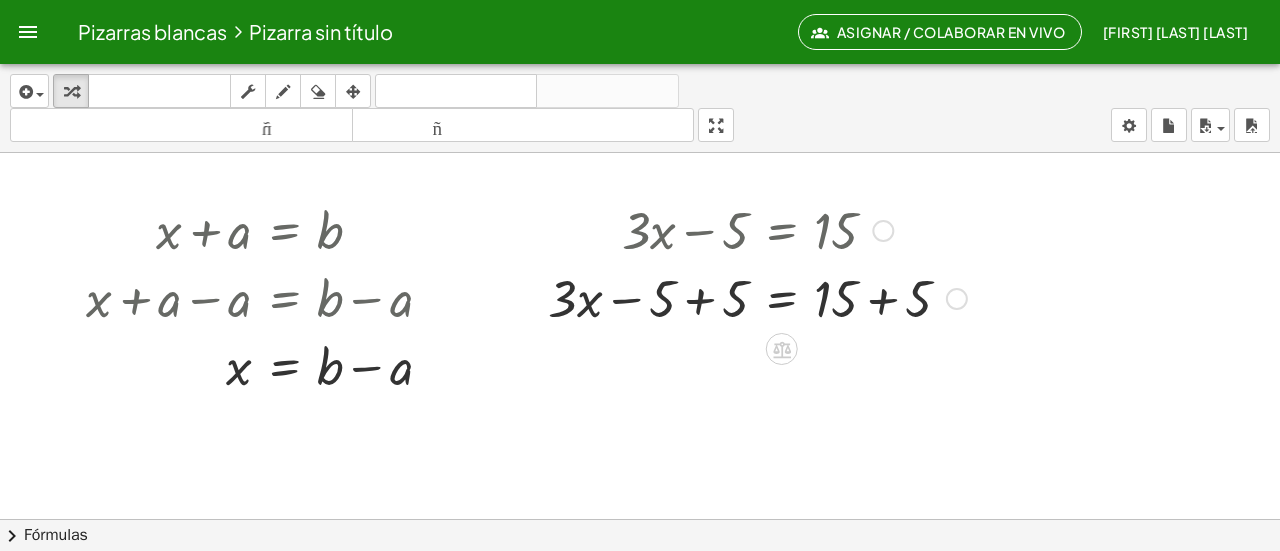 click at bounding box center [957, 299] 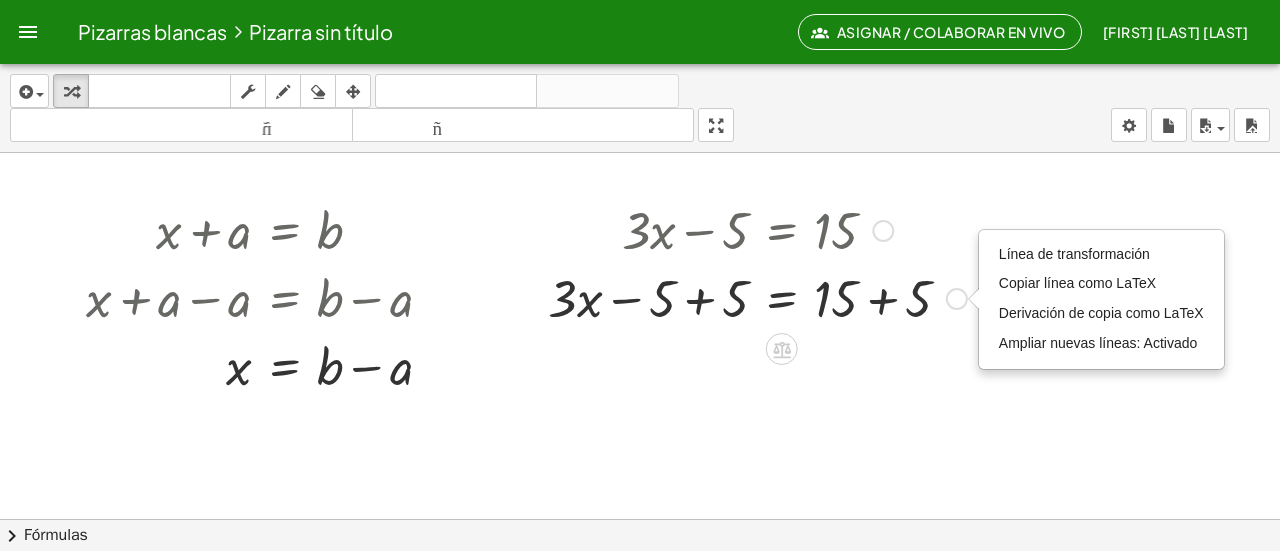 drag, startPoint x: 956, startPoint y: 295, endPoint x: 970, endPoint y: 423, distance: 128.76335 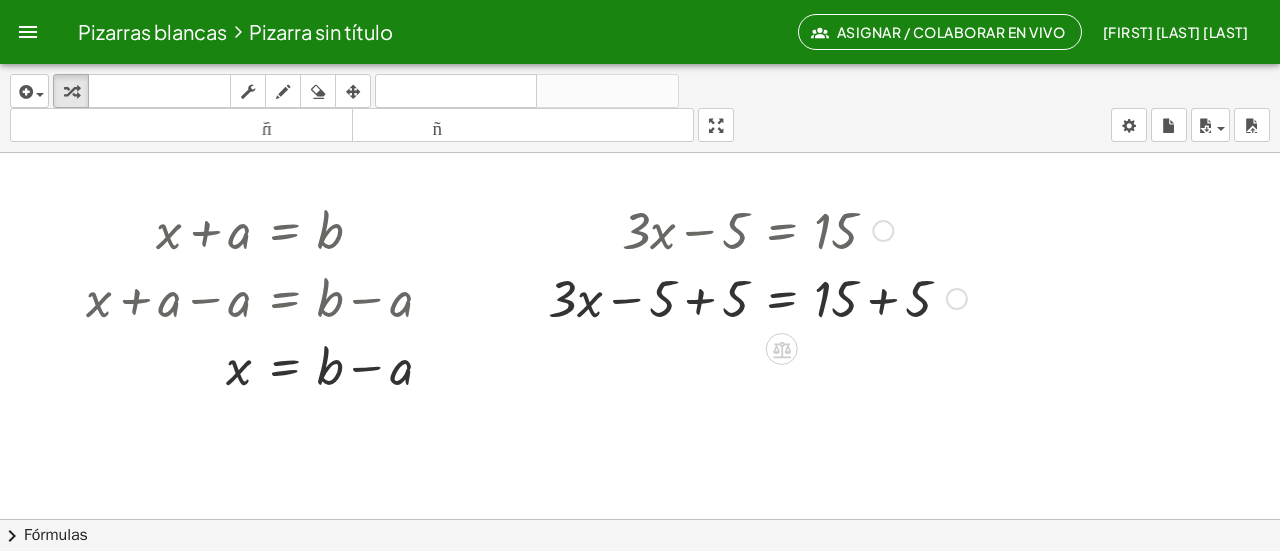 drag, startPoint x: 958, startPoint y: 297, endPoint x: 941, endPoint y: 408, distance: 112.29426 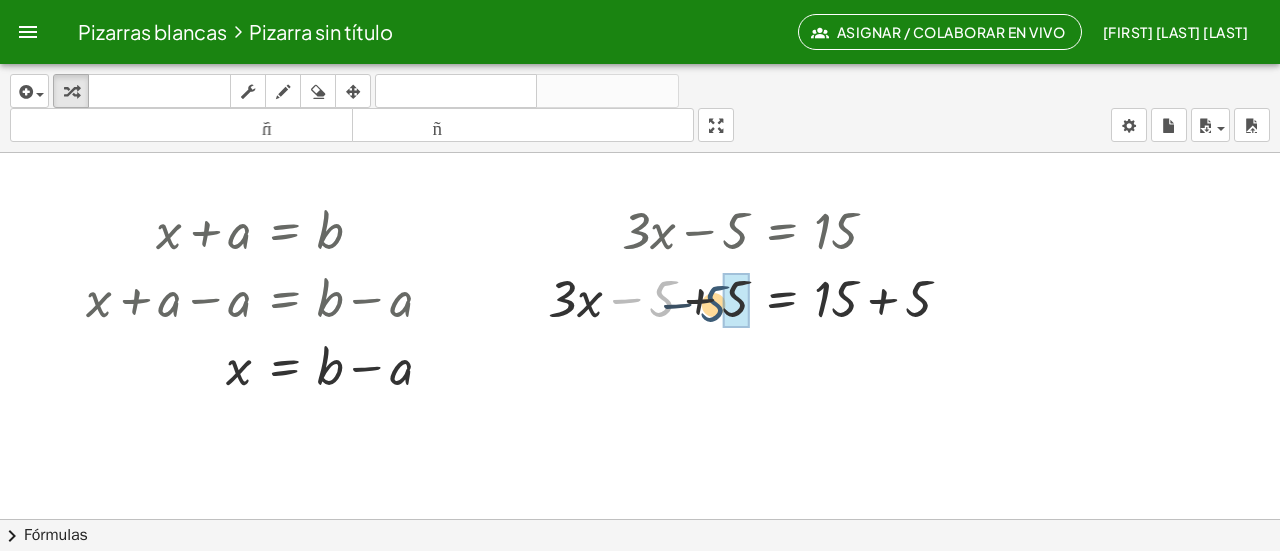 drag, startPoint x: 660, startPoint y: 302, endPoint x: 750, endPoint y: 309, distance: 90.27181 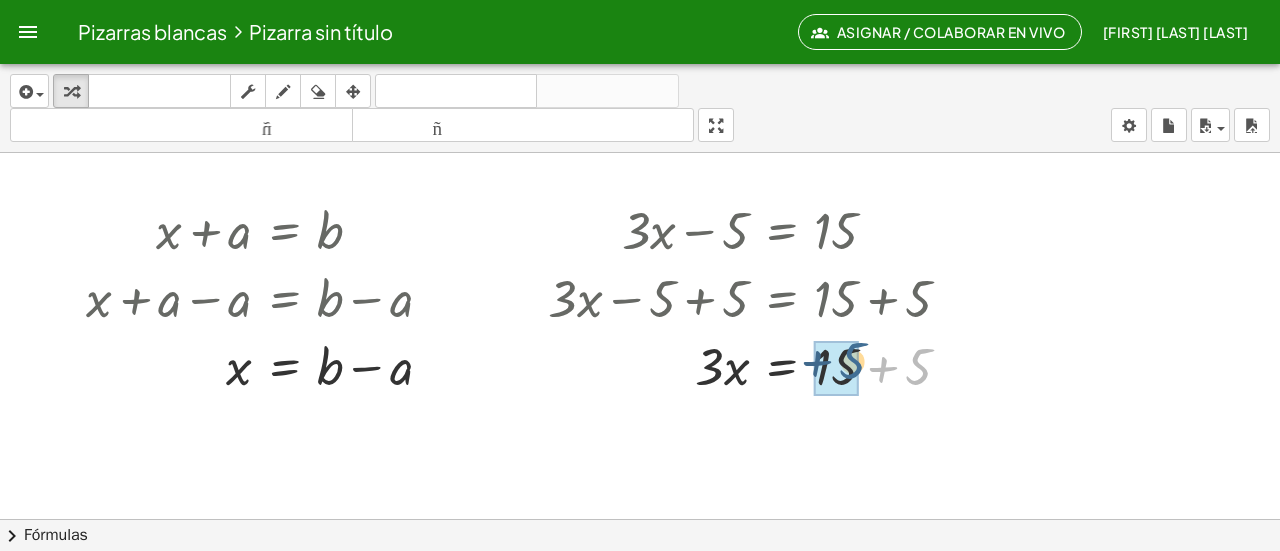 drag, startPoint x: 921, startPoint y: 363, endPoint x: 852, endPoint y: 357, distance: 69.260376 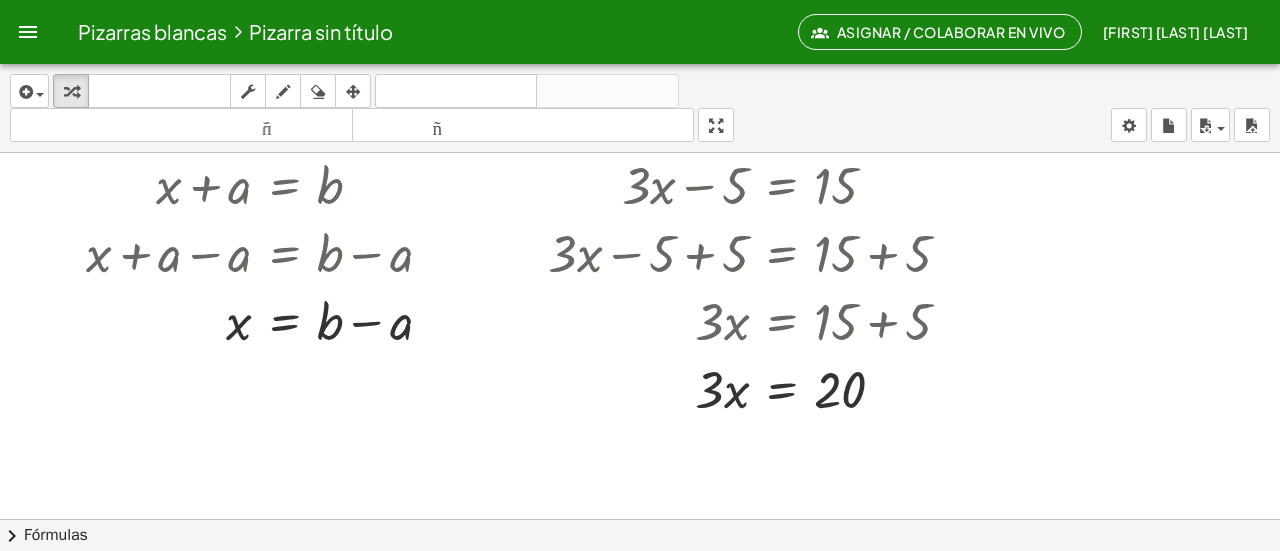 scroll, scrollTop: 47, scrollLeft: 0, axis: vertical 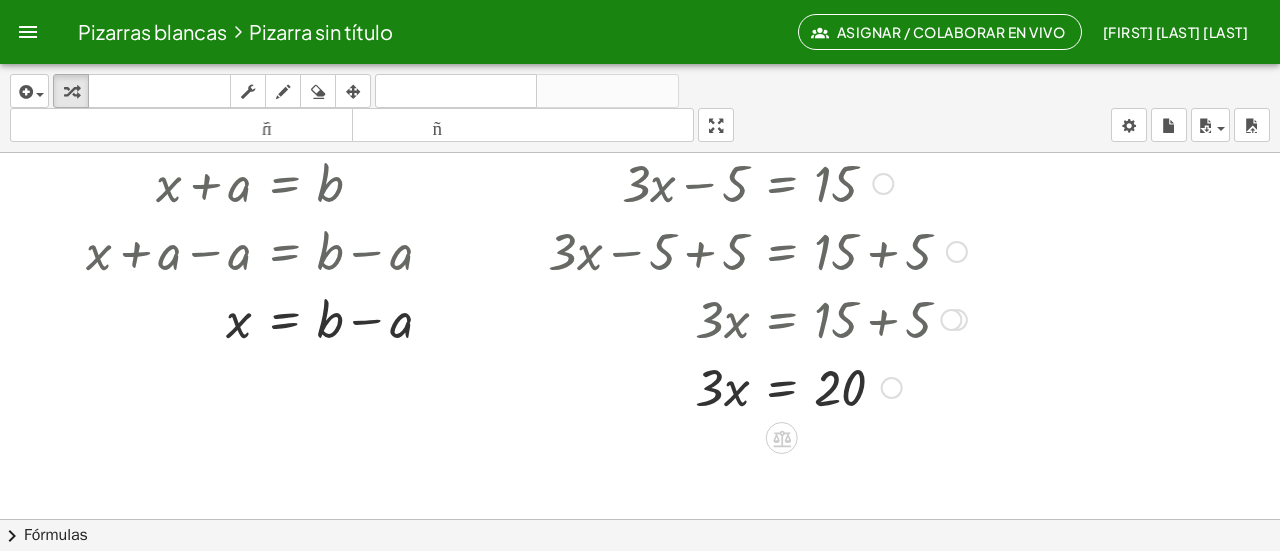 click at bounding box center [757, 386] 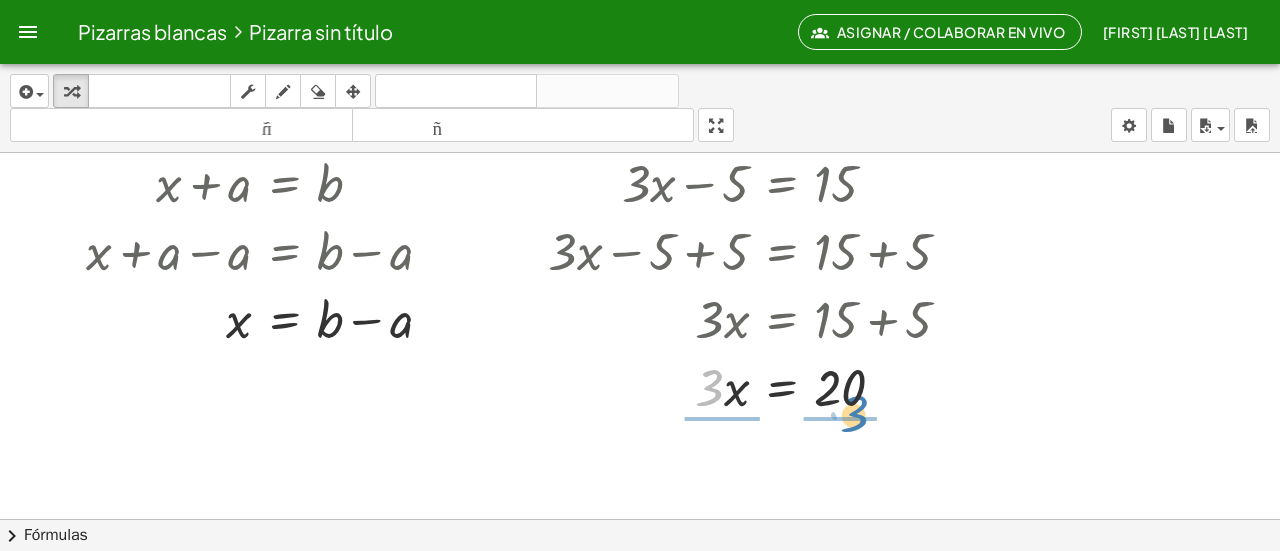 drag, startPoint x: 703, startPoint y: 385, endPoint x: 860, endPoint y: 411, distance: 159.1383 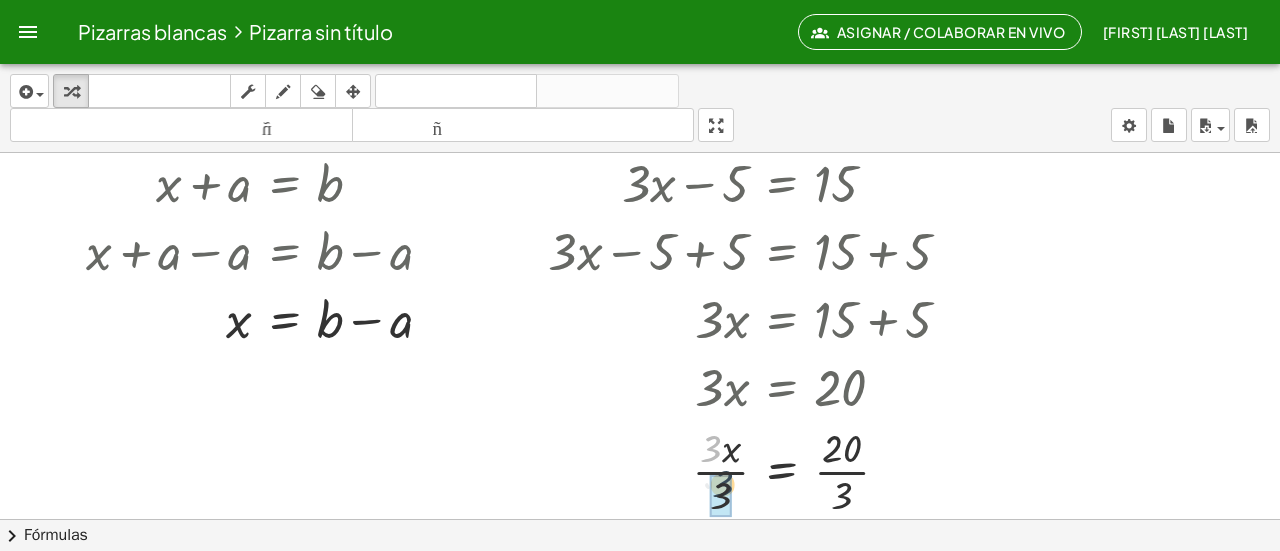 drag, startPoint x: 710, startPoint y: 447, endPoint x: 724, endPoint y: 492, distance: 47.127487 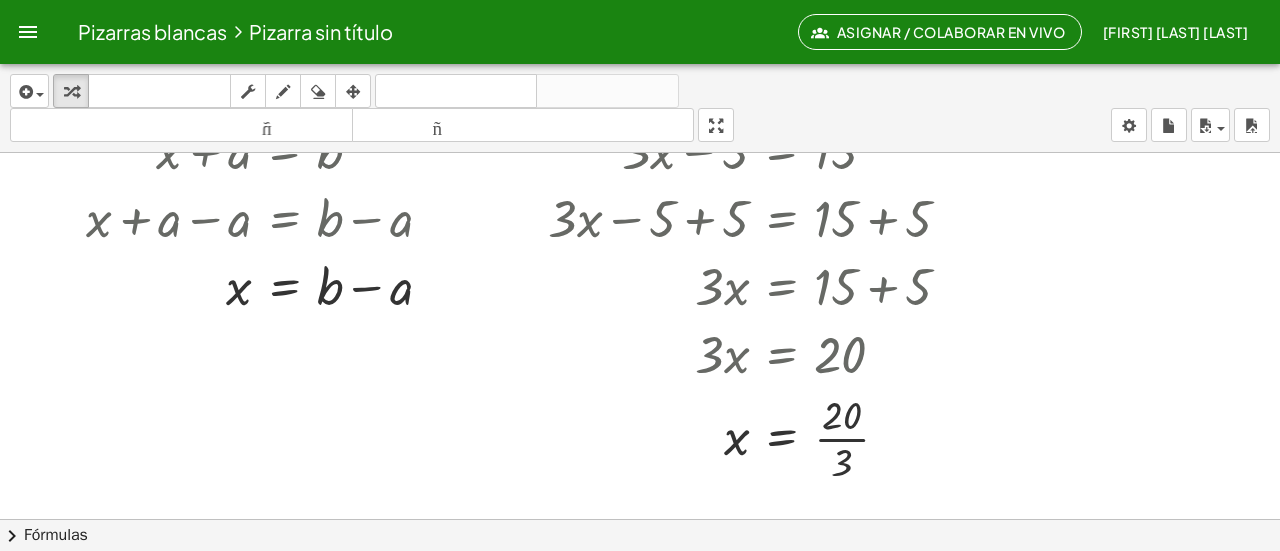 scroll, scrollTop: 93, scrollLeft: 0, axis: vertical 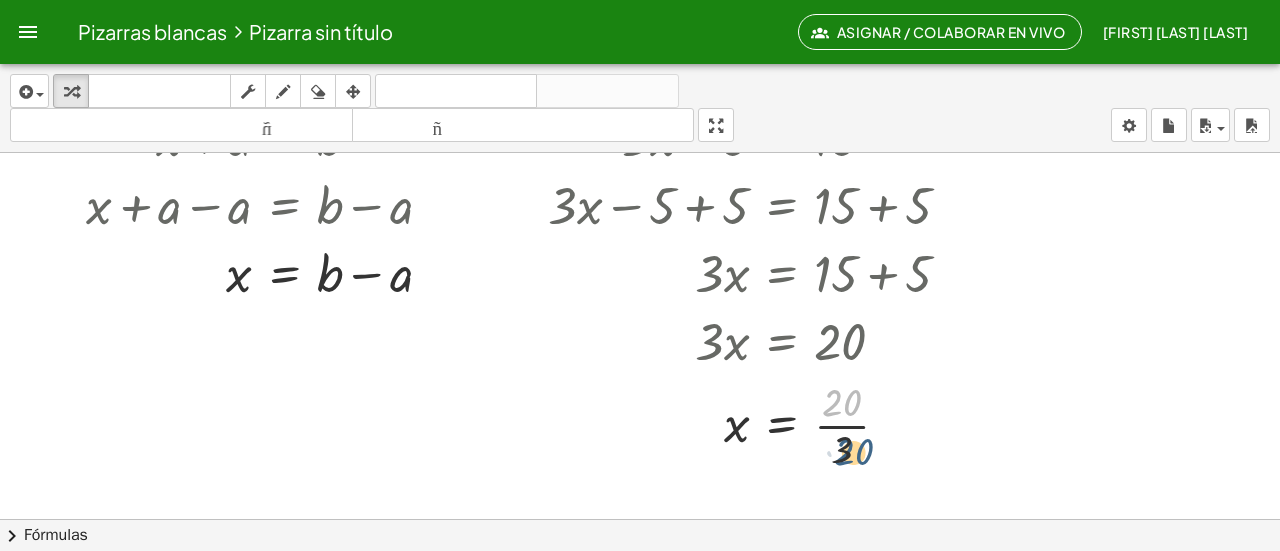 drag, startPoint x: 846, startPoint y: 399, endPoint x: 858, endPoint y: 449, distance: 51.41984 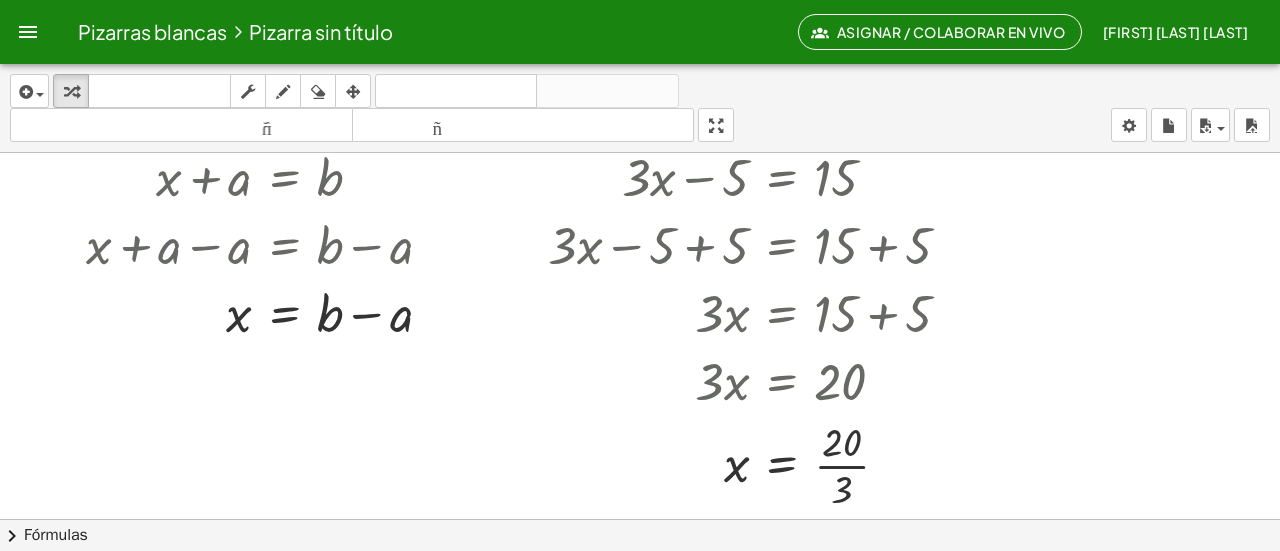 scroll, scrollTop: 13, scrollLeft: 0, axis: vertical 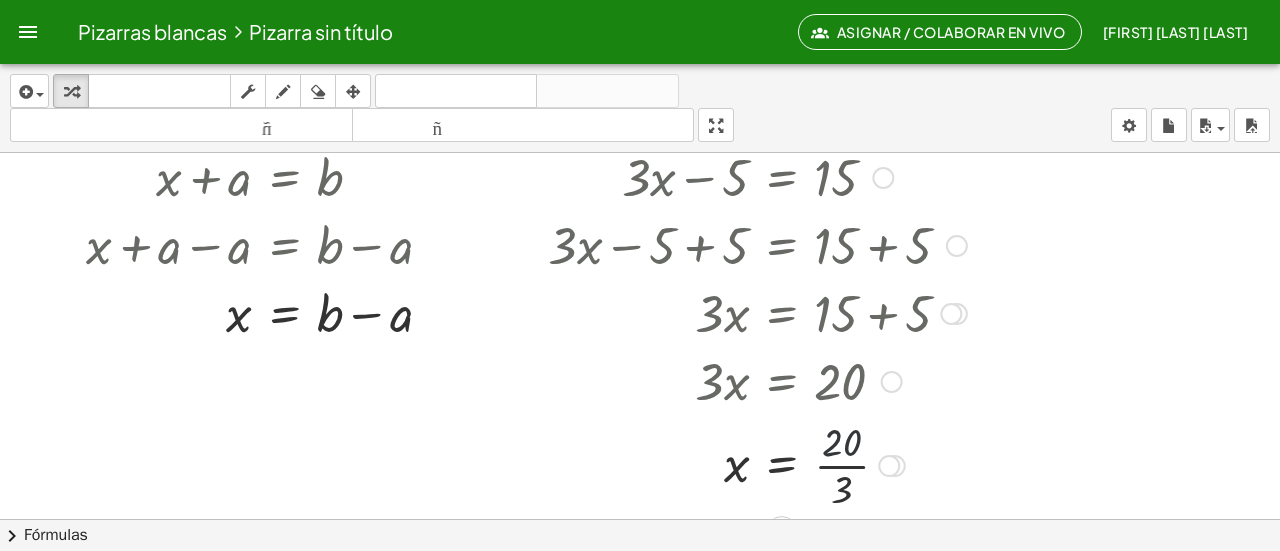 click at bounding box center [757, 464] 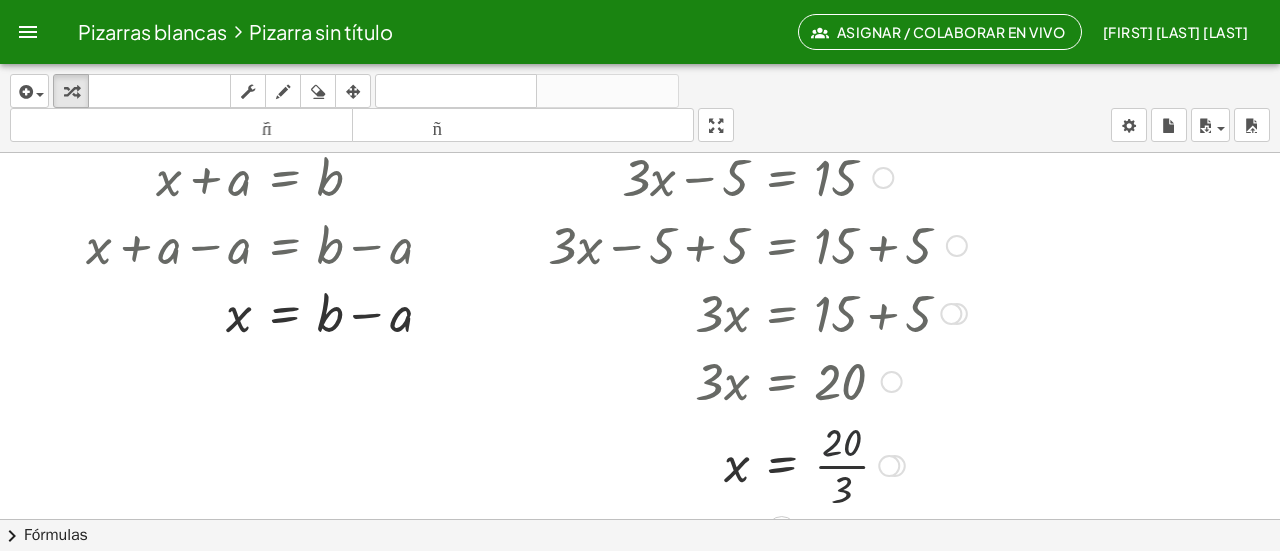 click at bounding box center (757, 464) 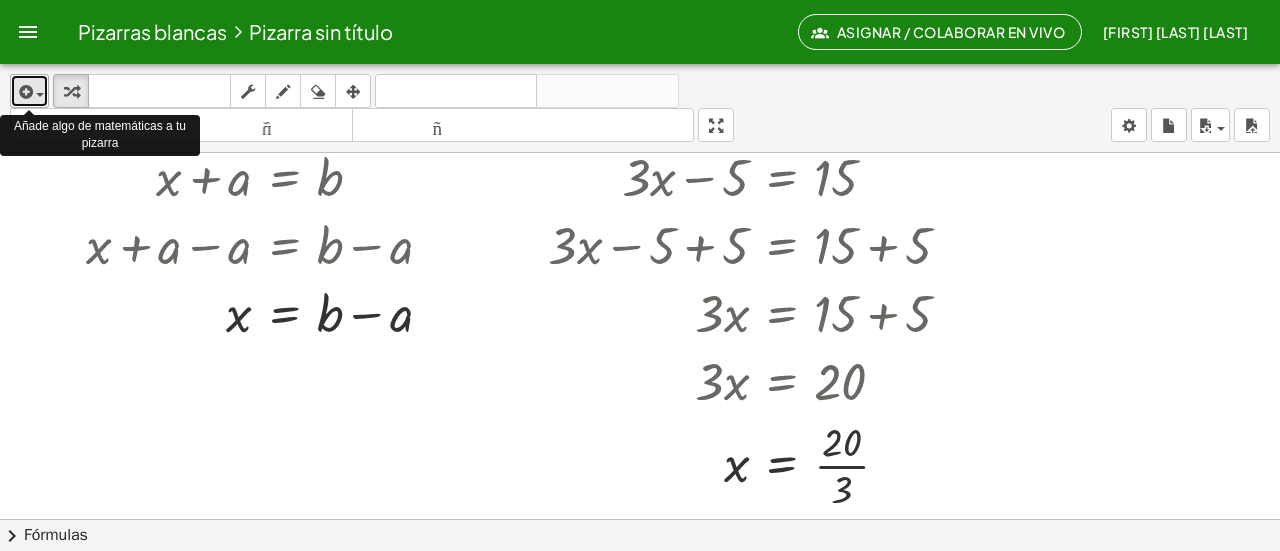 click at bounding box center [40, 95] 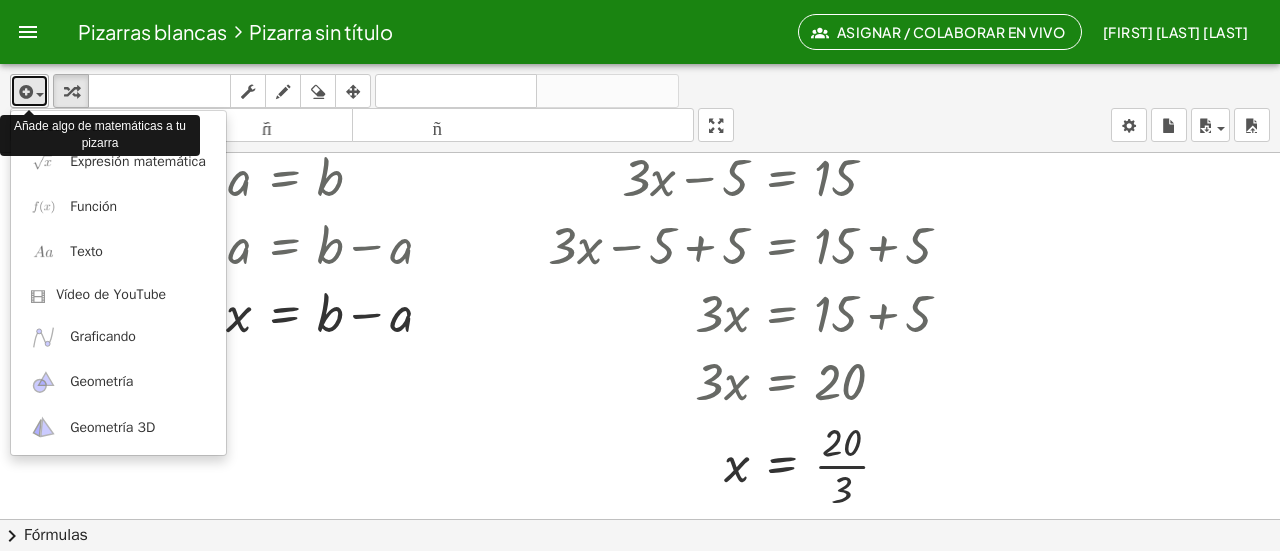 click at bounding box center (40, 95) 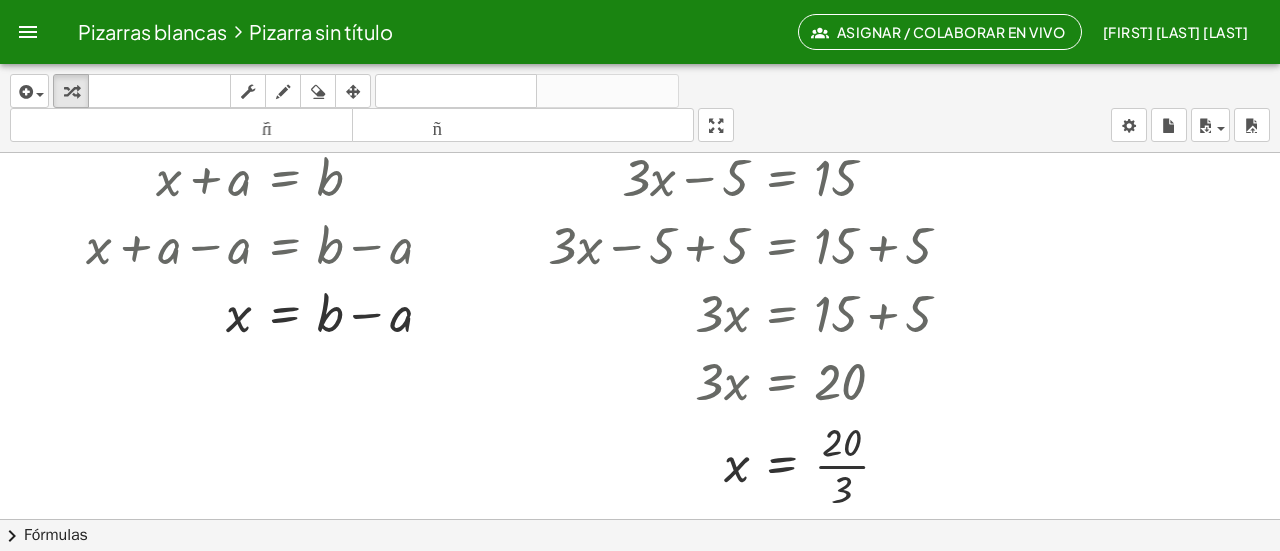 click on "Pizarras blancas" at bounding box center [152, 31] 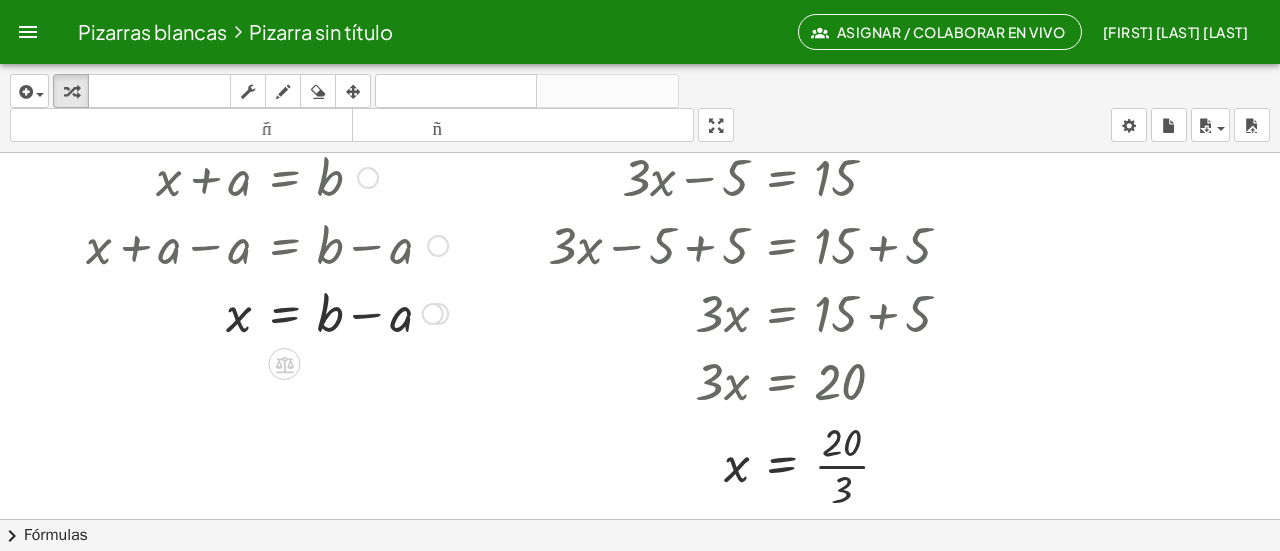click on "Regresa a esta línea Copiar línea como LaTeX Derivación de copia como LaTeX" at bounding box center (368, 178) 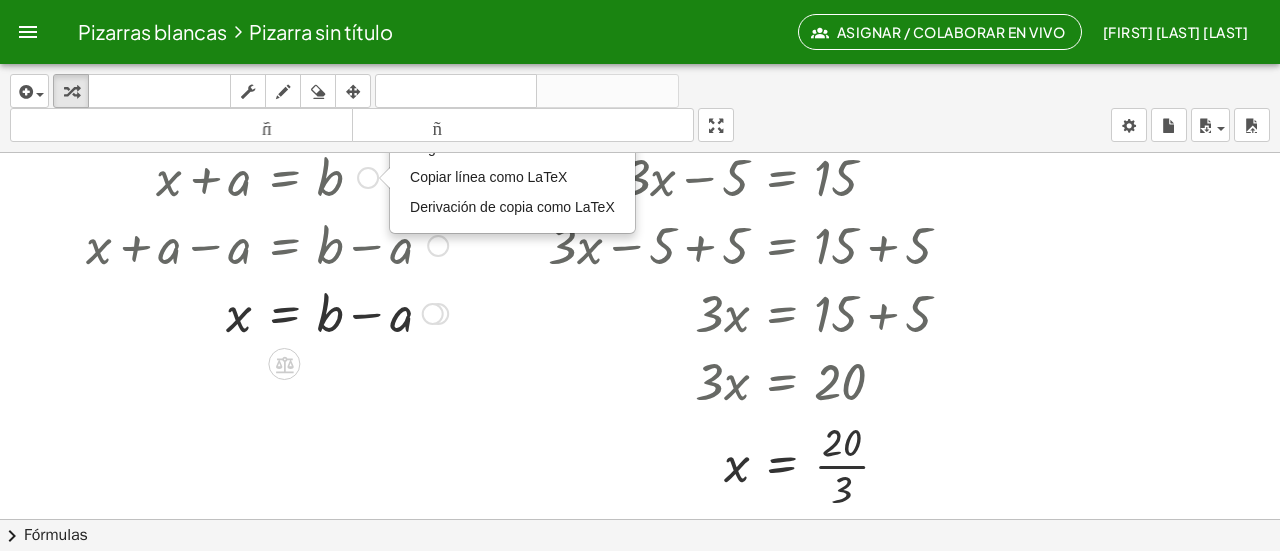 click at bounding box center [433, 314] 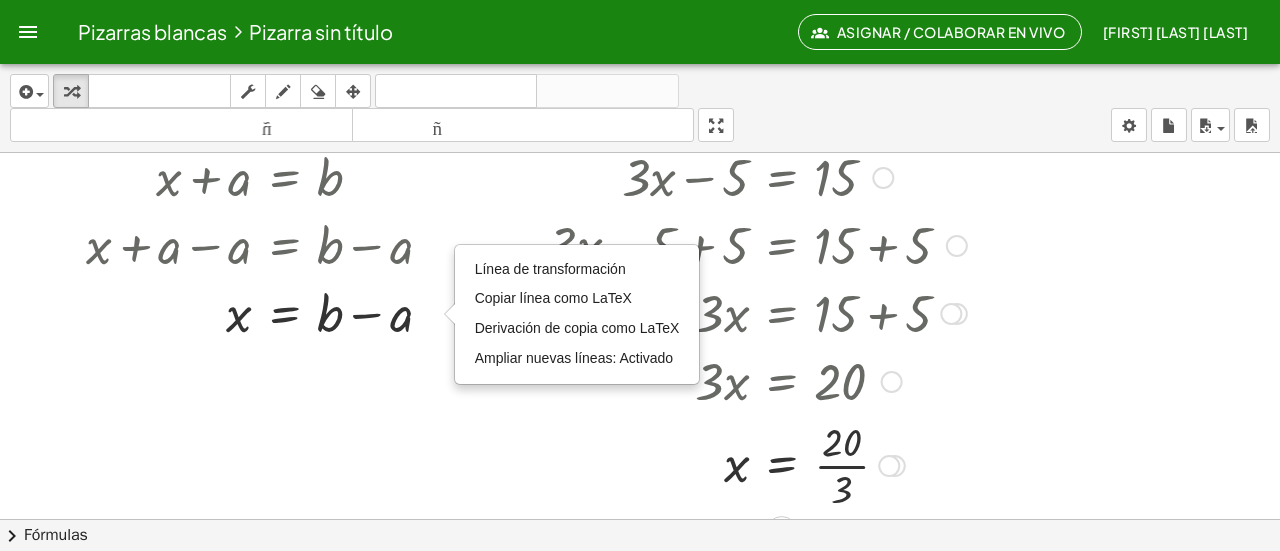 click at bounding box center (757, 380) 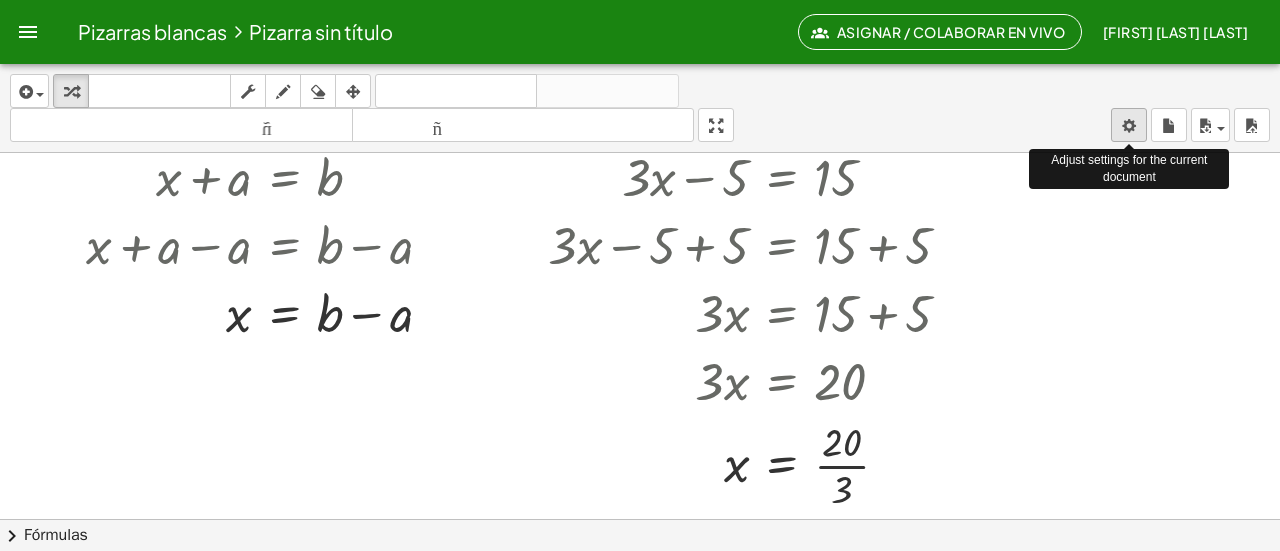 click on "Pizarras blancas Pizarra sin título Asignar / Colaborar en vivo [FIRST] [LAST] [LAST] Actividades matemáticas fáciles de comprender Empezar Banco de actividades Trabajo asignado Clases Pizarras blancas ¡Hazte Premium! Referencia Cuenta insertar Seleccione uno: Expresión matemática Función Texto Vídeo de YouTube Graficando Geometría Geometría 3D transformar teclado teclado fregar dibujar borrar arreglar deshacer deshacer rehacer rehacer tamaño_del_formato menor tamaño_del_formato más grande pantalla completa carga ahorrar nuevo ajustes Adjust settings for the current document + x + a = b Regresa a esta línea Copiar línea como LaTeX Derivación de copia como LaTeX + x + a − a = + b − a + x + 0 = + b − a x = b + − a Línea de transformación Copiar línea como LaTeX Derivación de copia como LaTeX Ampliar nuevas líneas: Activado + · 3 · x − 5 = 15 + · 3 · x − 5 + 5 = + 15 + 5 + · 3 · x + 0 = + 15 + 5 · 3 · x = + 15 + 5 · 3 · x = 20 ·" at bounding box center (640, 275) 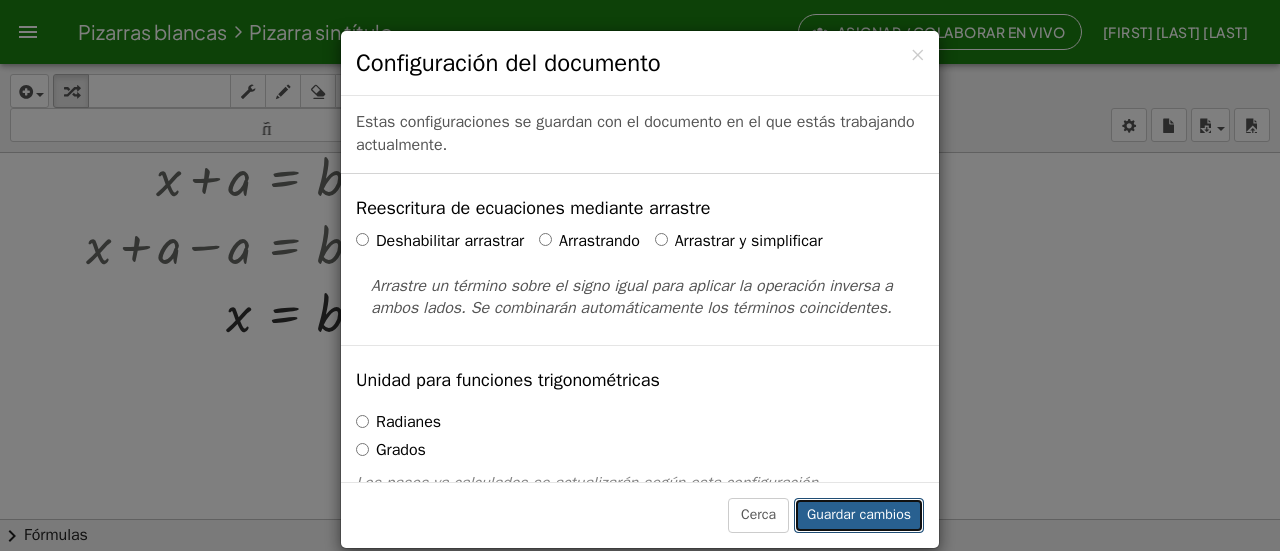 click on "Guardar cambios" at bounding box center [859, 515] 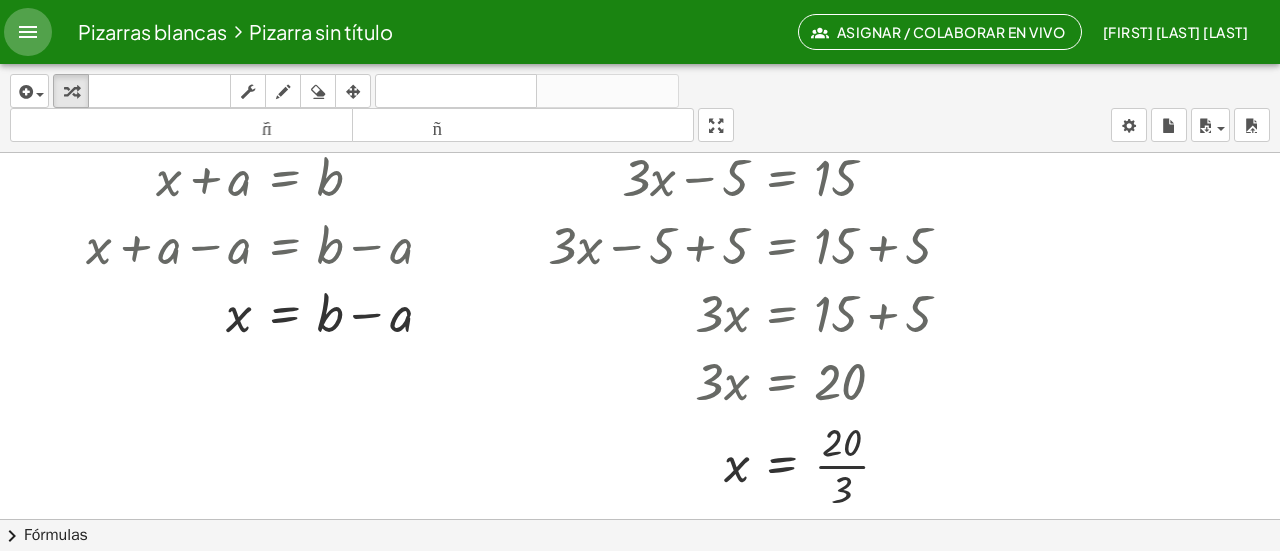click at bounding box center [28, 32] 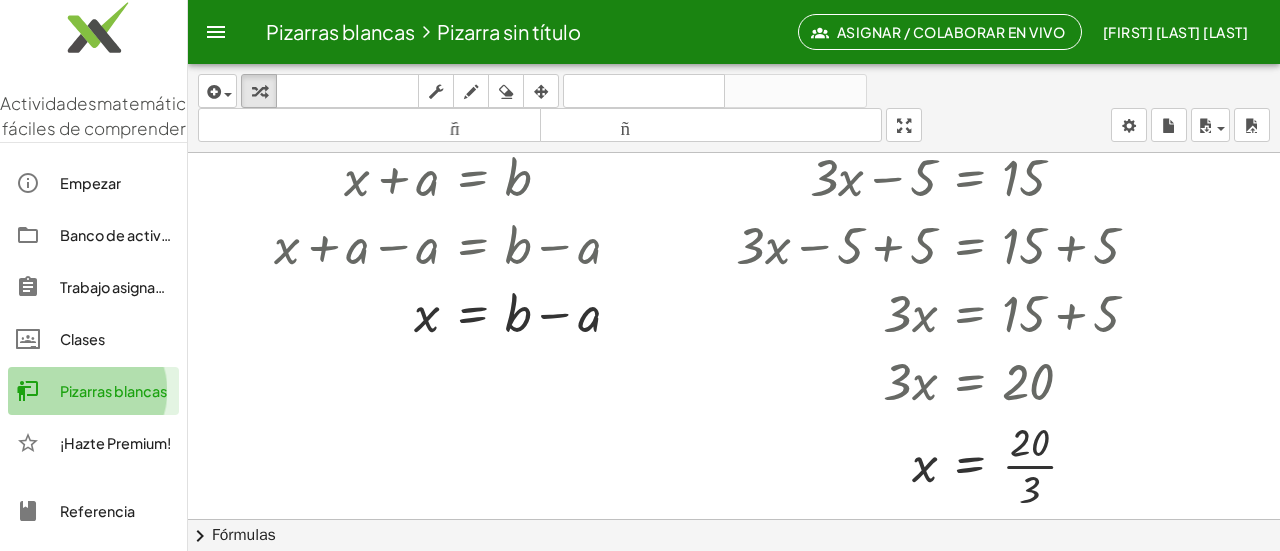 click on "Pizarras blancas" at bounding box center (113, 391) 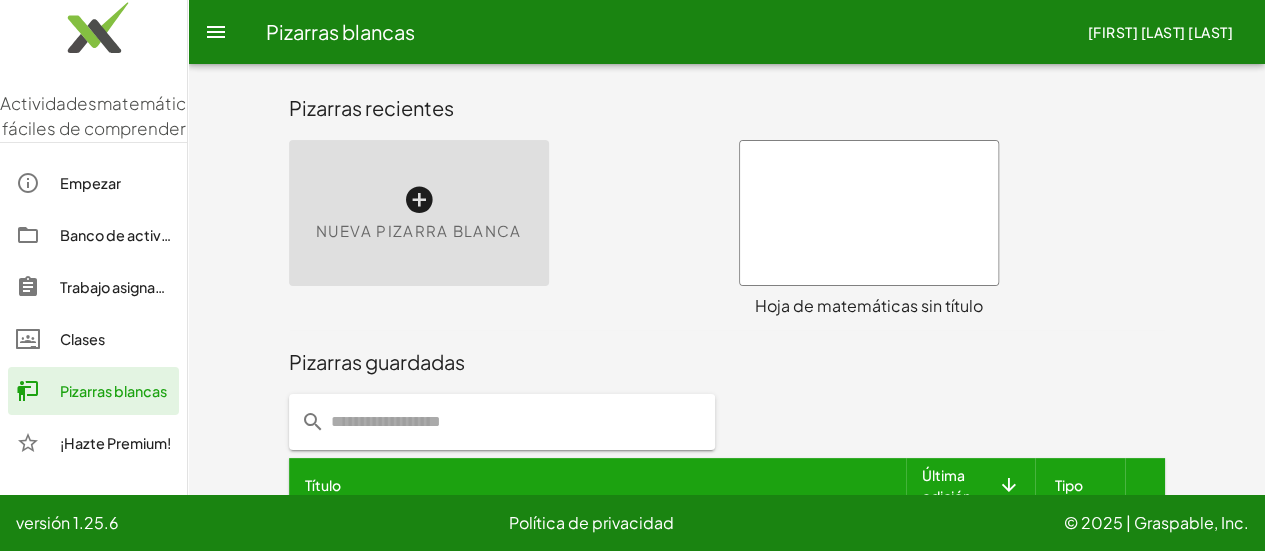 click on "Nueva pizarra blanca" at bounding box center [502, 229] 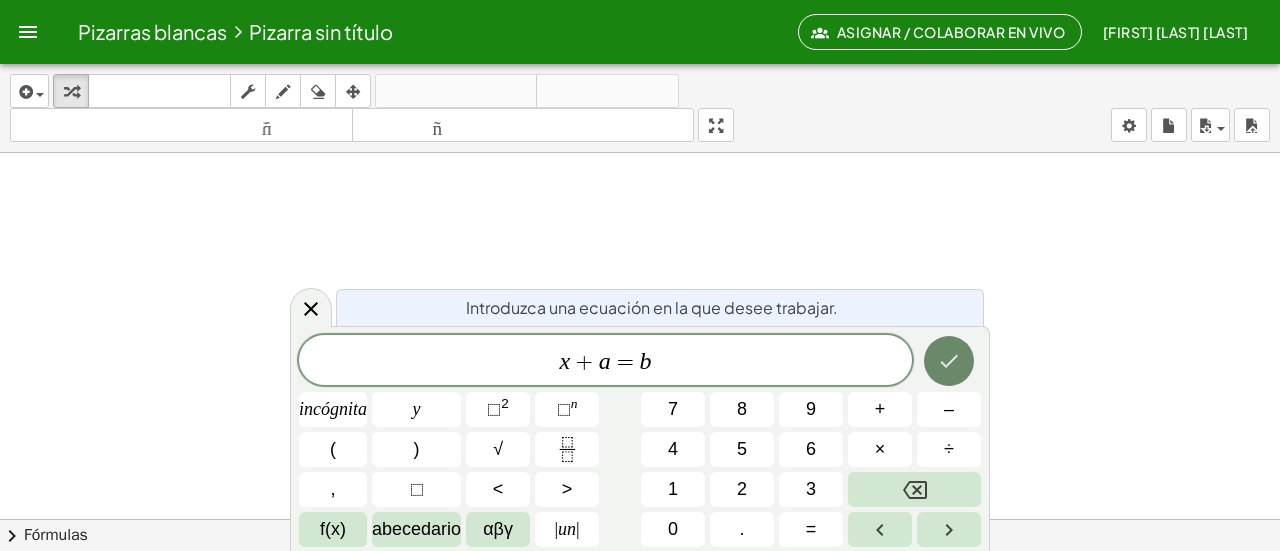 click 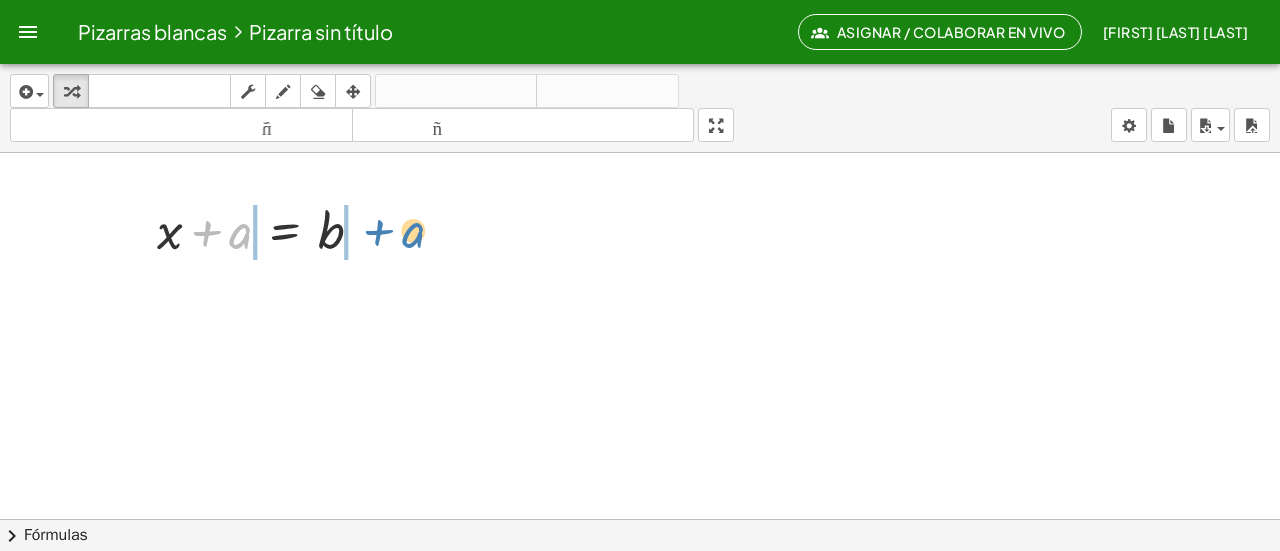 drag, startPoint x: 230, startPoint y: 235, endPoint x: 402, endPoint y: 234, distance: 172.00291 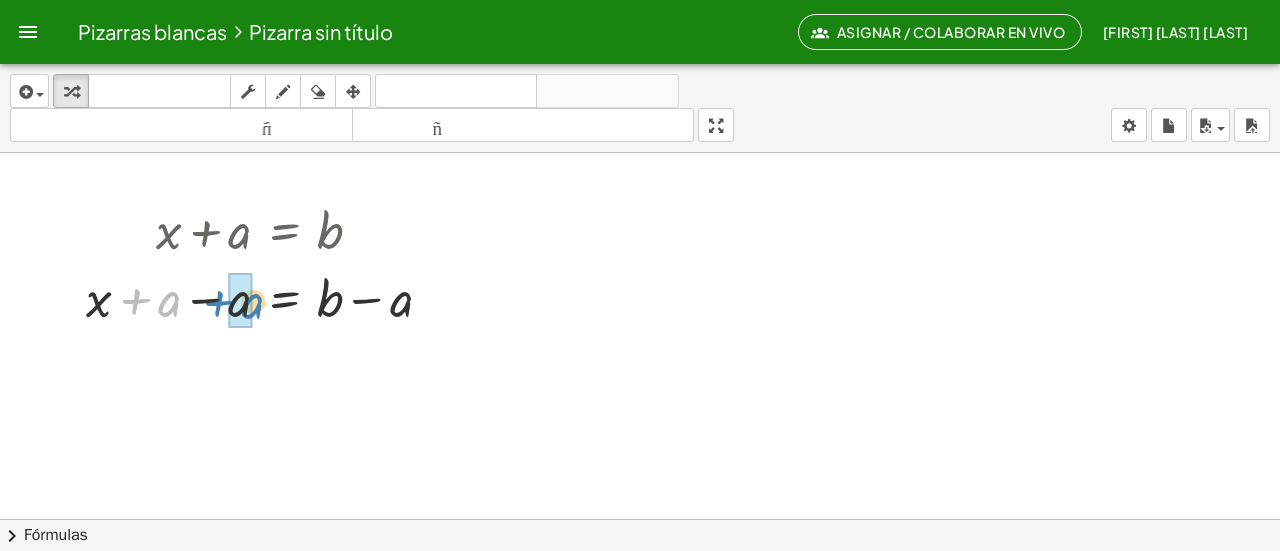 drag, startPoint x: 166, startPoint y: 309, endPoint x: 249, endPoint y: 311, distance: 83.02409 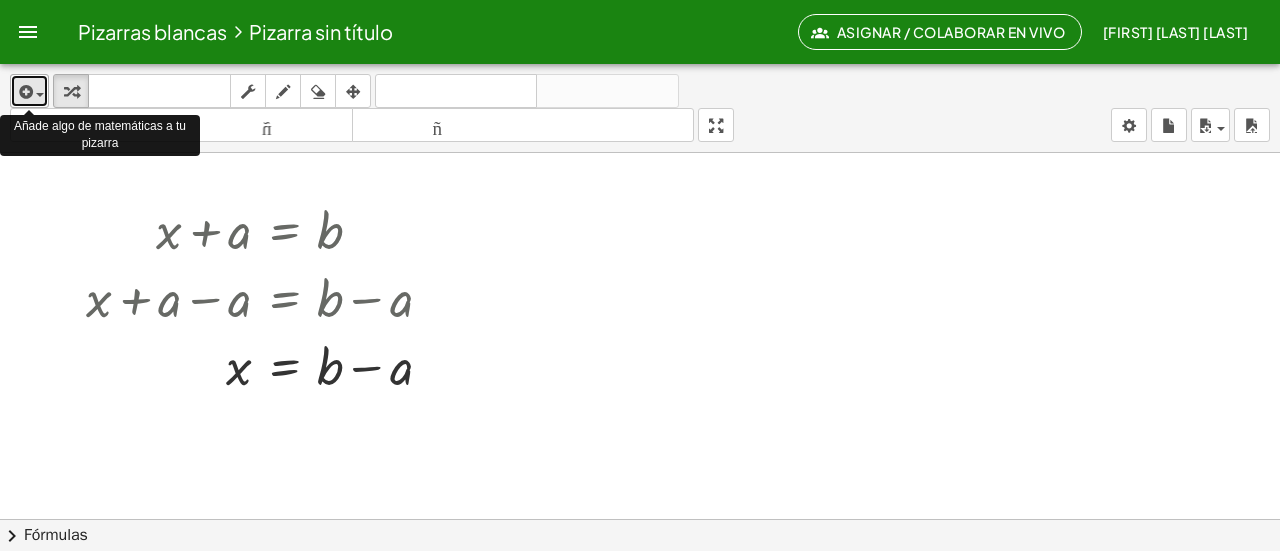 click at bounding box center (29, 91) 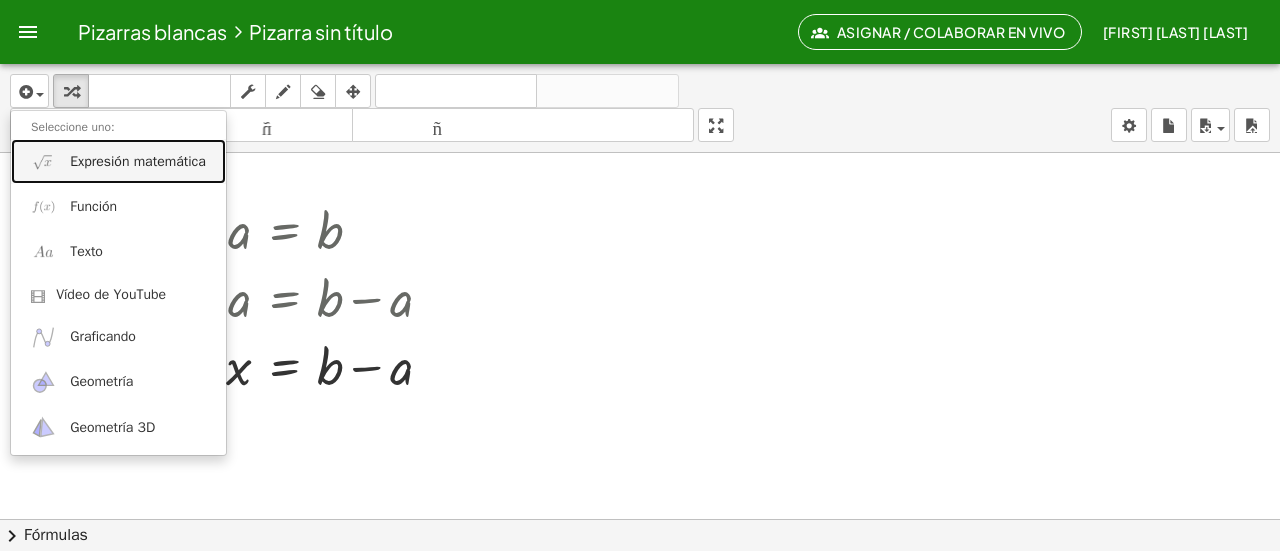 click on "Expresión matemática" at bounding box center [138, 161] 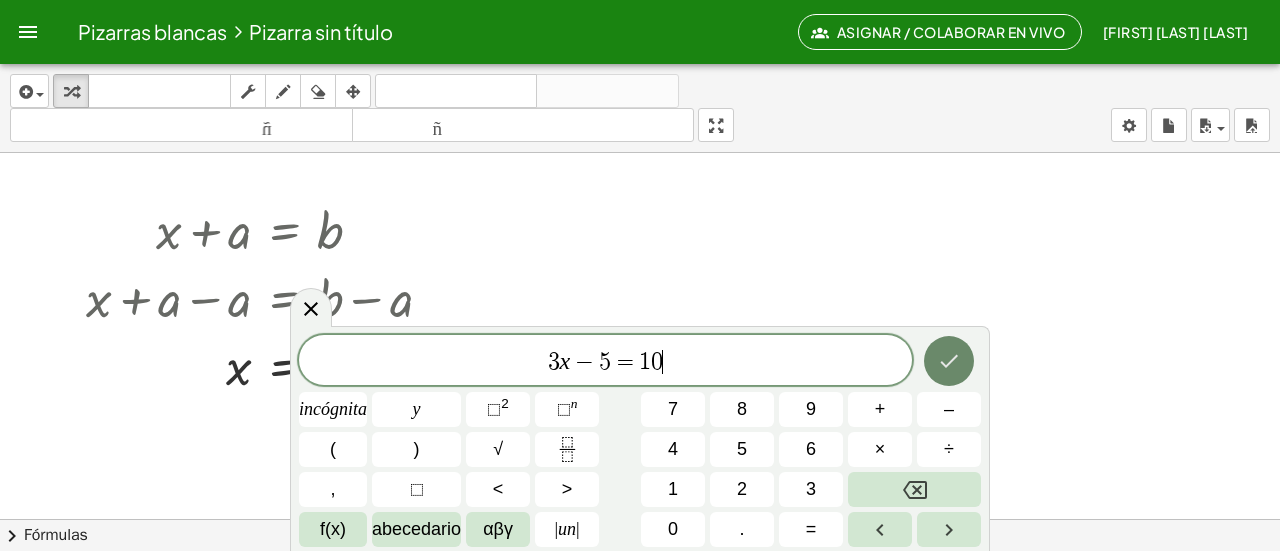click 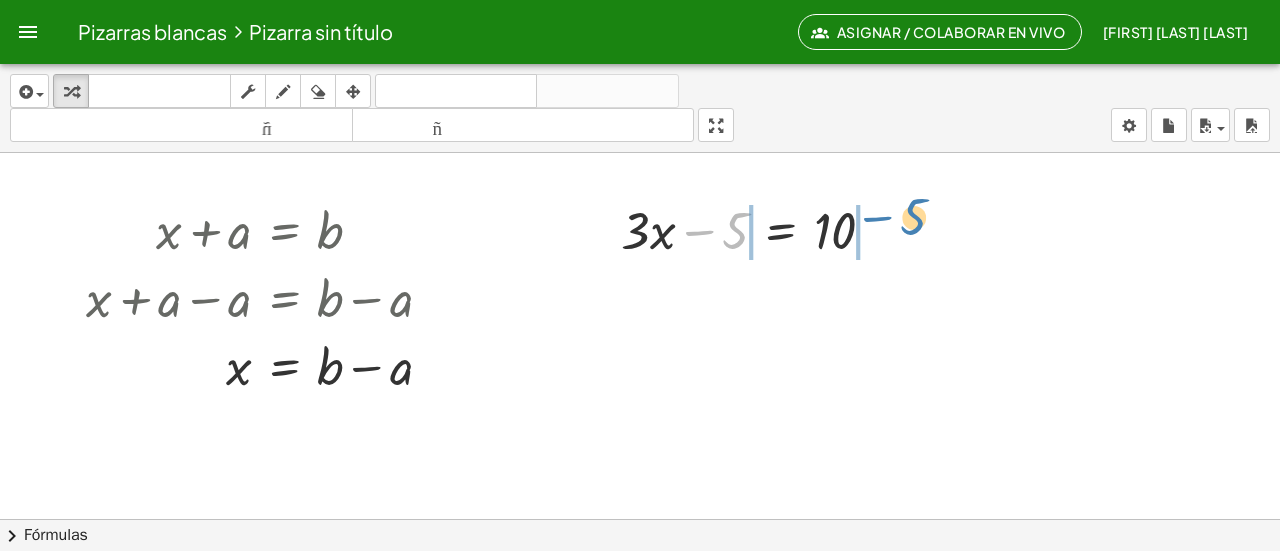 drag, startPoint x: 722, startPoint y: 231, endPoint x: 901, endPoint y: 217, distance: 179.54665 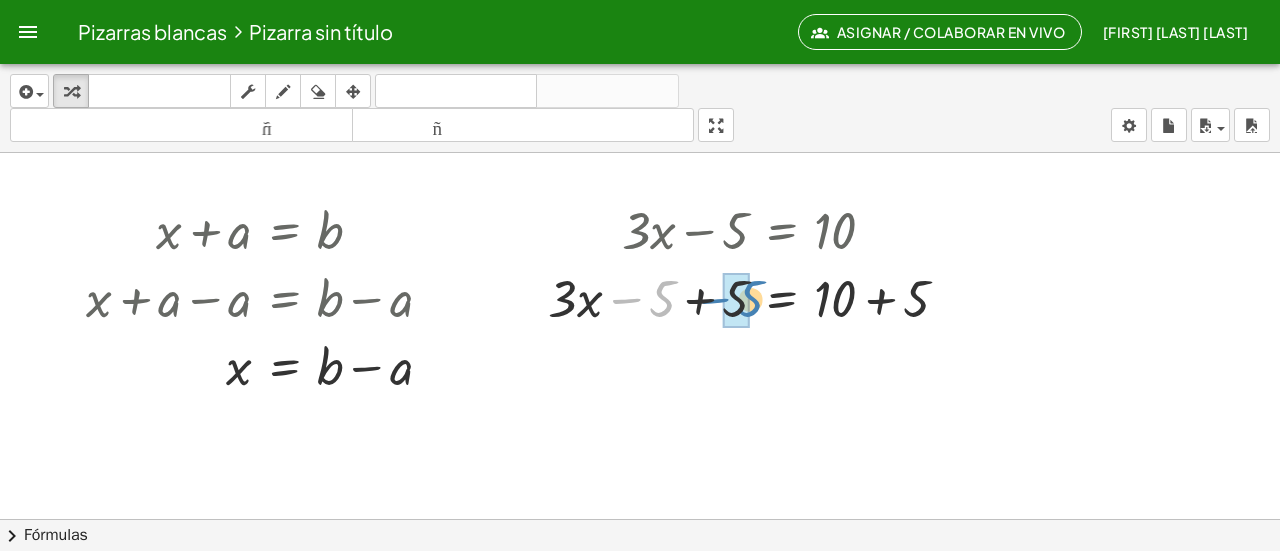 drag, startPoint x: 654, startPoint y: 301, endPoint x: 743, endPoint y: 301, distance: 89 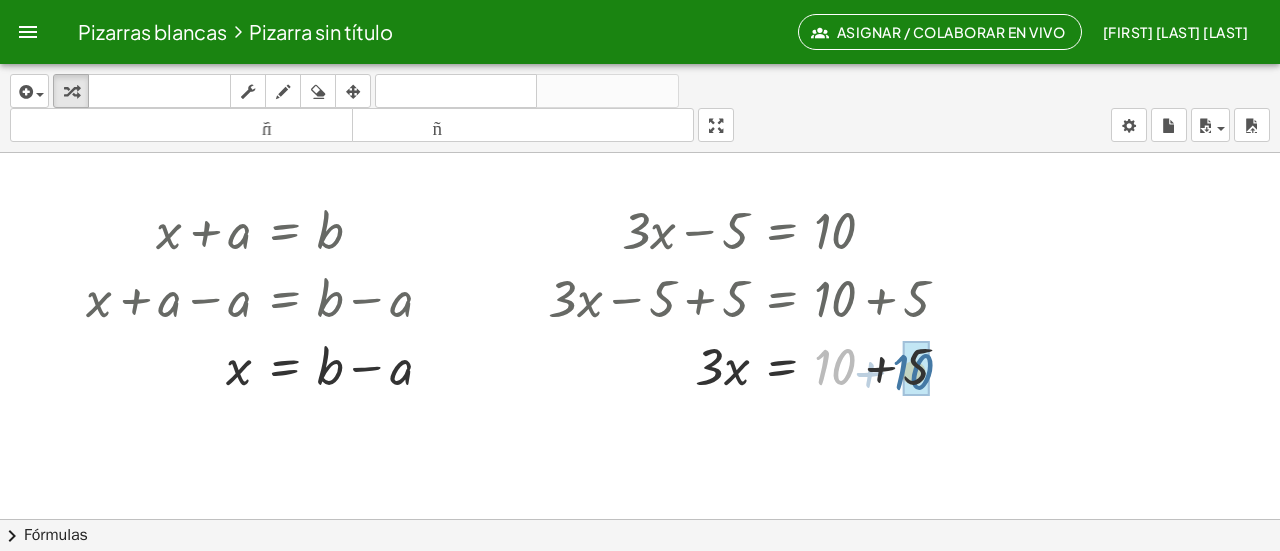 drag, startPoint x: 828, startPoint y: 361, endPoint x: 910, endPoint y: 366, distance: 82.1523 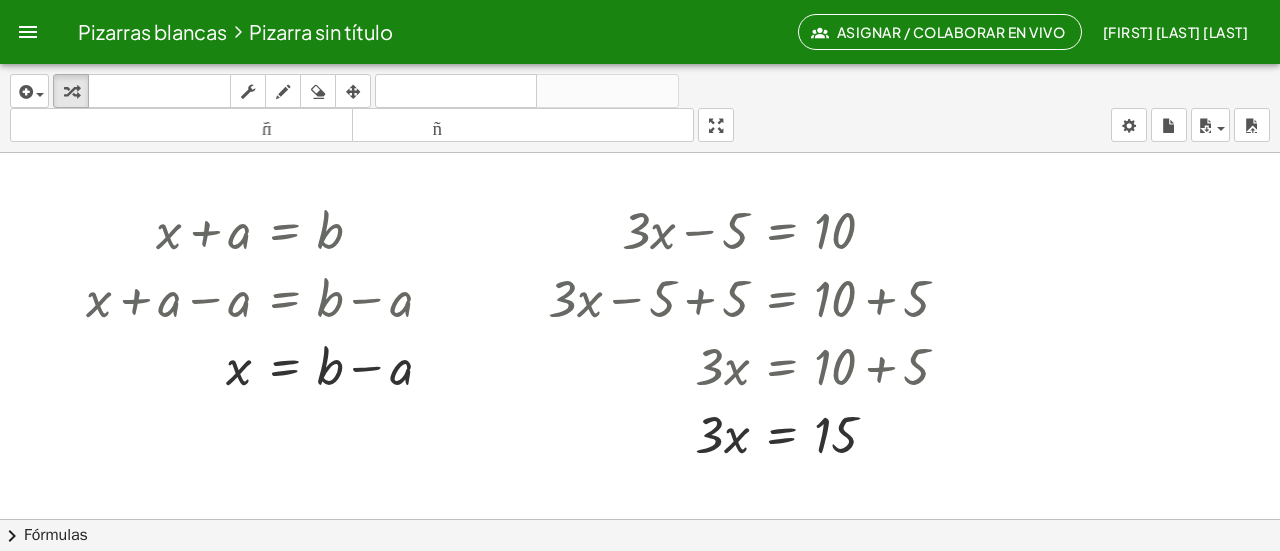 scroll, scrollTop: 40, scrollLeft: 0, axis: vertical 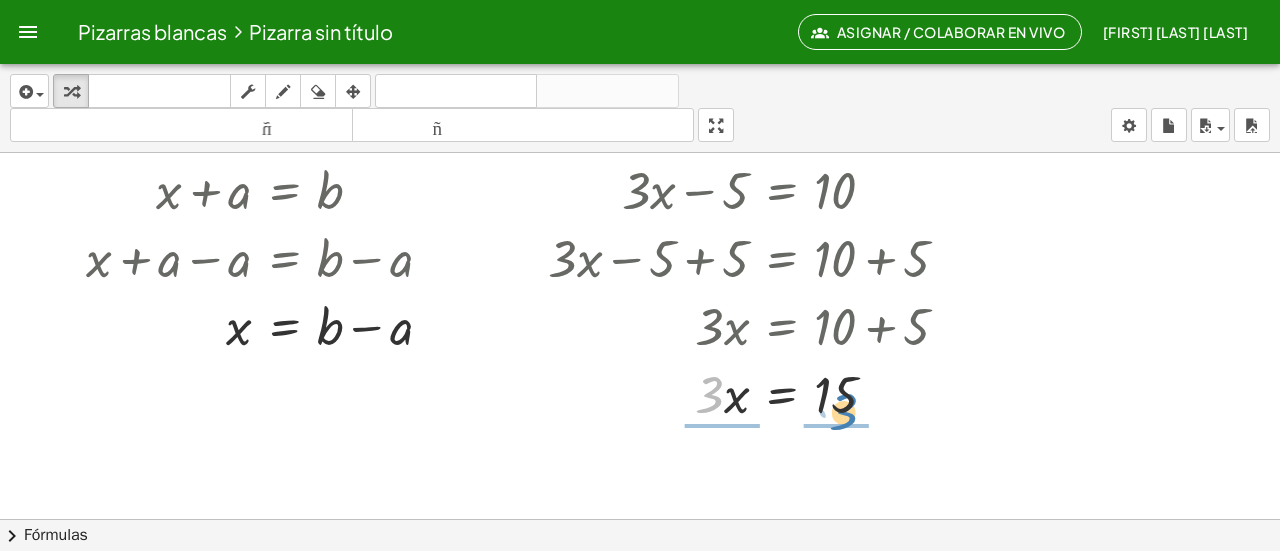 drag, startPoint x: 714, startPoint y: 395, endPoint x: 848, endPoint y: 412, distance: 135.07405 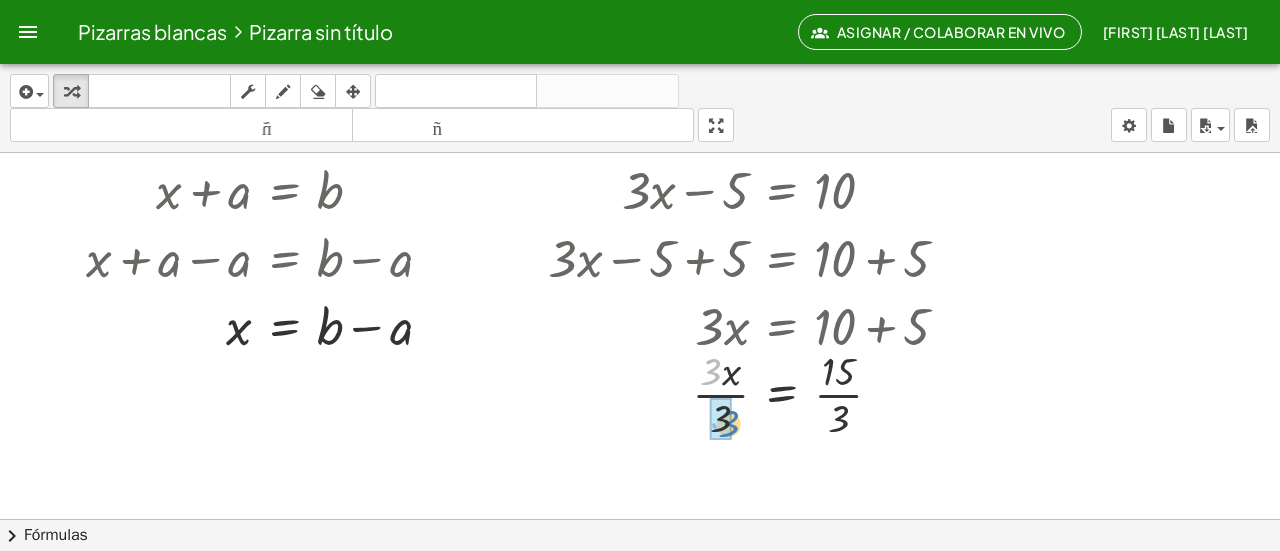 drag, startPoint x: 708, startPoint y: 368, endPoint x: 726, endPoint y: 420, distance: 55.027267 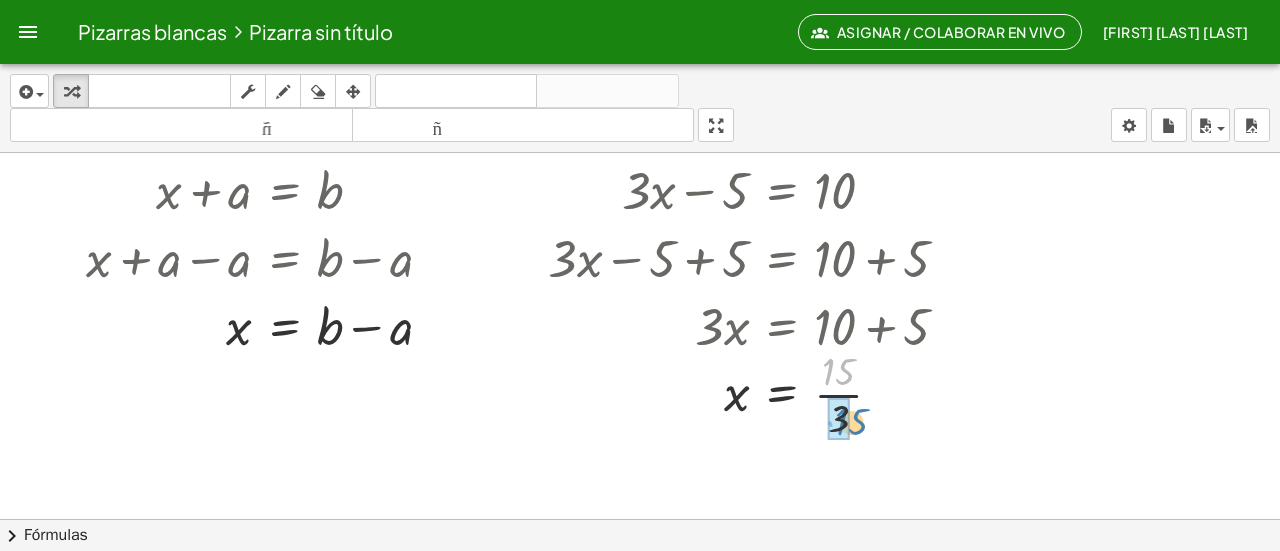 drag, startPoint x: 831, startPoint y: 366, endPoint x: 844, endPoint y: 416, distance: 51.662365 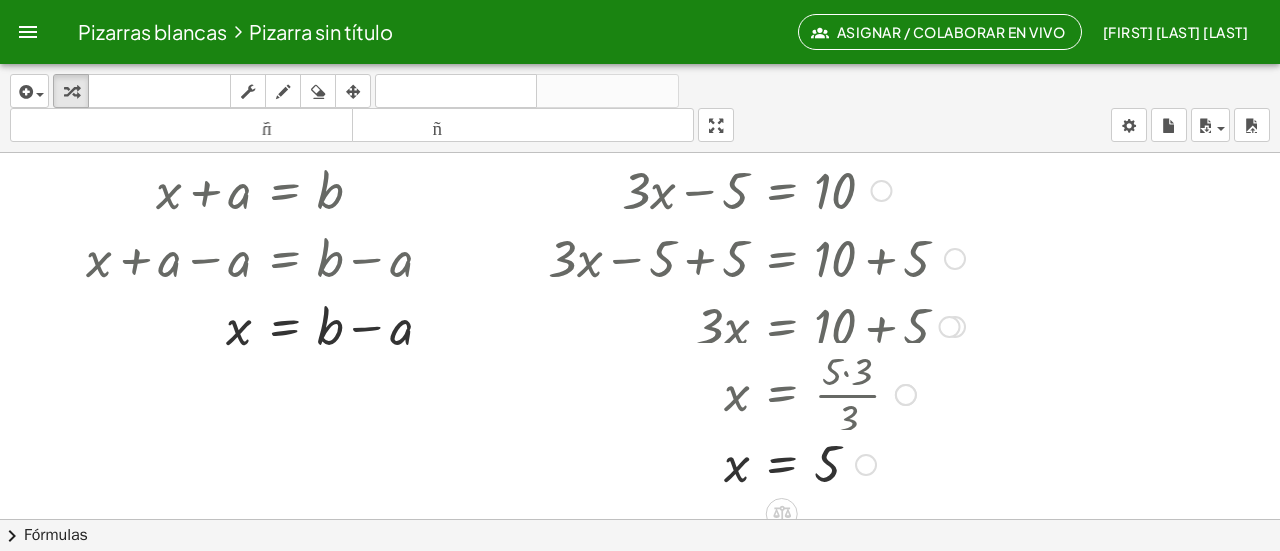 drag, startPoint x: 857, startPoint y: 394, endPoint x: 861, endPoint y: 472, distance: 78.10249 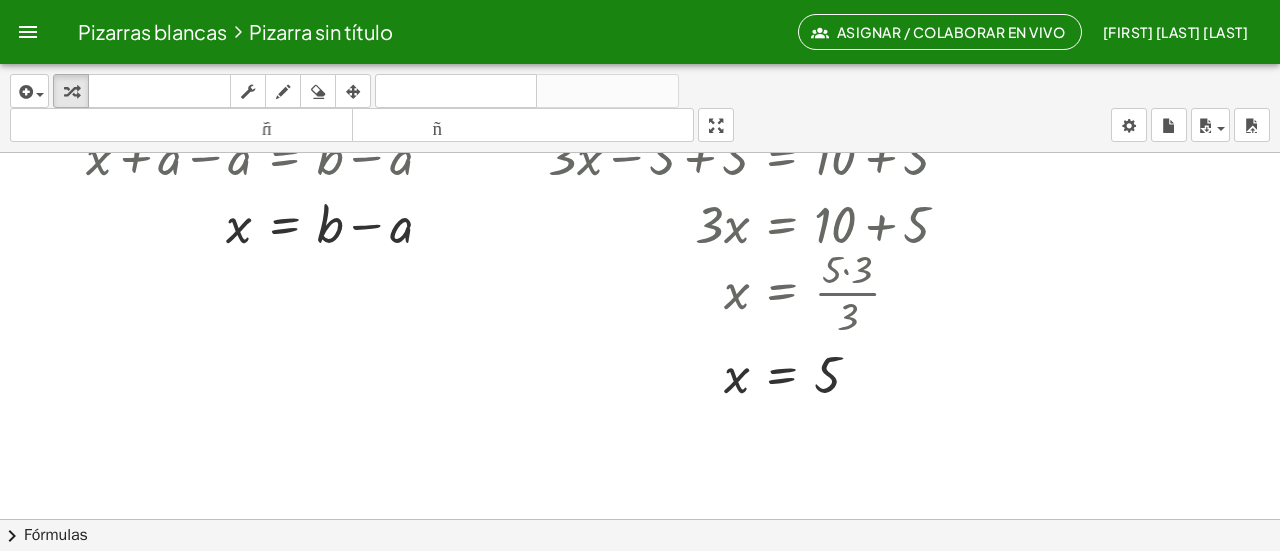 scroll, scrollTop: 144, scrollLeft: 0, axis: vertical 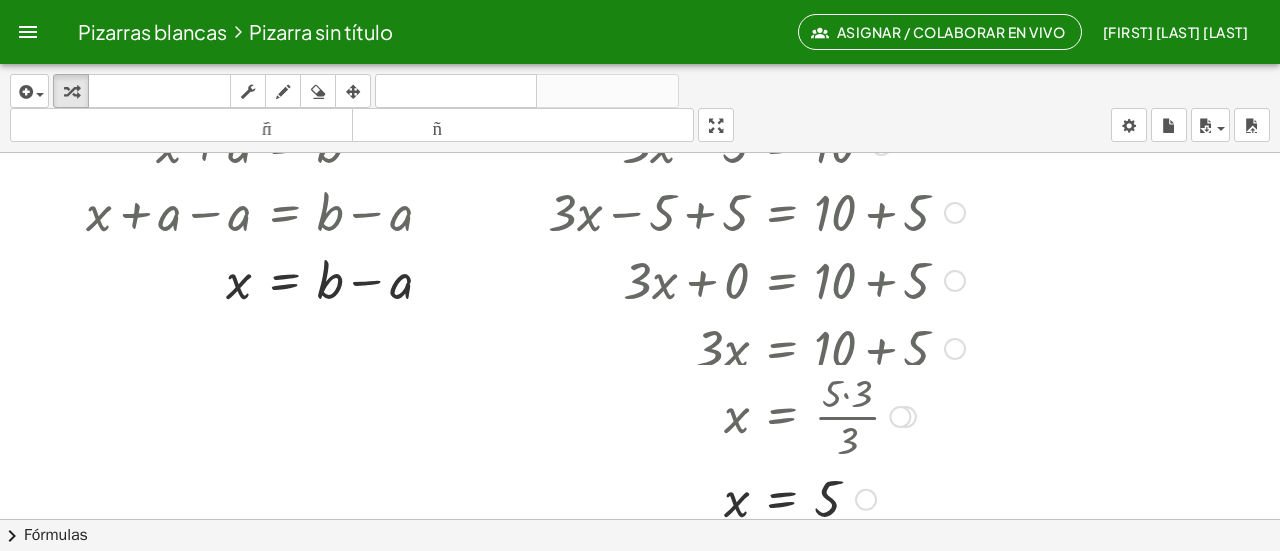 drag, startPoint x: 953, startPoint y: 278, endPoint x: 946, endPoint y: 367, distance: 89.27486 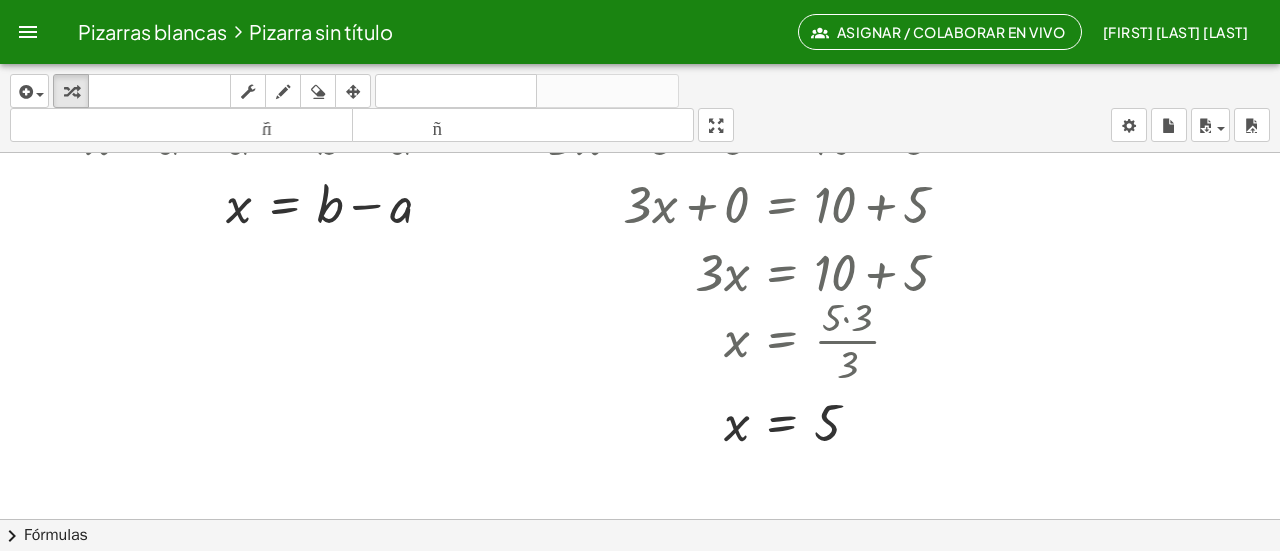 scroll, scrollTop: 184, scrollLeft: 0, axis: vertical 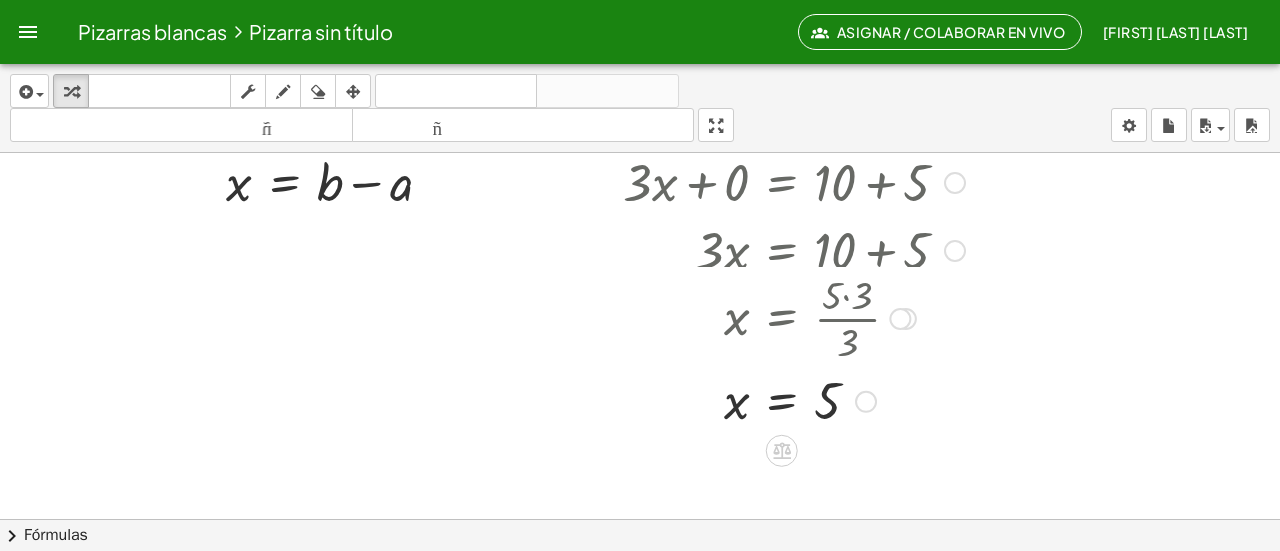 drag, startPoint x: 948, startPoint y: 252, endPoint x: 949, endPoint y: 284, distance: 32.01562 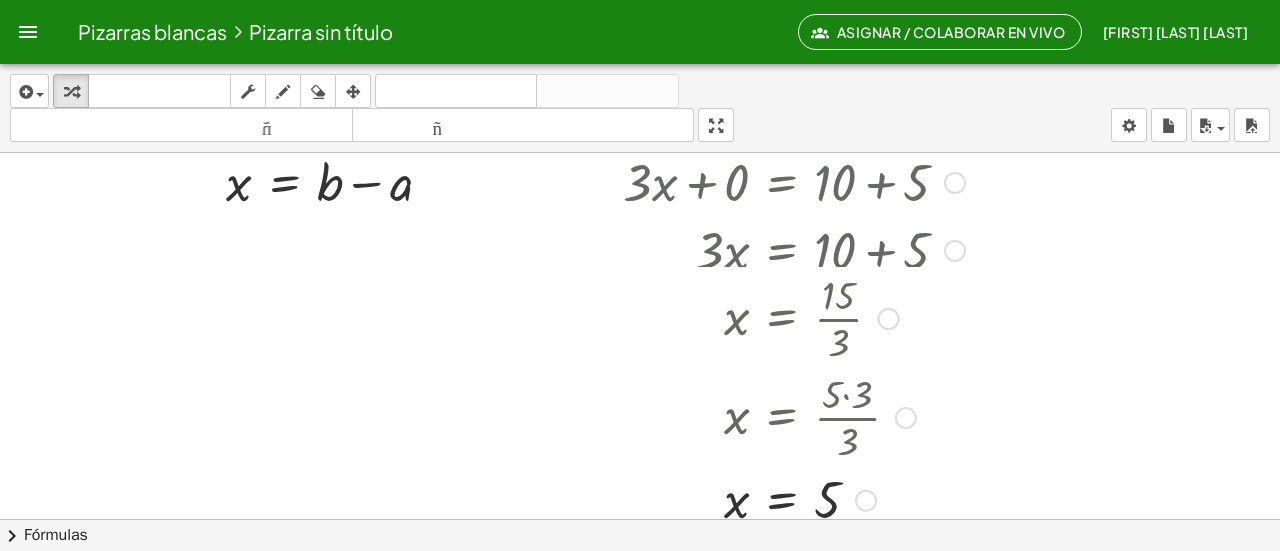 drag, startPoint x: 900, startPoint y: 315, endPoint x: 898, endPoint y: 416, distance: 101.0198 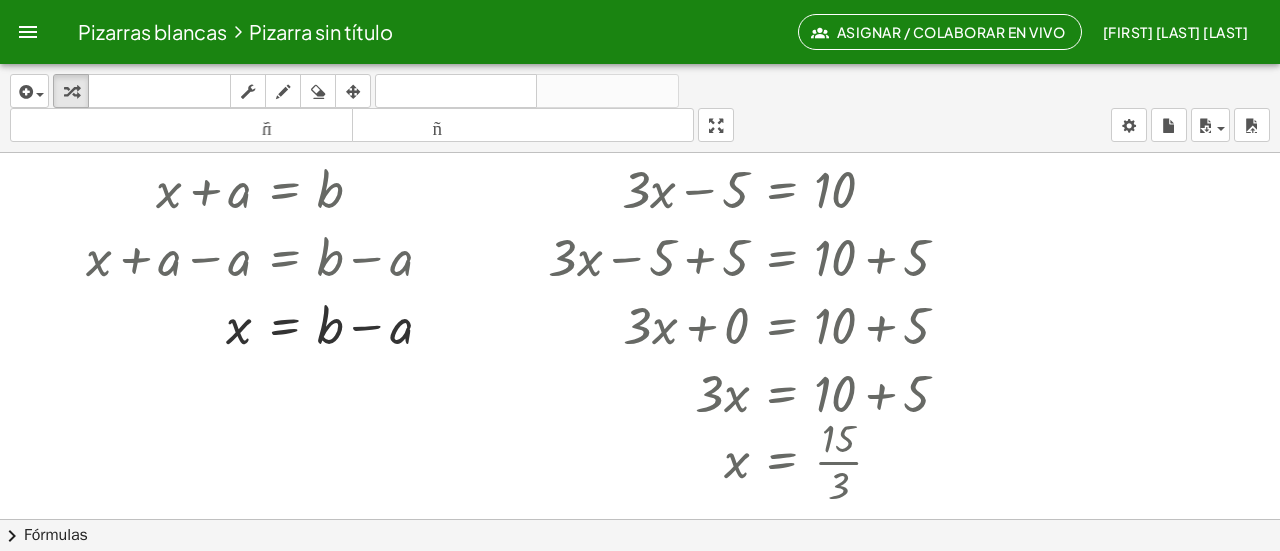 scroll, scrollTop: 44, scrollLeft: 0, axis: vertical 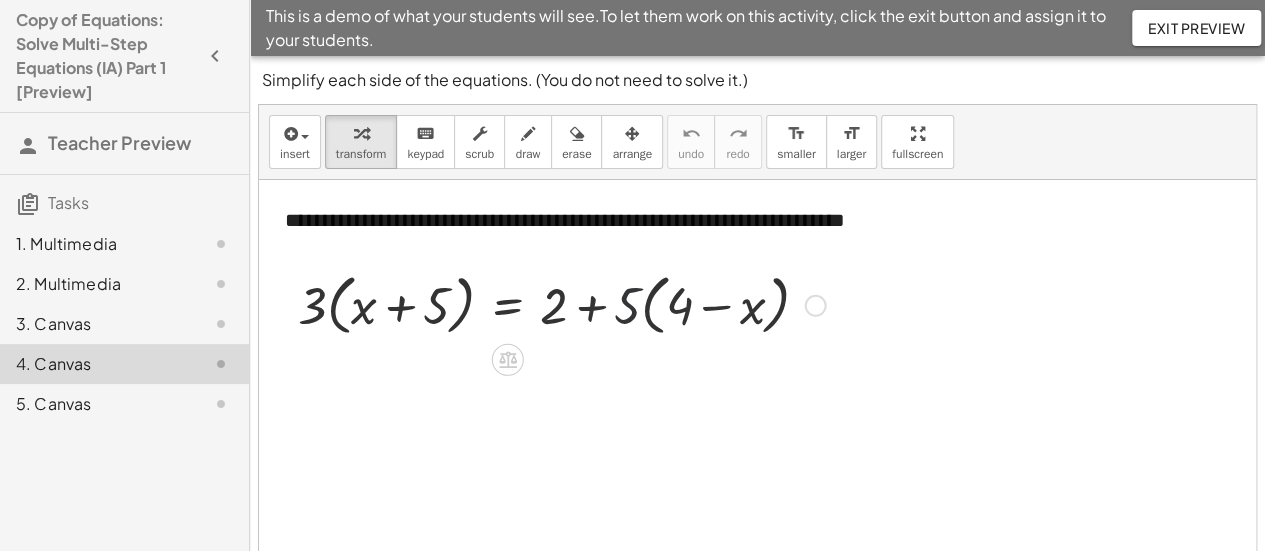 click at bounding box center [561, 304] 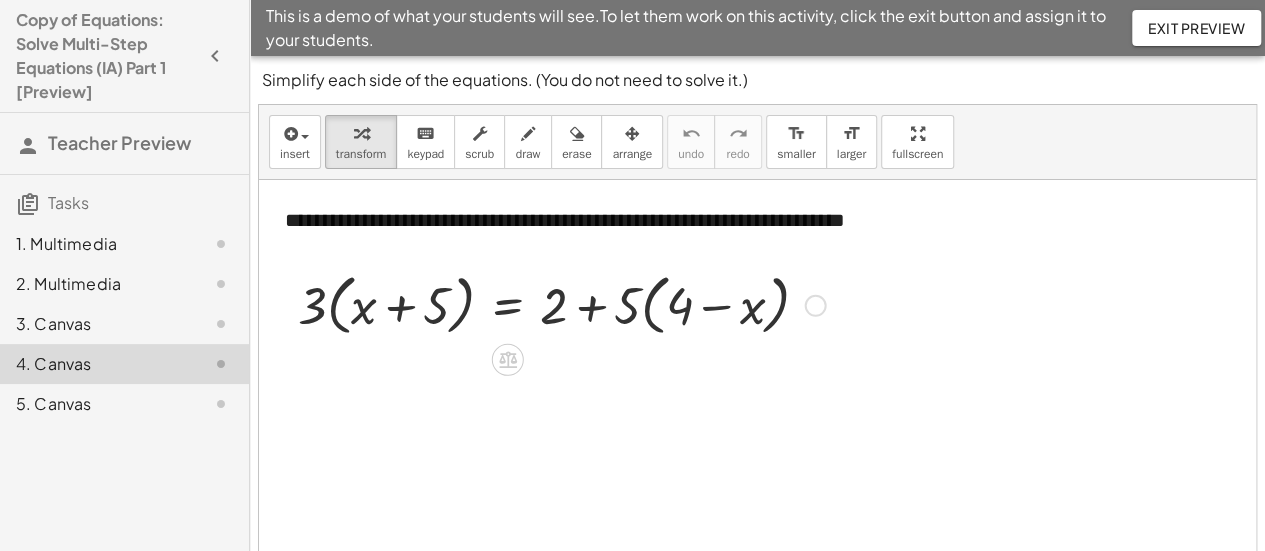 click at bounding box center (815, 306) 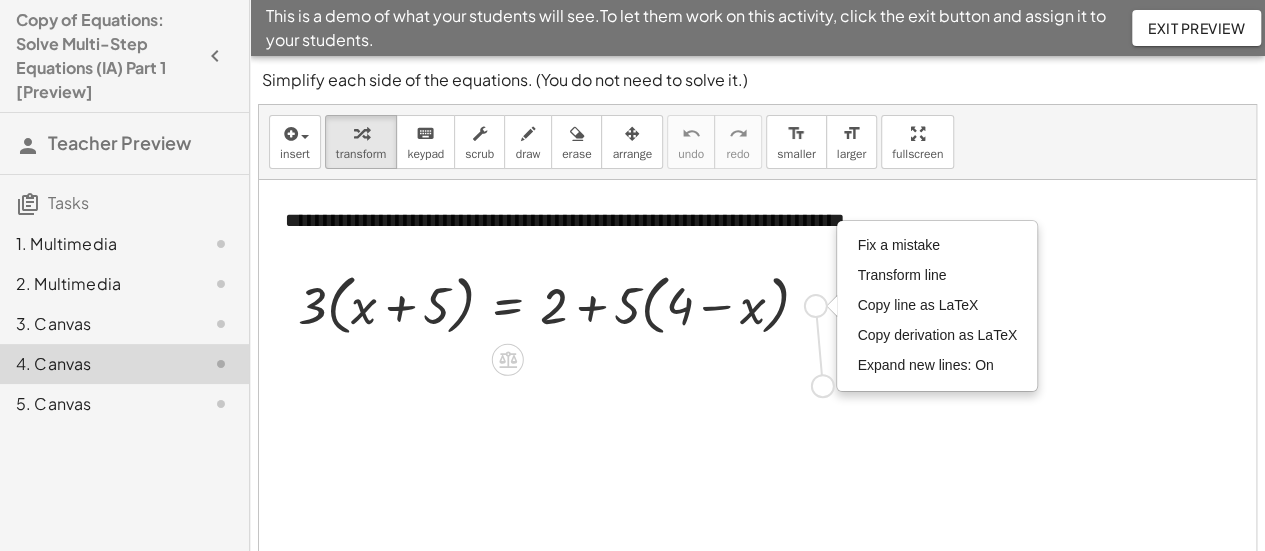drag, startPoint x: 811, startPoint y: 302, endPoint x: 819, endPoint y: 401, distance: 99.32271 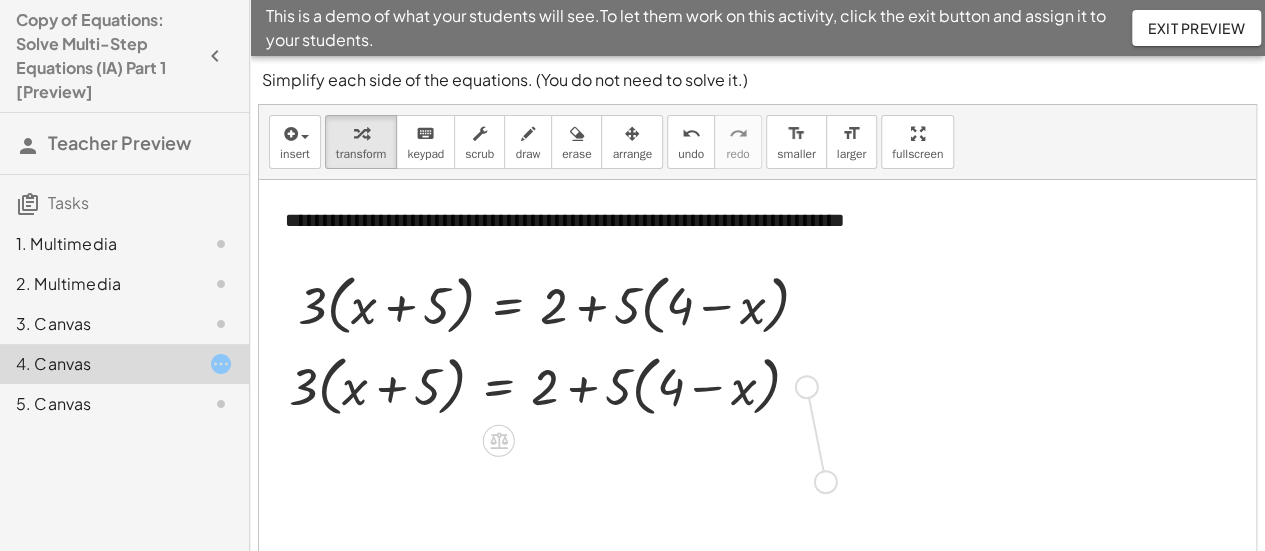 drag, startPoint x: 805, startPoint y: 385, endPoint x: 824, endPoint y: 488, distance: 104.73777 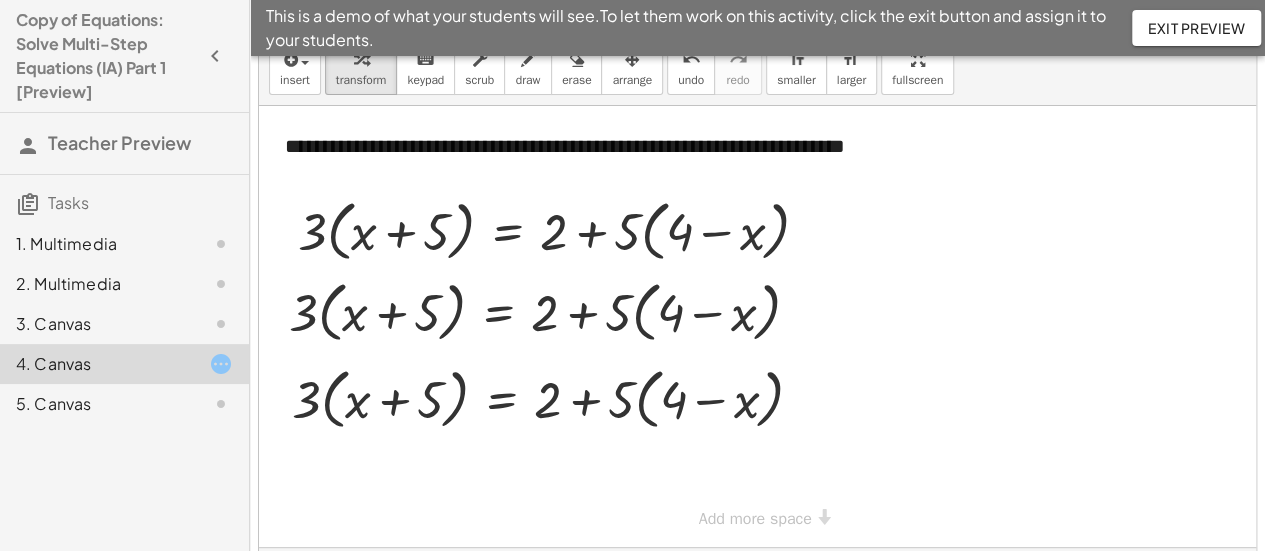 scroll, scrollTop: 58, scrollLeft: 0, axis: vertical 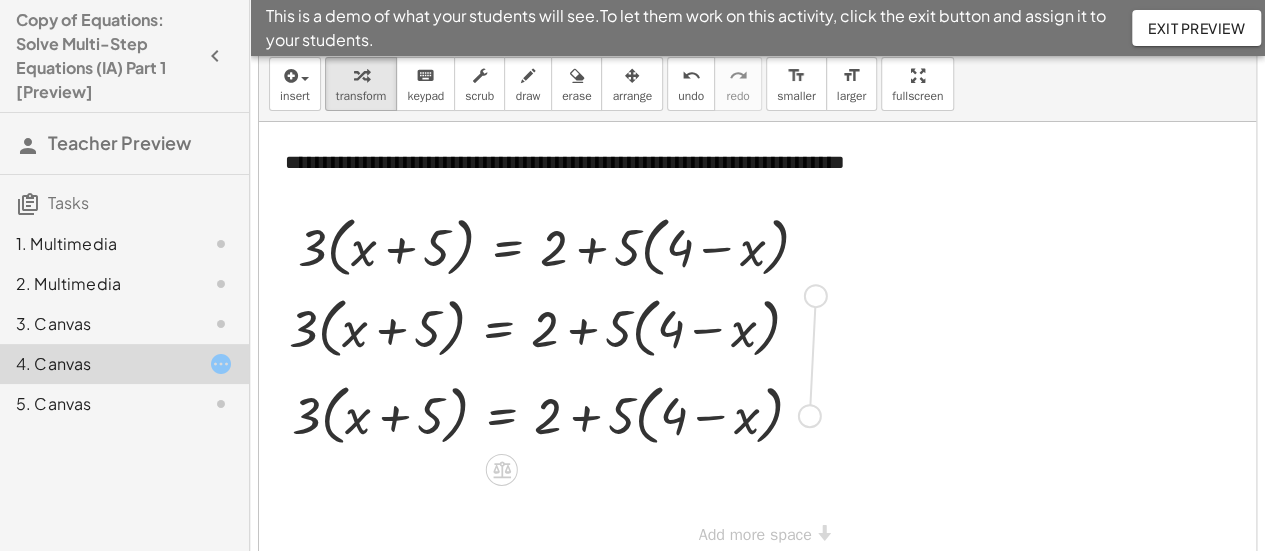 drag, startPoint x: 812, startPoint y: 413, endPoint x: 818, endPoint y: 292, distance: 121.14867 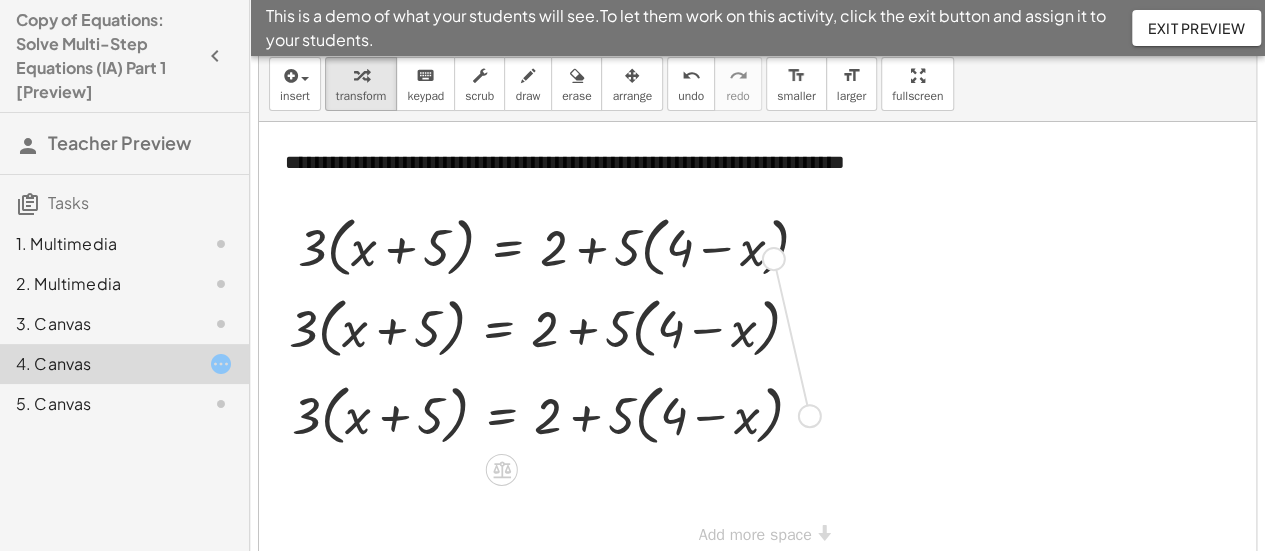 drag, startPoint x: 801, startPoint y: 412, endPoint x: 762, endPoint y: 250, distance: 166.62833 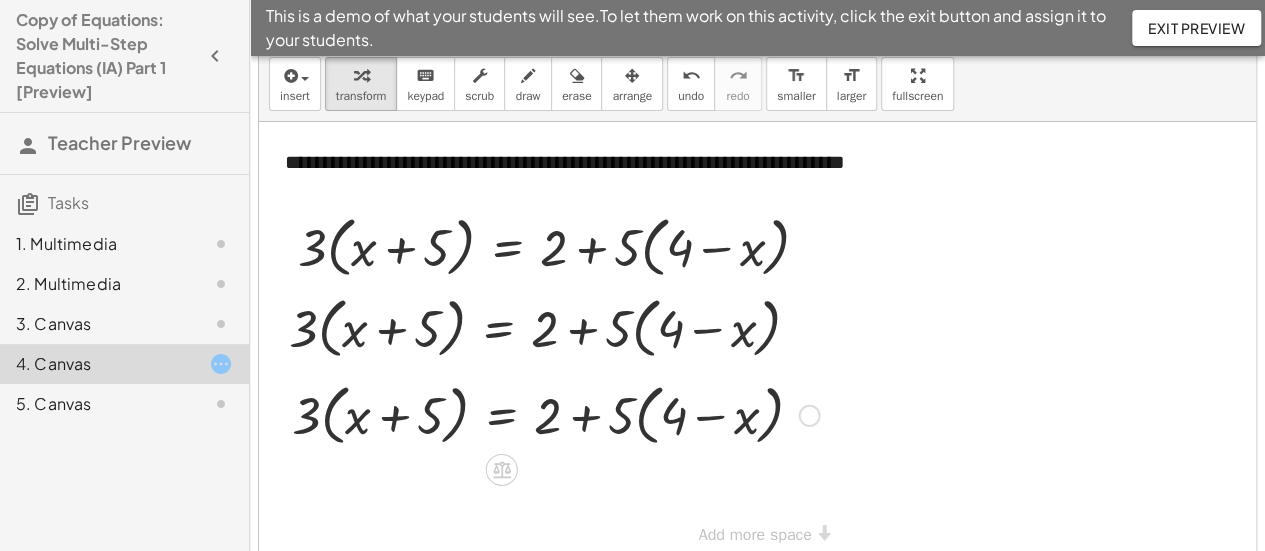 click at bounding box center (561, 246) 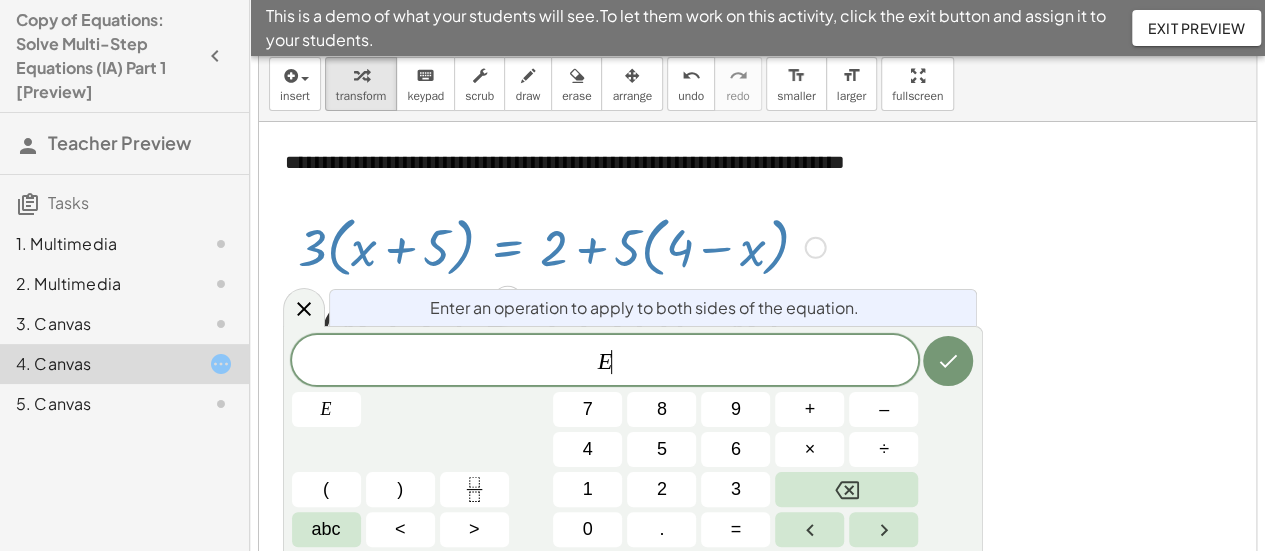 drag, startPoint x: 306, startPoint y: 251, endPoint x: 586, endPoint y: 272, distance: 280.7864 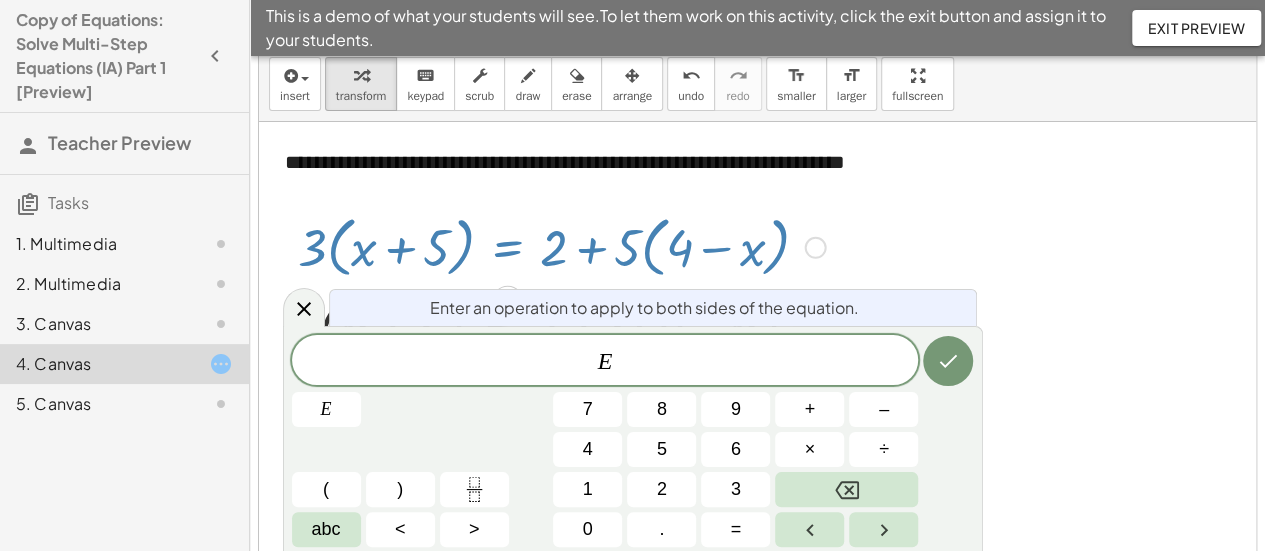 click at bounding box center [561, 246] 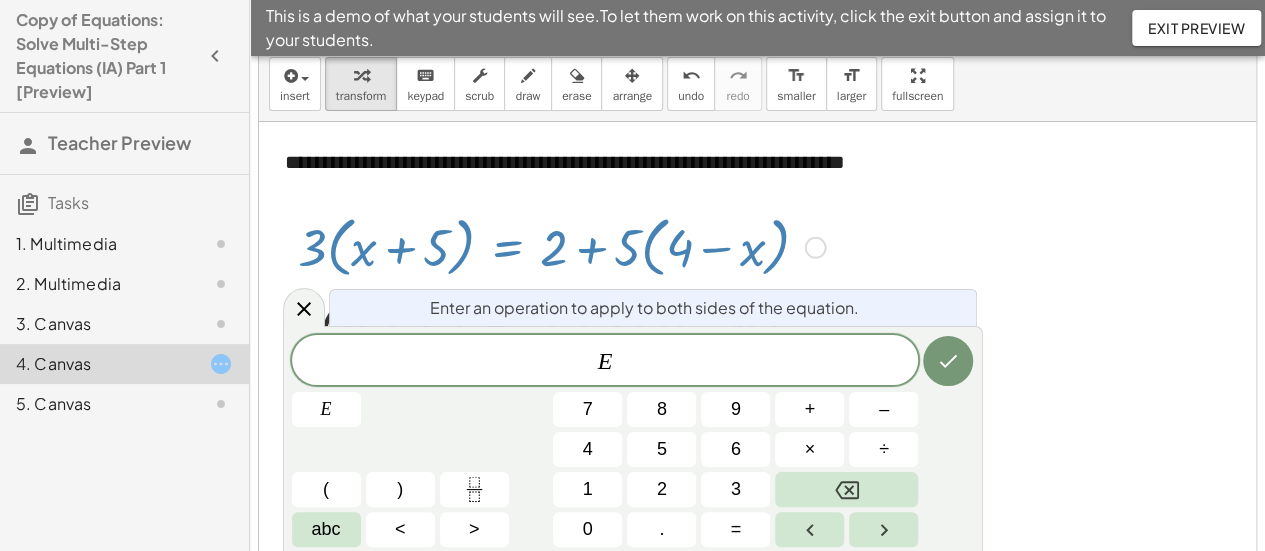 click on "Fix a mistake Transform line Copy line as LaTeX Copy derivation as LaTeX Expand new lines: On" at bounding box center [815, 248] 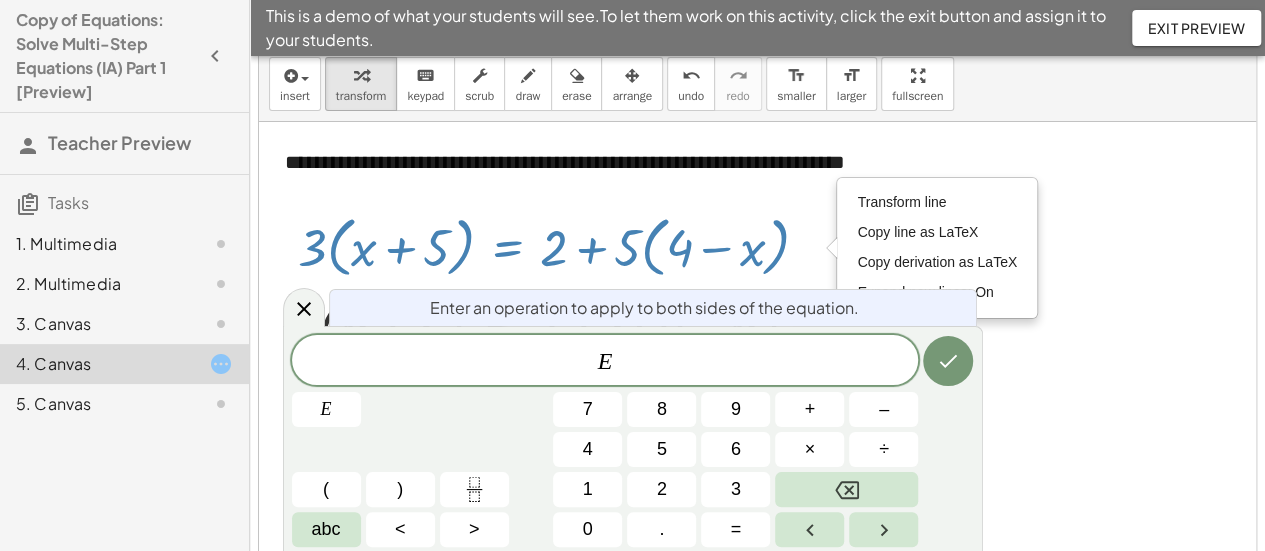 click at bounding box center (757, 342) 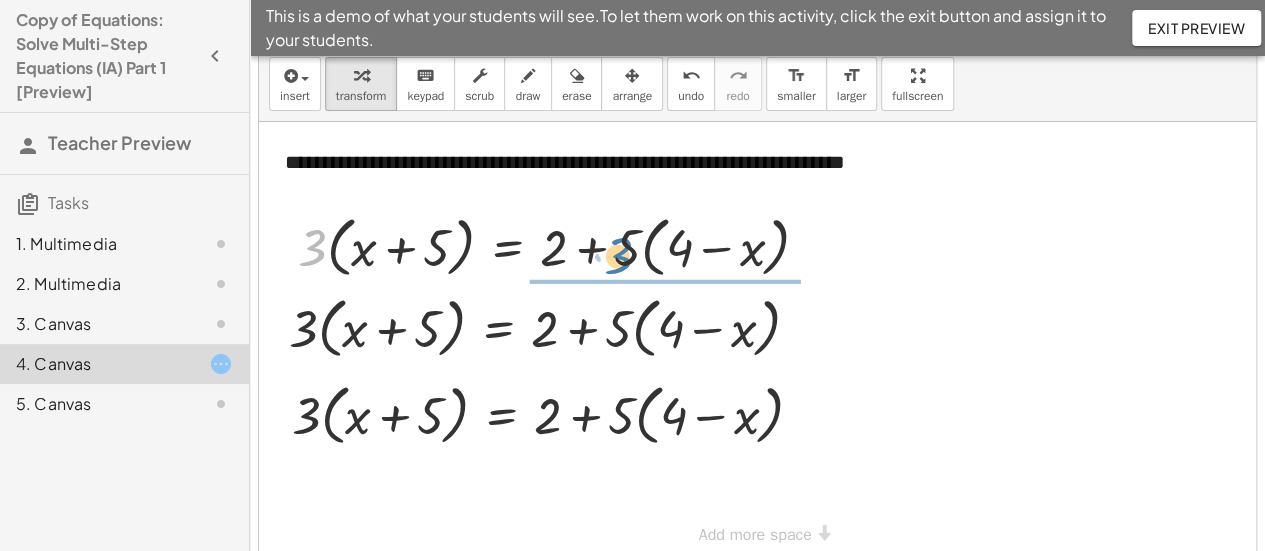 drag, startPoint x: 306, startPoint y: 239, endPoint x: 620, endPoint y: 247, distance: 314.1019 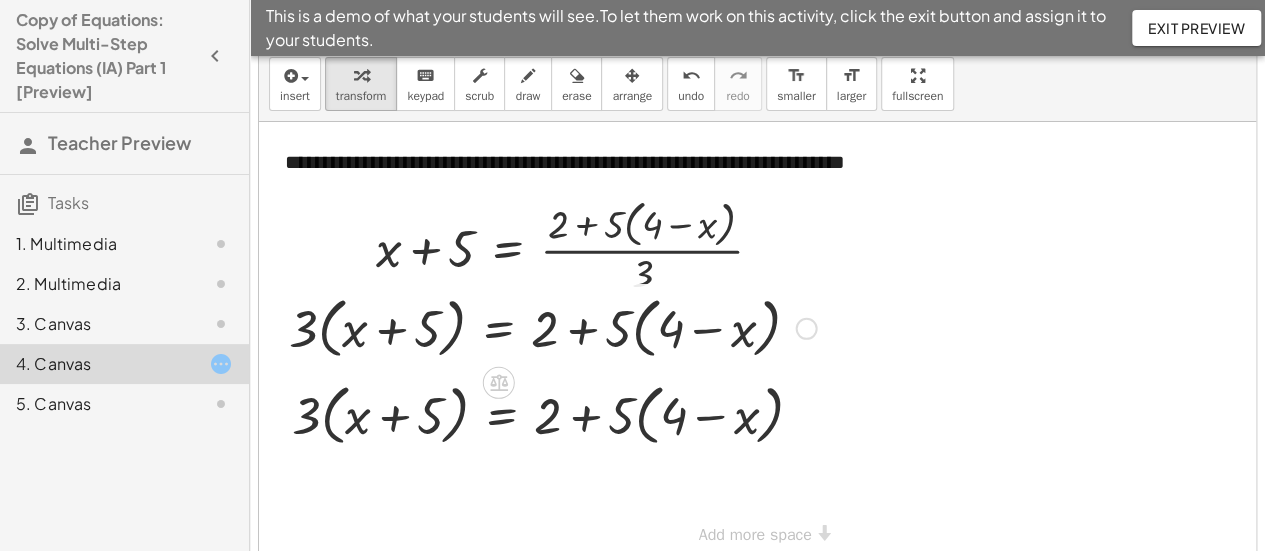 click at bounding box center (552, 327) 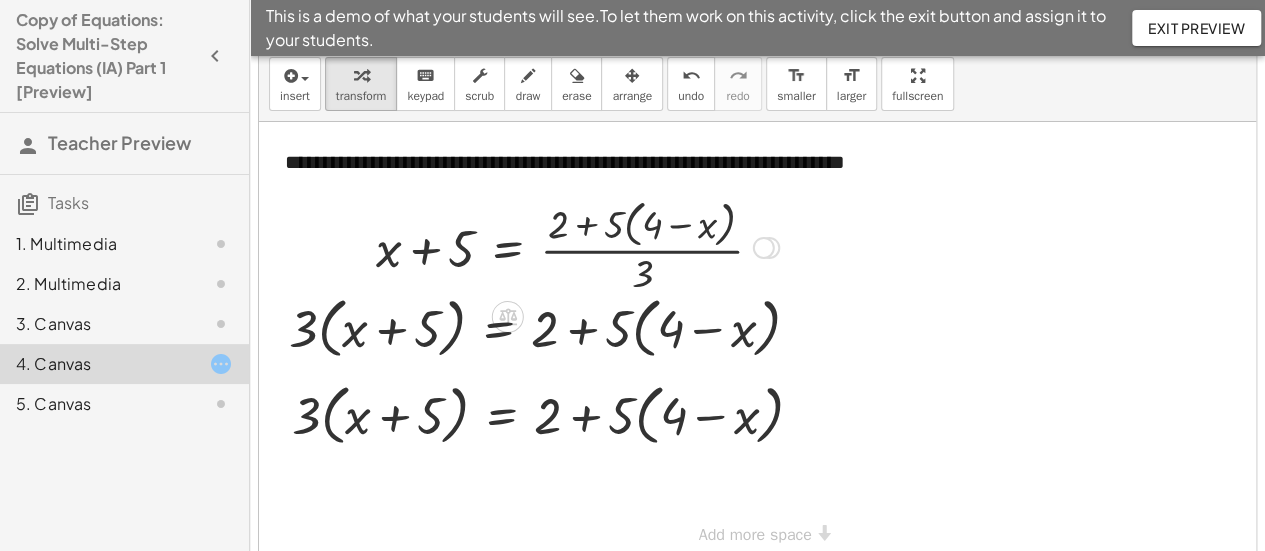 click at bounding box center [577, 246] 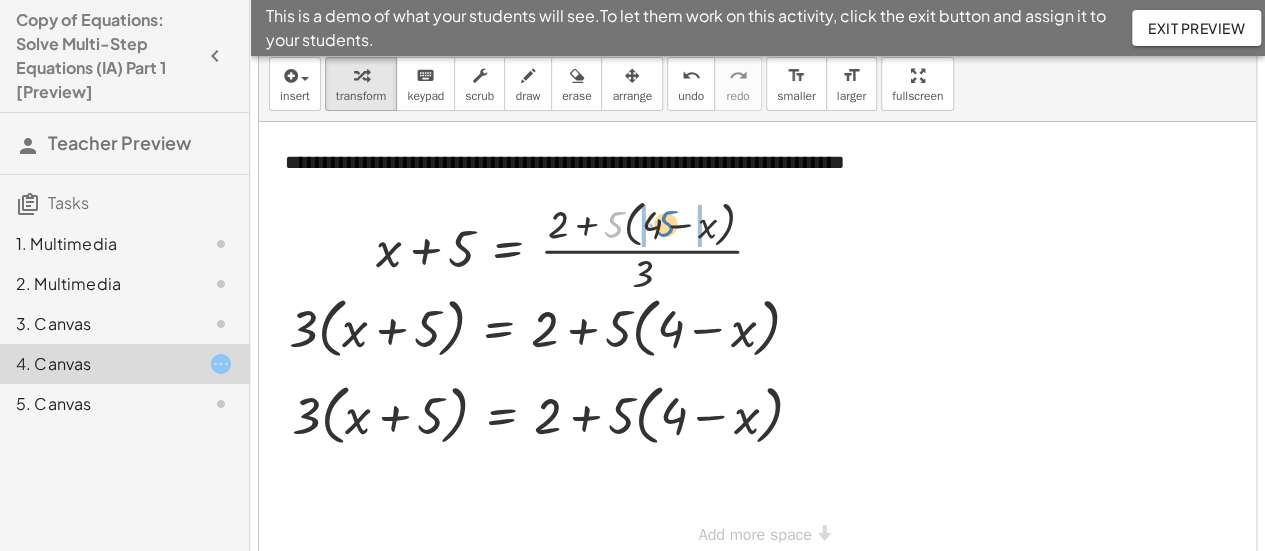 drag, startPoint x: 606, startPoint y: 228, endPoint x: 672, endPoint y: 227, distance: 66.007576 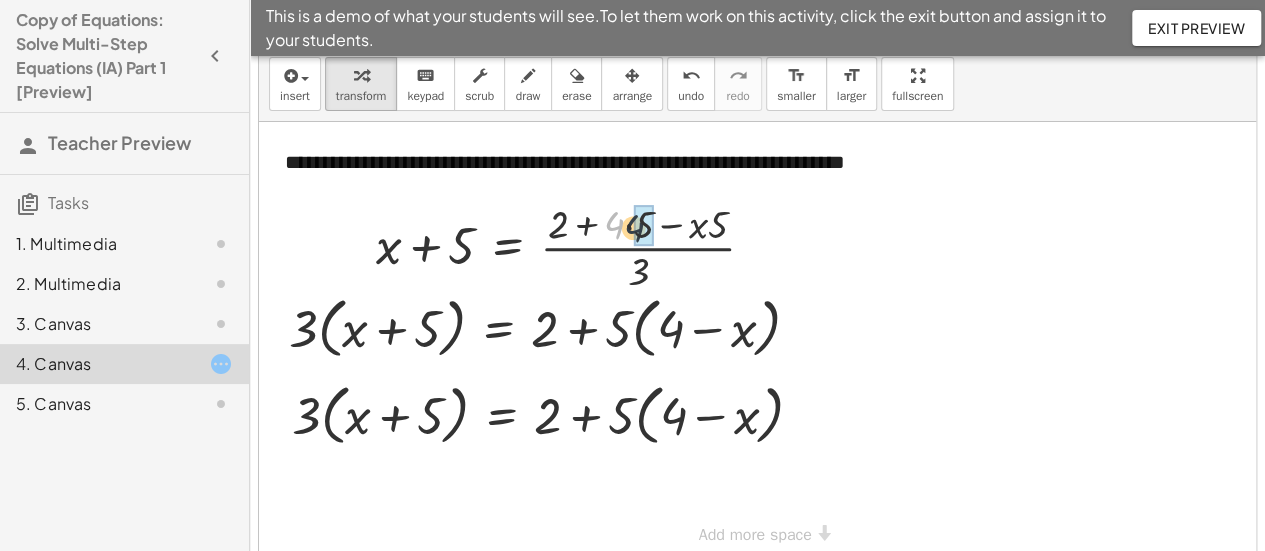 drag, startPoint x: 616, startPoint y: 227, endPoint x: 643, endPoint y: 231, distance: 27.294687 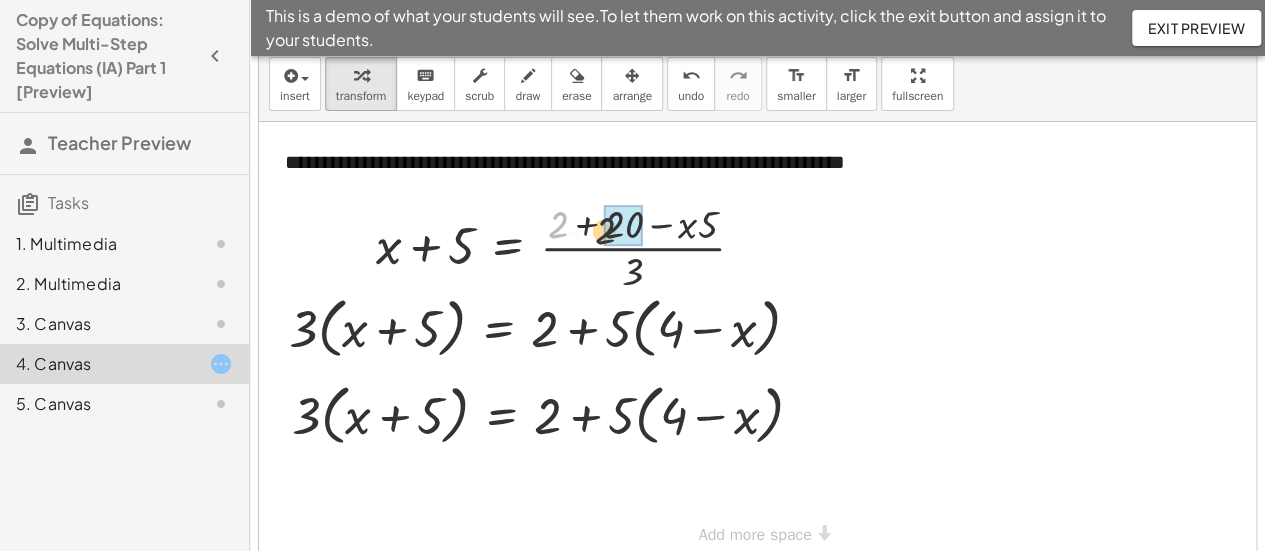 drag, startPoint x: 556, startPoint y: 225, endPoint x: 624, endPoint y: 232, distance: 68.359344 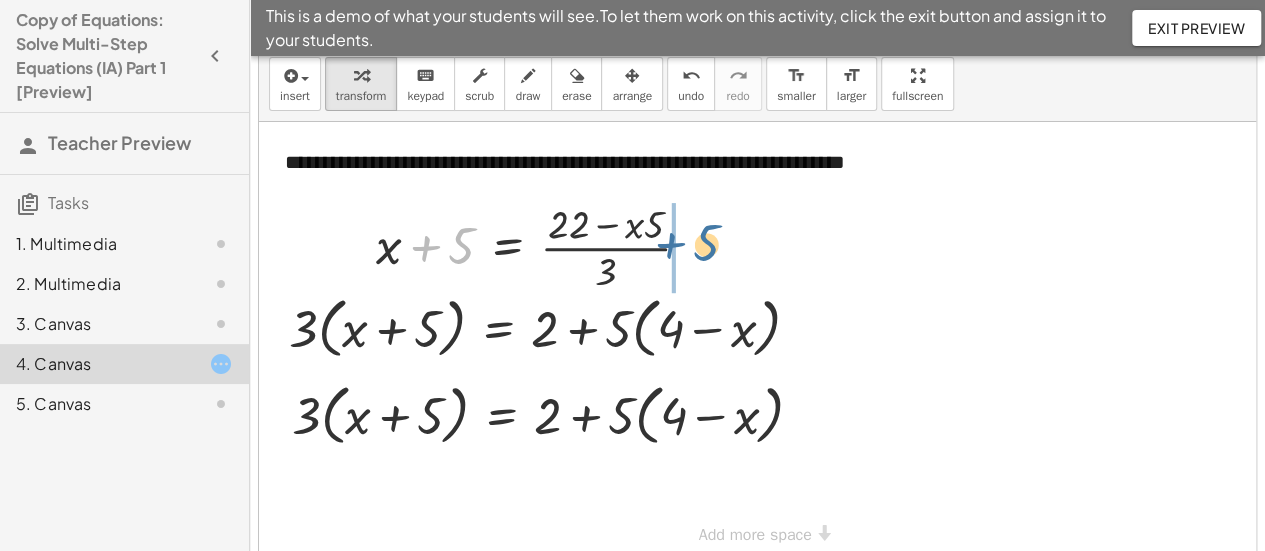 drag, startPoint x: 454, startPoint y: 243, endPoint x: 702, endPoint y: 240, distance: 248.01814 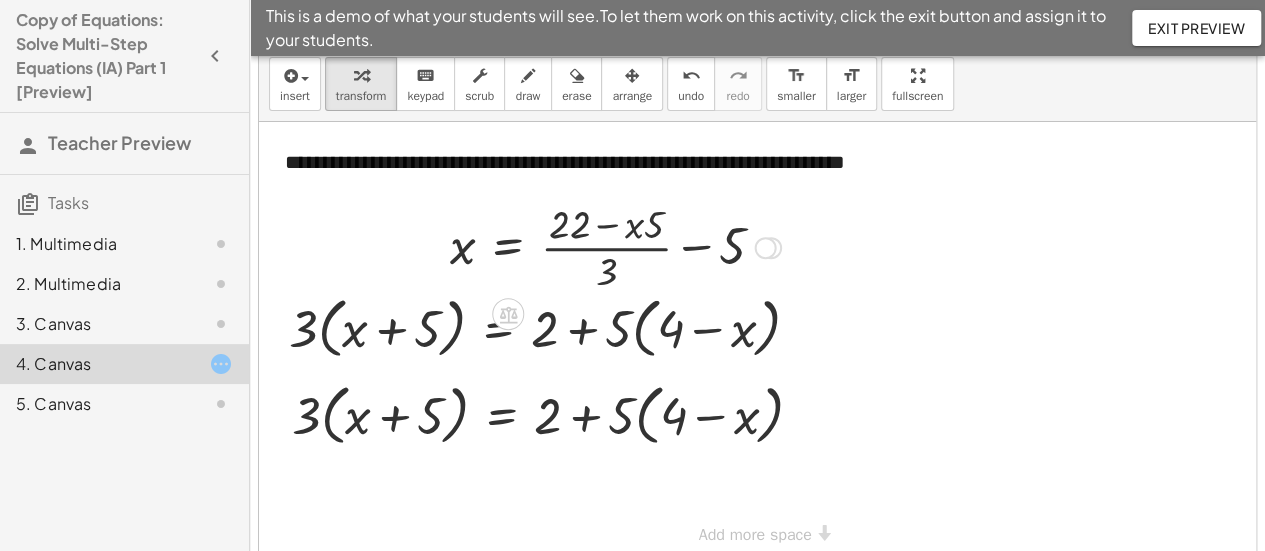click at bounding box center [615, 246] 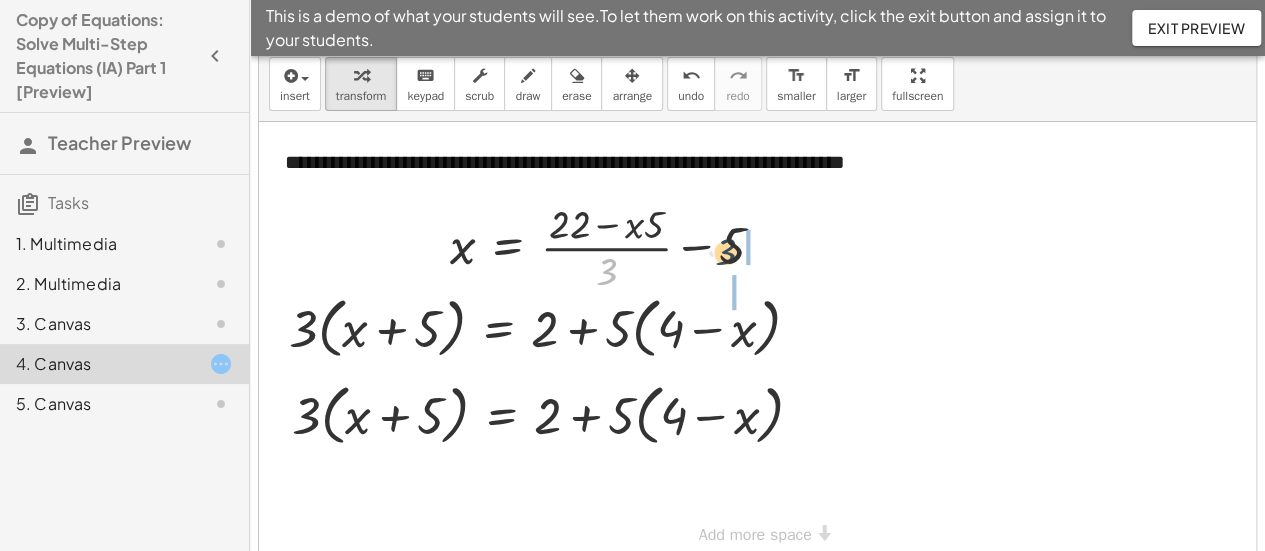 drag, startPoint x: 600, startPoint y: 265, endPoint x: 743, endPoint y: 244, distance: 144.53374 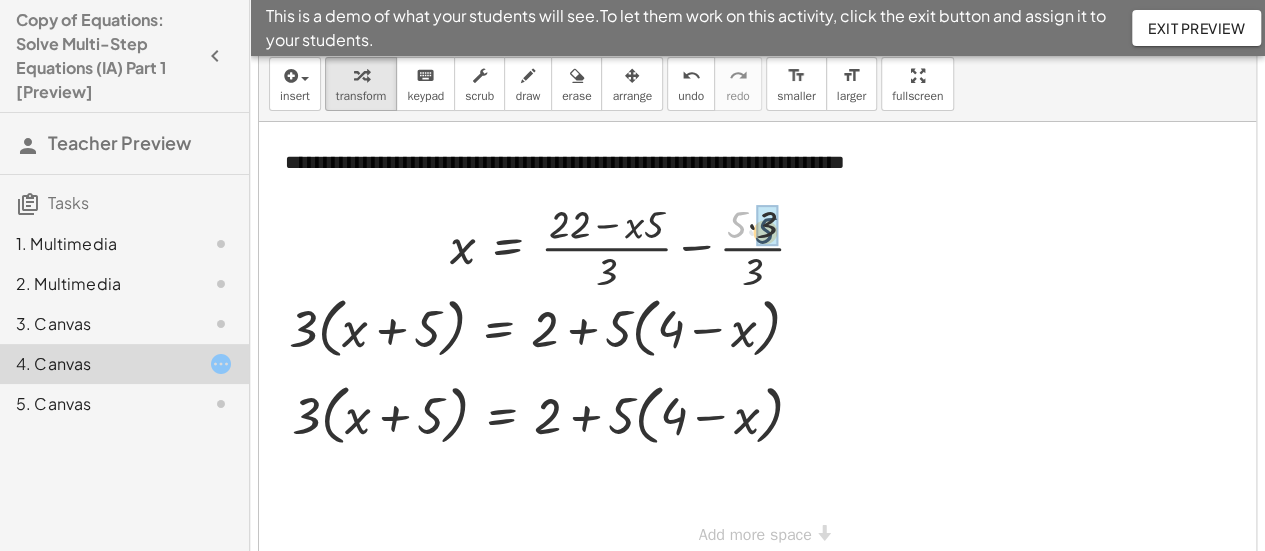 drag, startPoint x: 732, startPoint y: 221, endPoint x: 761, endPoint y: 227, distance: 29.614185 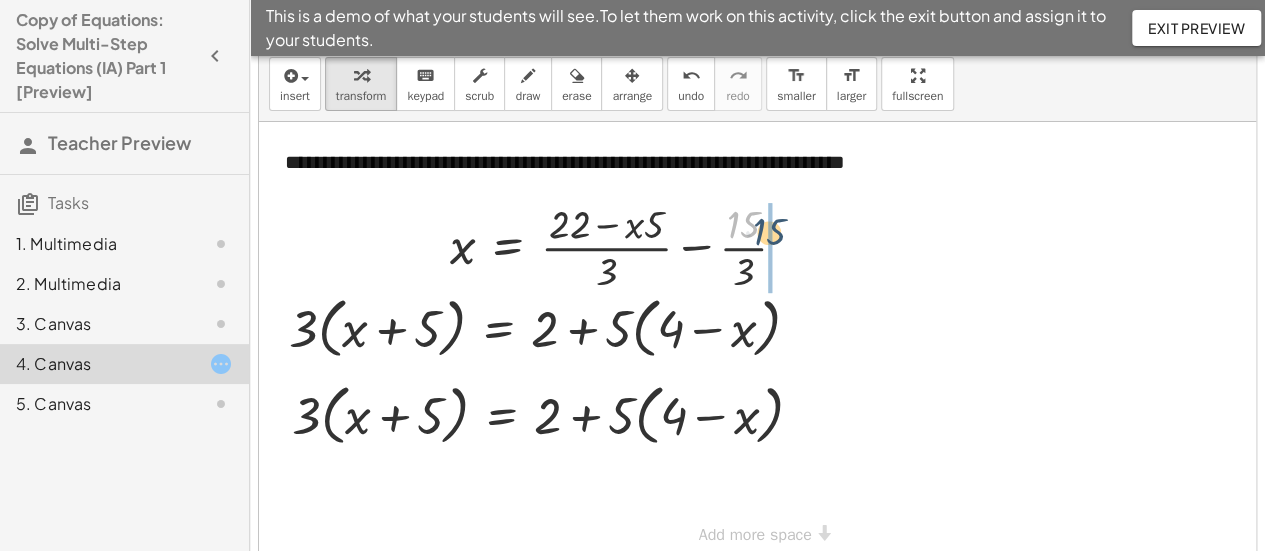 drag, startPoint x: 742, startPoint y: 225, endPoint x: 766, endPoint y: 232, distance: 25 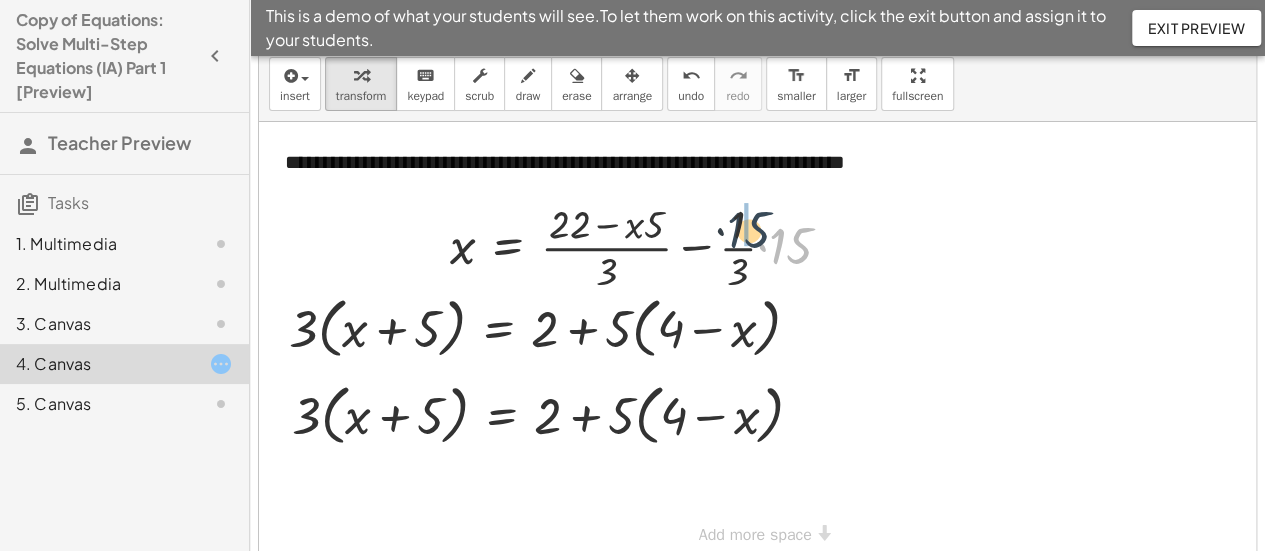 drag, startPoint x: 785, startPoint y: 239, endPoint x: 734, endPoint y: 220, distance: 54.42426 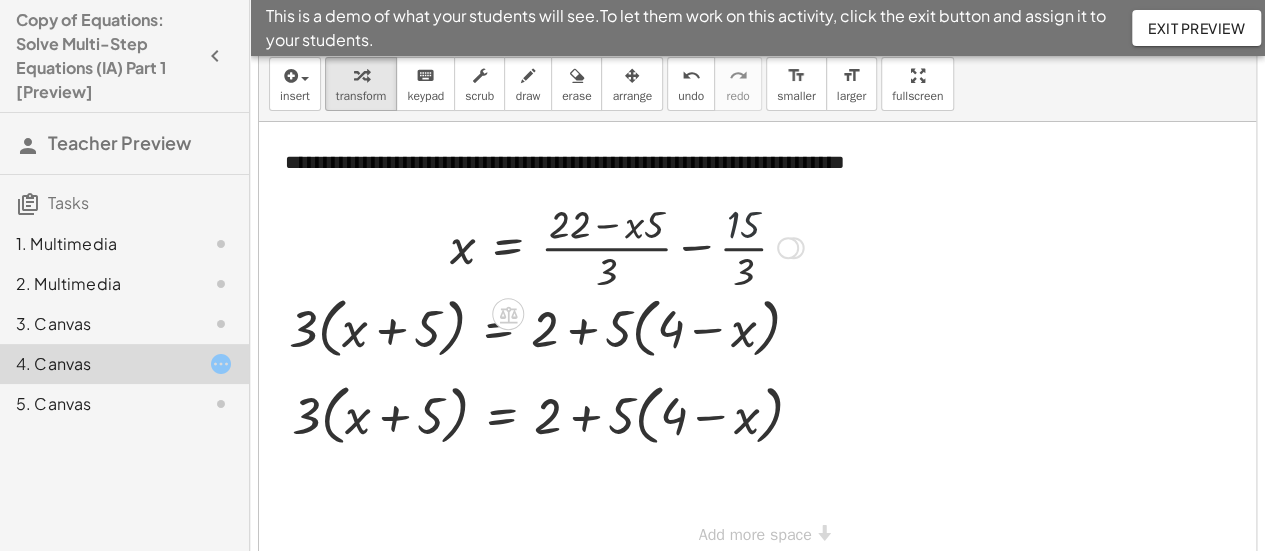 click at bounding box center [626, 246] 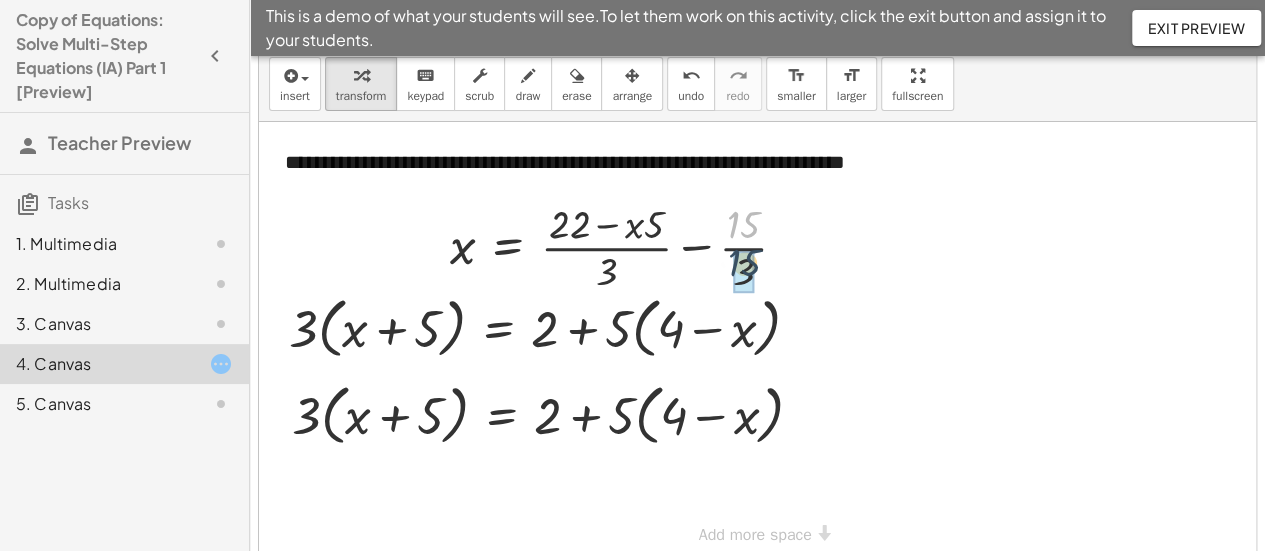 drag, startPoint x: 743, startPoint y: 217, endPoint x: 744, endPoint y: 272, distance: 55.00909 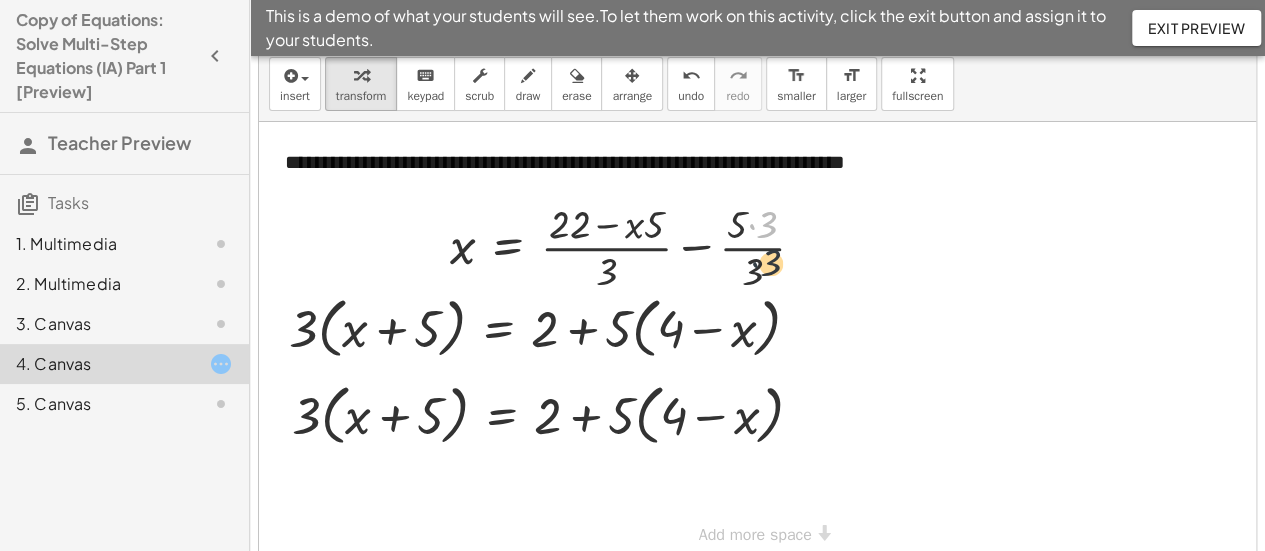 drag, startPoint x: 752, startPoint y: 205, endPoint x: 756, endPoint y: 254, distance: 49.162994 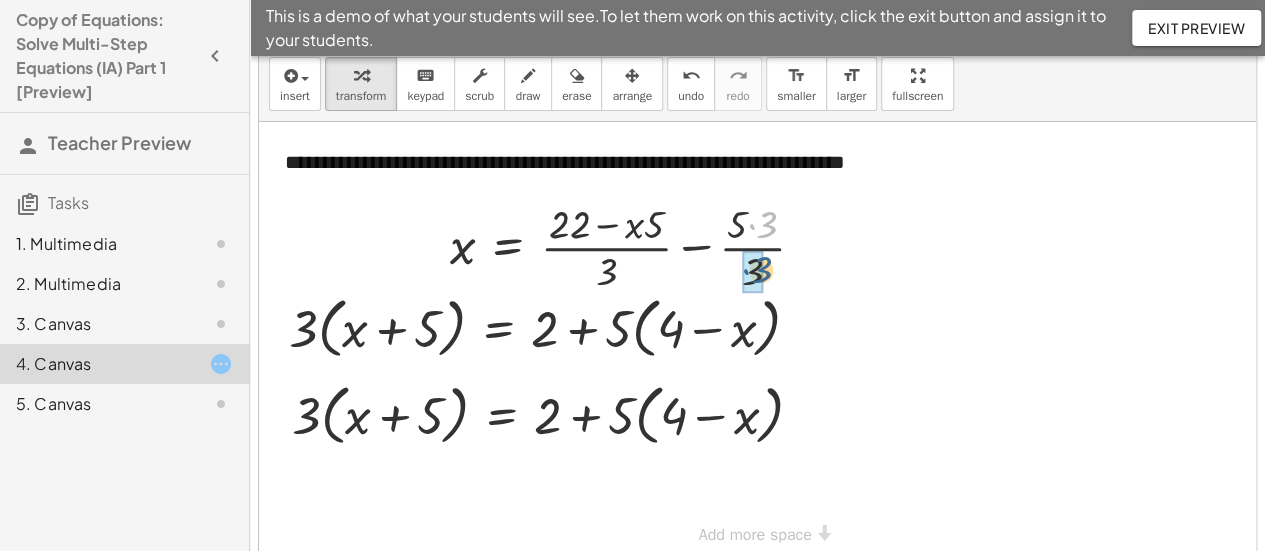 drag, startPoint x: 757, startPoint y: 231, endPoint x: 749, endPoint y: 276, distance: 45.705578 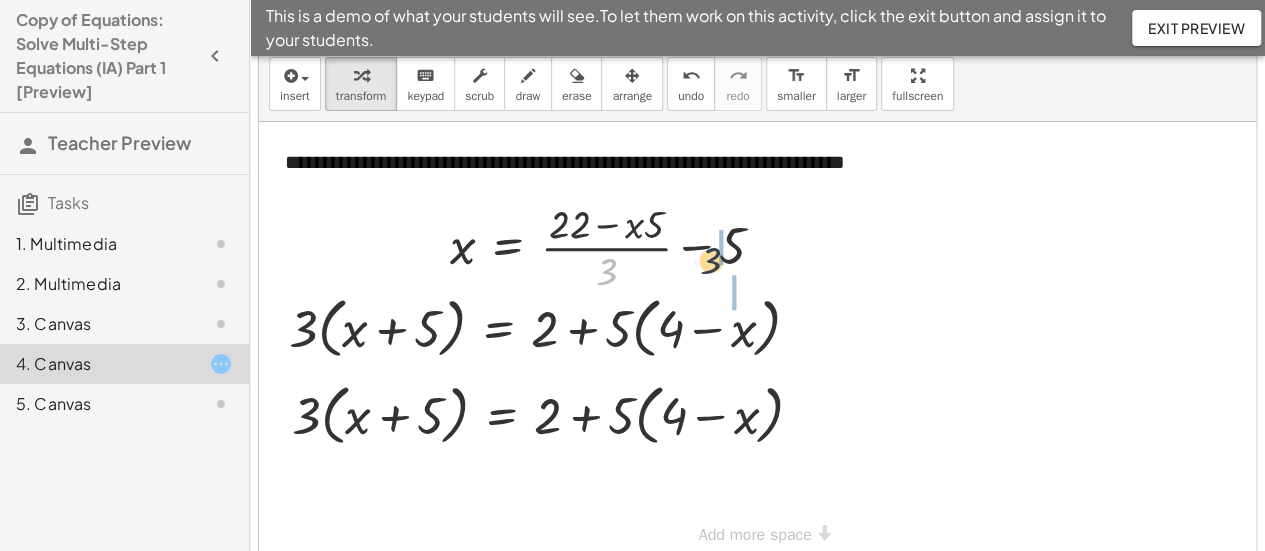 drag, startPoint x: 611, startPoint y: 265, endPoint x: 750, endPoint y: 243, distance: 140.73024 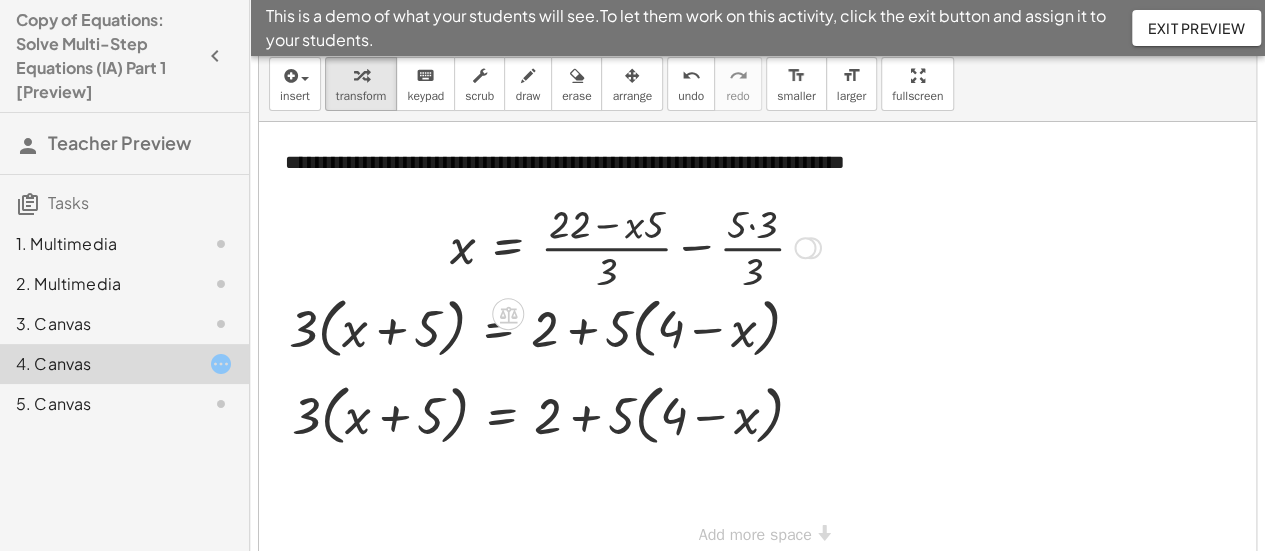click at bounding box center (635, 246) 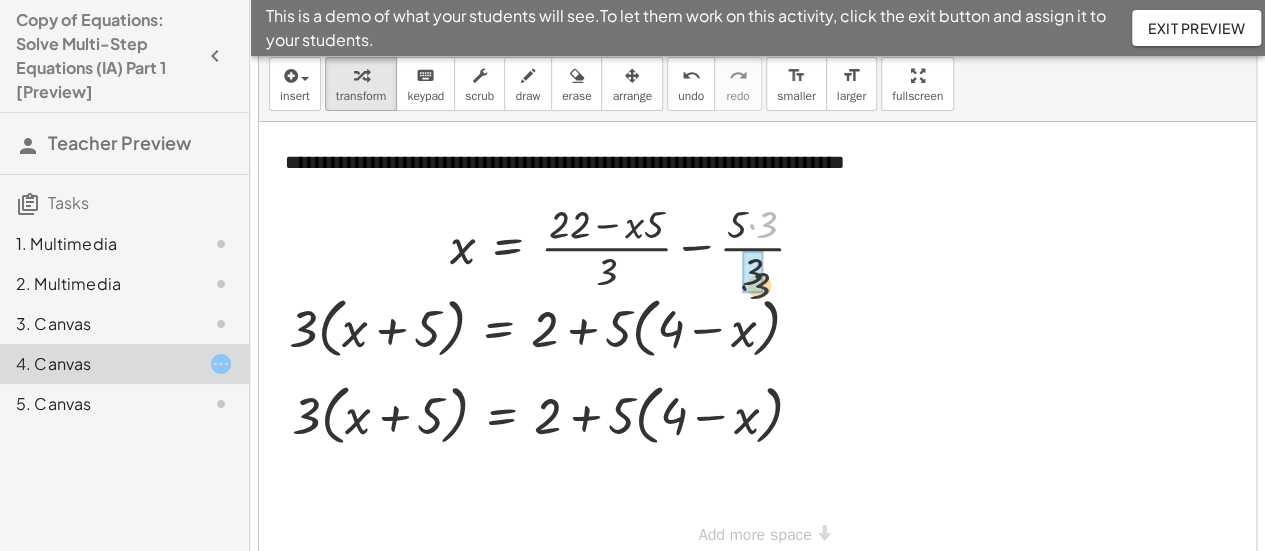 drag, startPoint x: 774, startPoint y: 212, endPoint x: 764, endPoint y: 277, distance: 65.76473 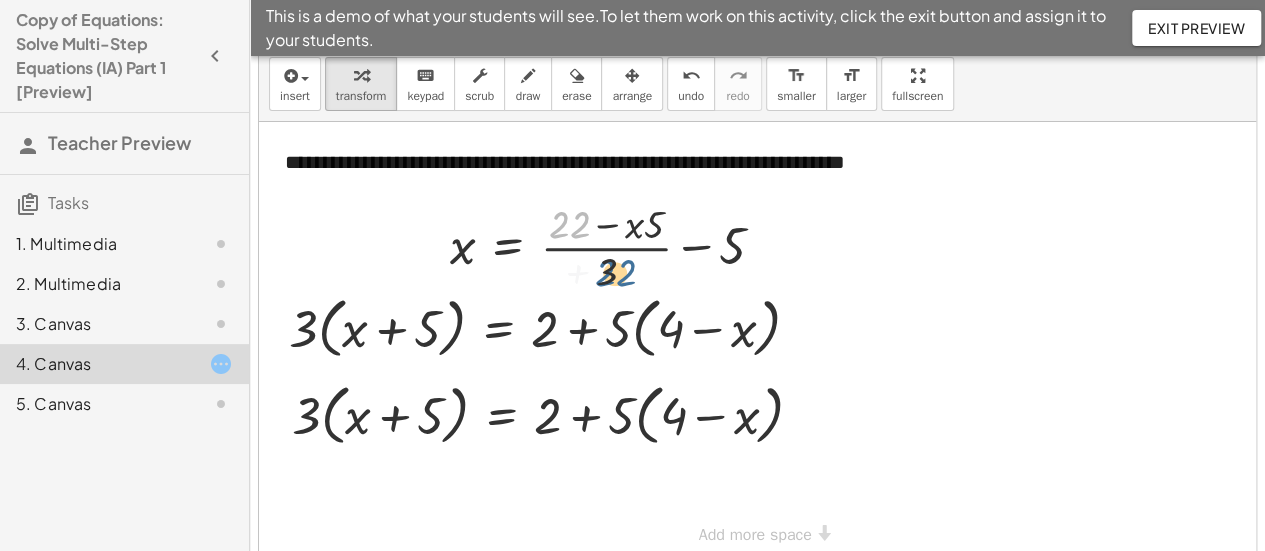 drag, startPoint x: 572, startPoint y: 221, endPoint x: 626, endPoint y: 276, distance: 77.07788 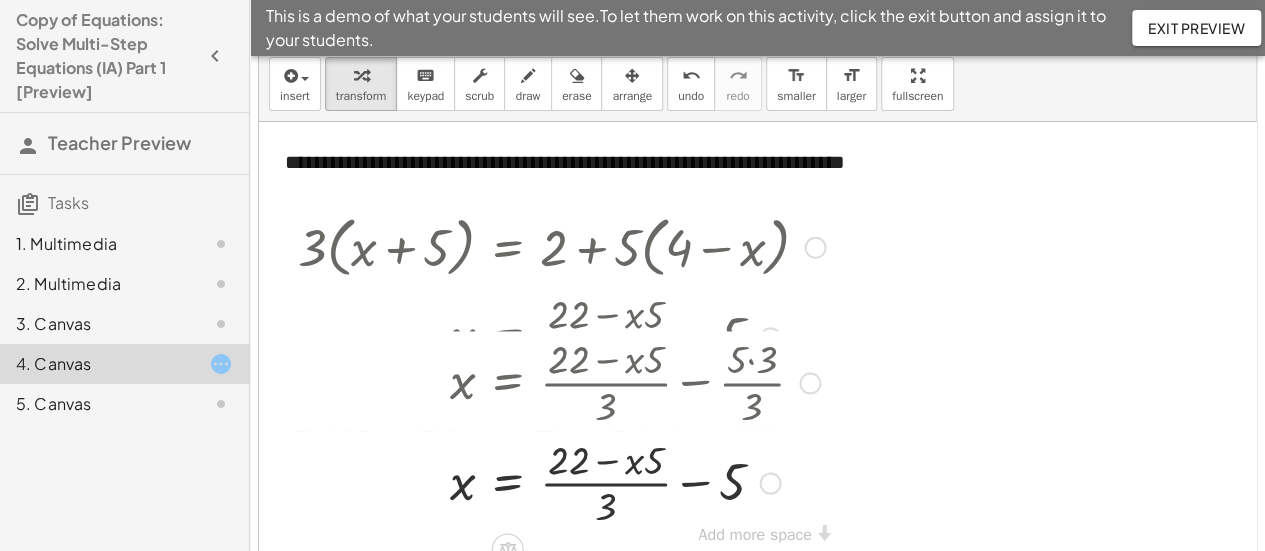 drag, startPoint x: 764, startPoint y: 245, endPoint x: 845, endPoint y: 491, distance: 258.99228 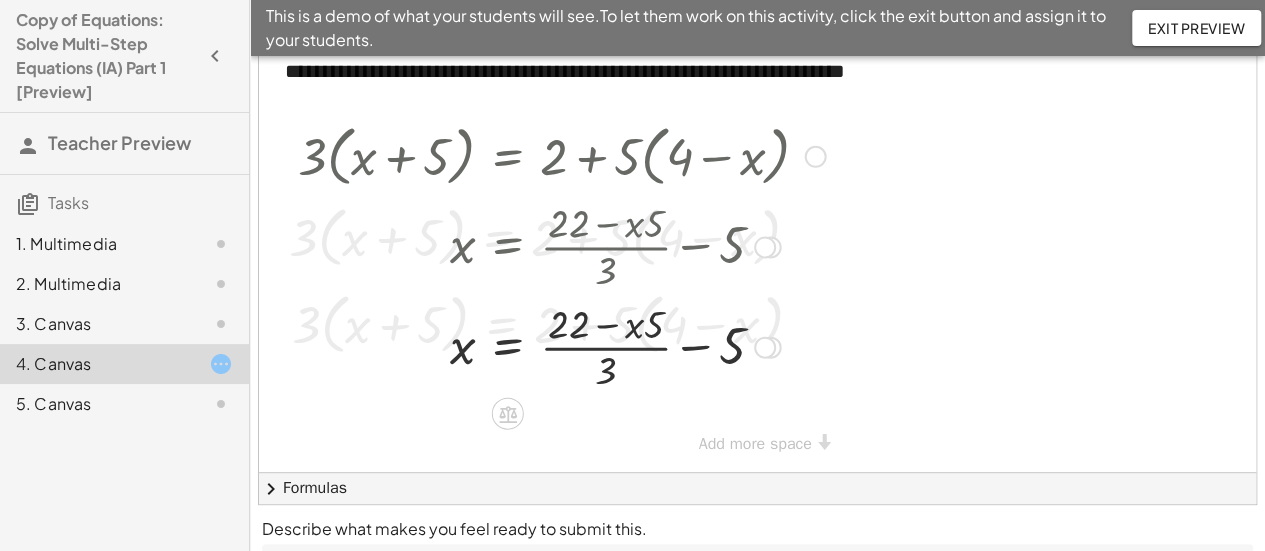 scroll, scrollTop: 150, scrollLeft: 0, axis: vertical 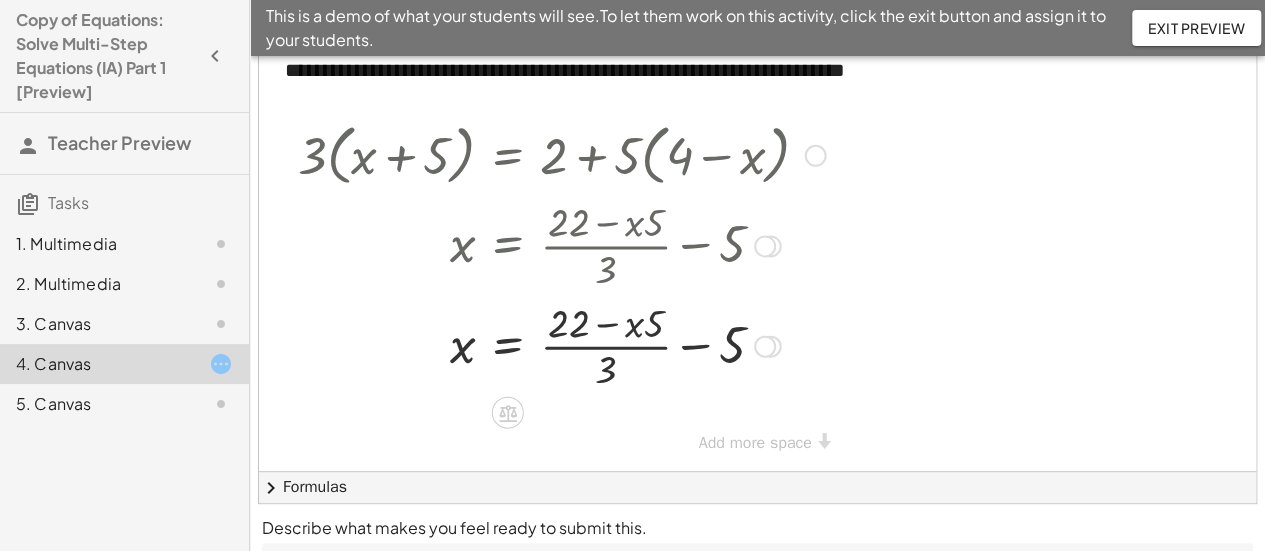 click at bounding box center [765, 347] 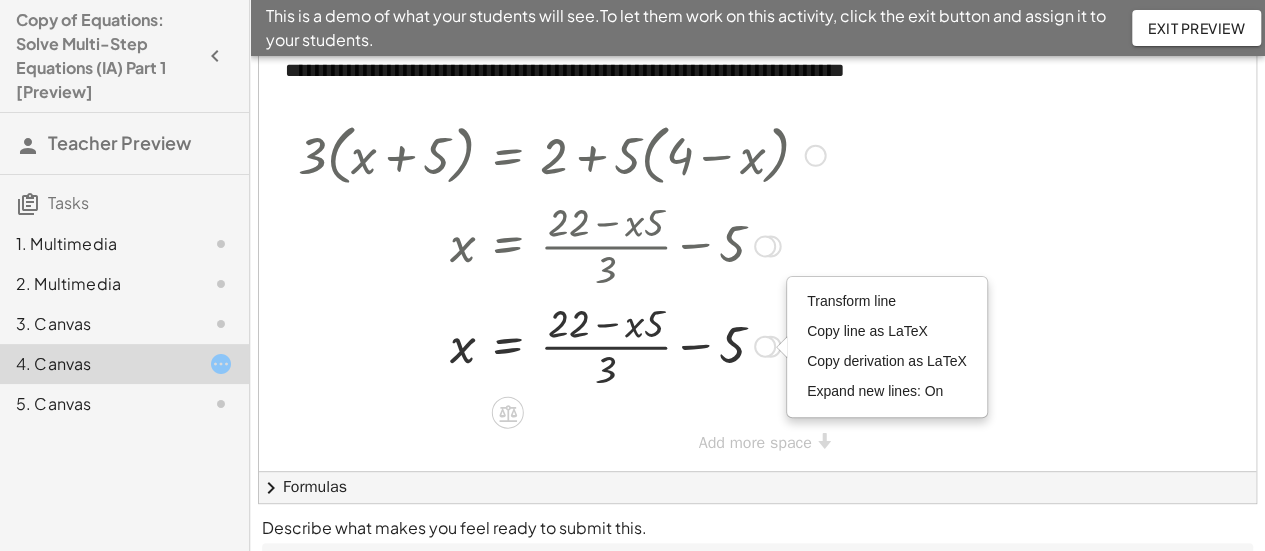 click on "Transform line Copy line as LaTeX Copy derivation as LaTeX Expand new lines: On" at bounding box center [765, 347] 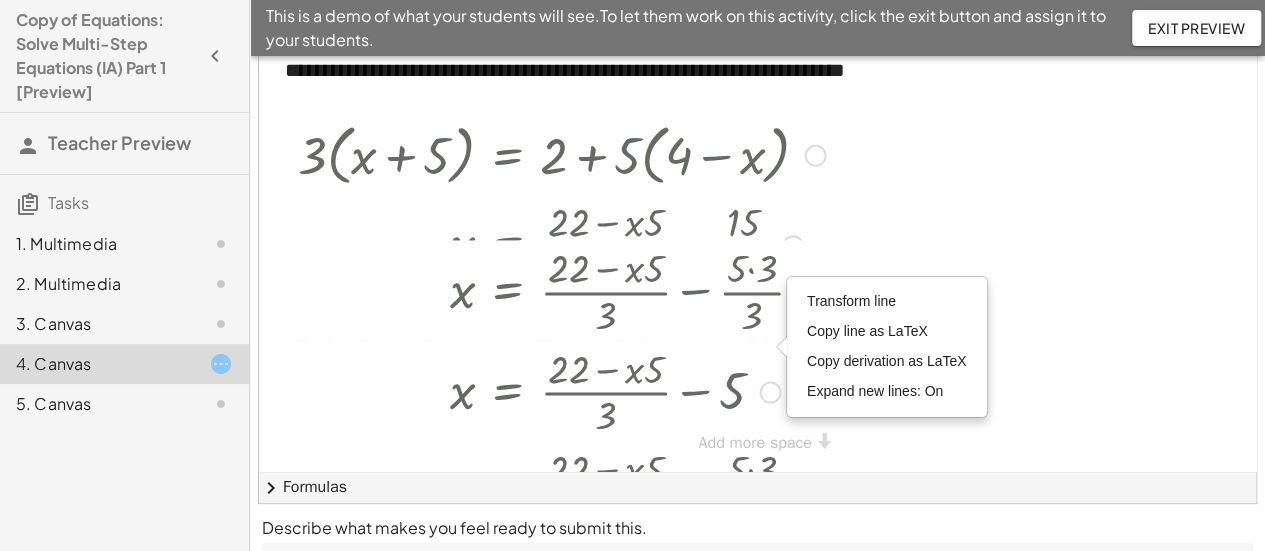 drag, startPoint x: 766, startPoint y: 341, endPoint x: 774, endPoint y: 597, distance: 256.12497 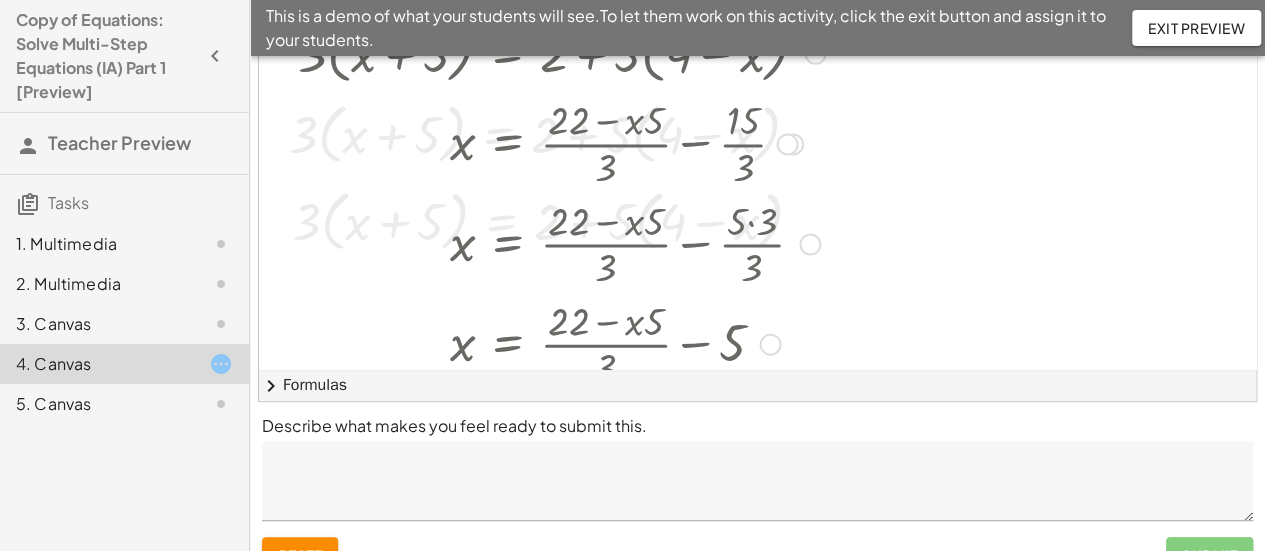 scroll, scrollTop: 290, scrollLeft: 0, axis: vertical 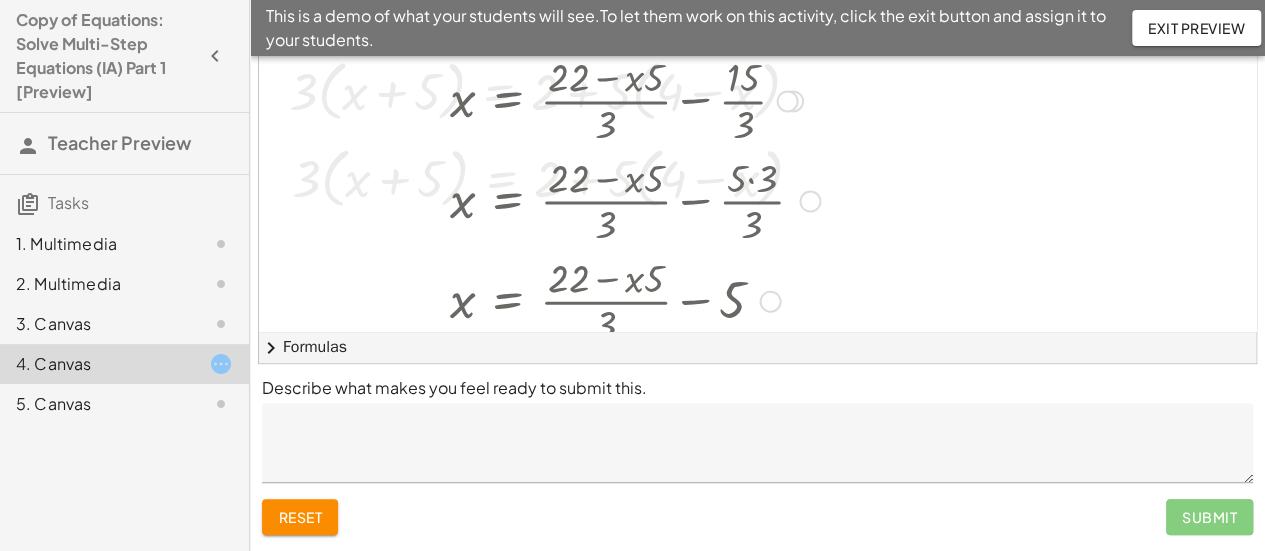 click at bounding box center (757, 172) 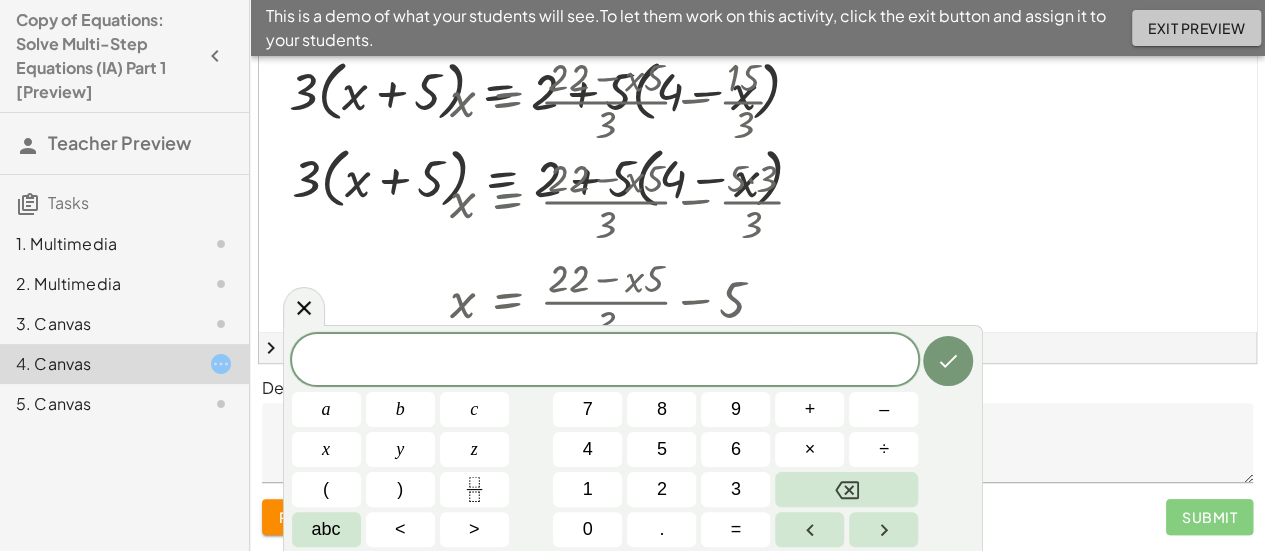 click on "Exit Preview" 